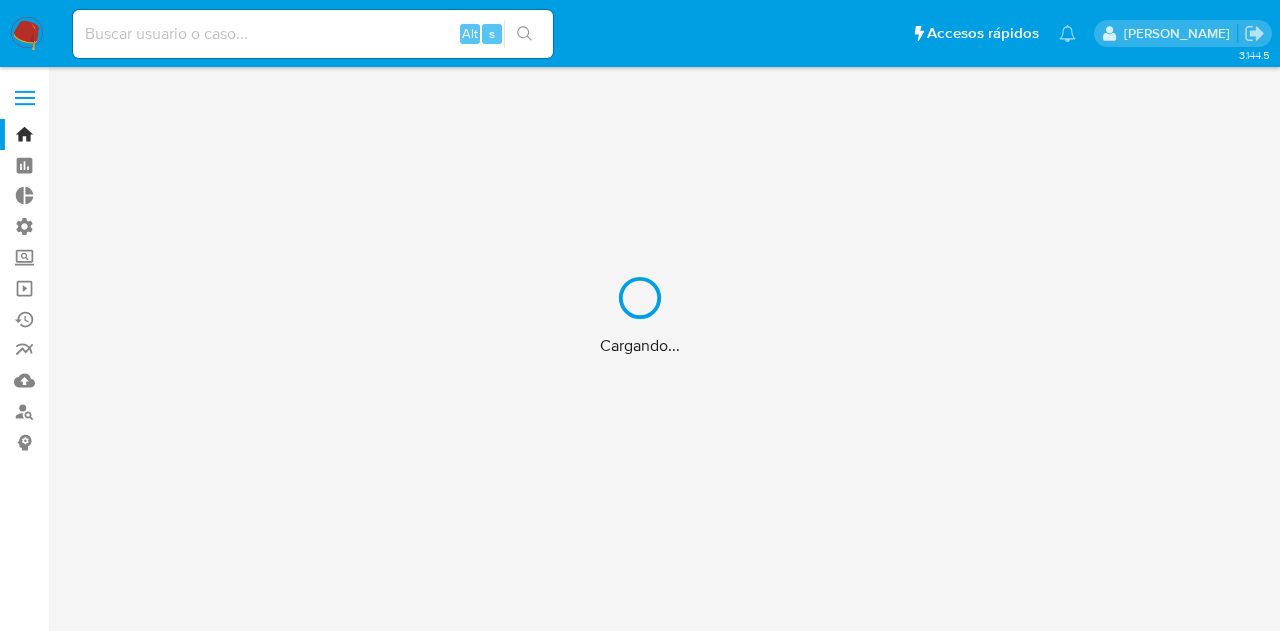 scroll, scrollTop: 0, scrollLeft: 0, axis: both 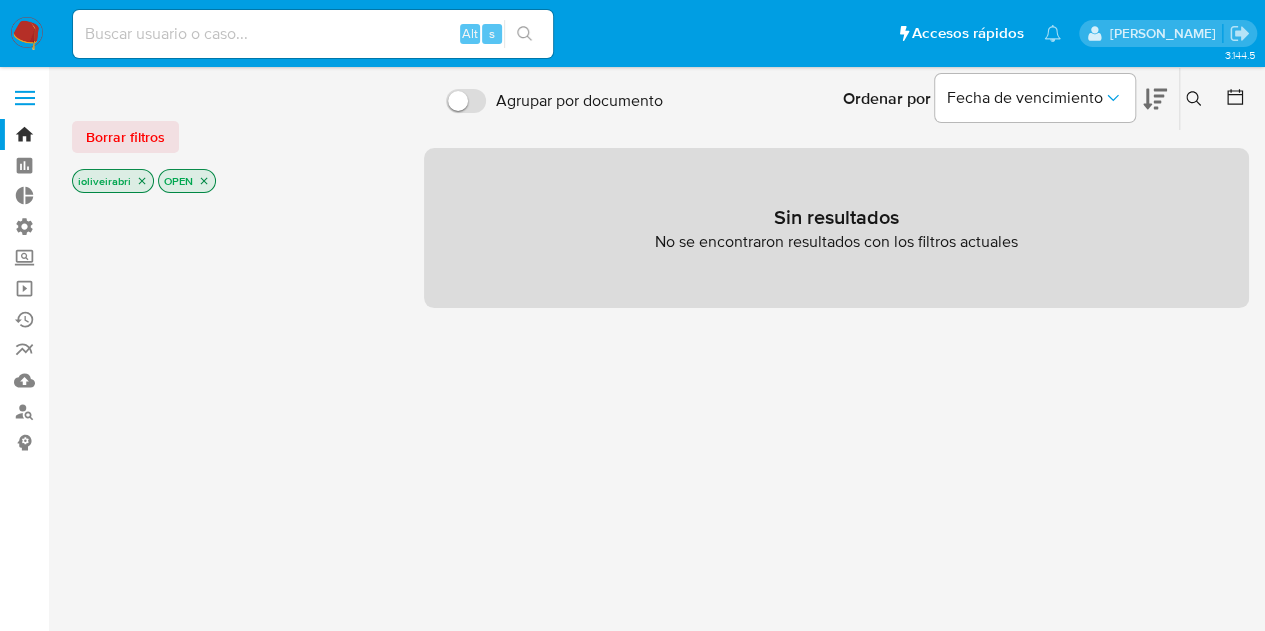 click at bounding box center (25, 98) 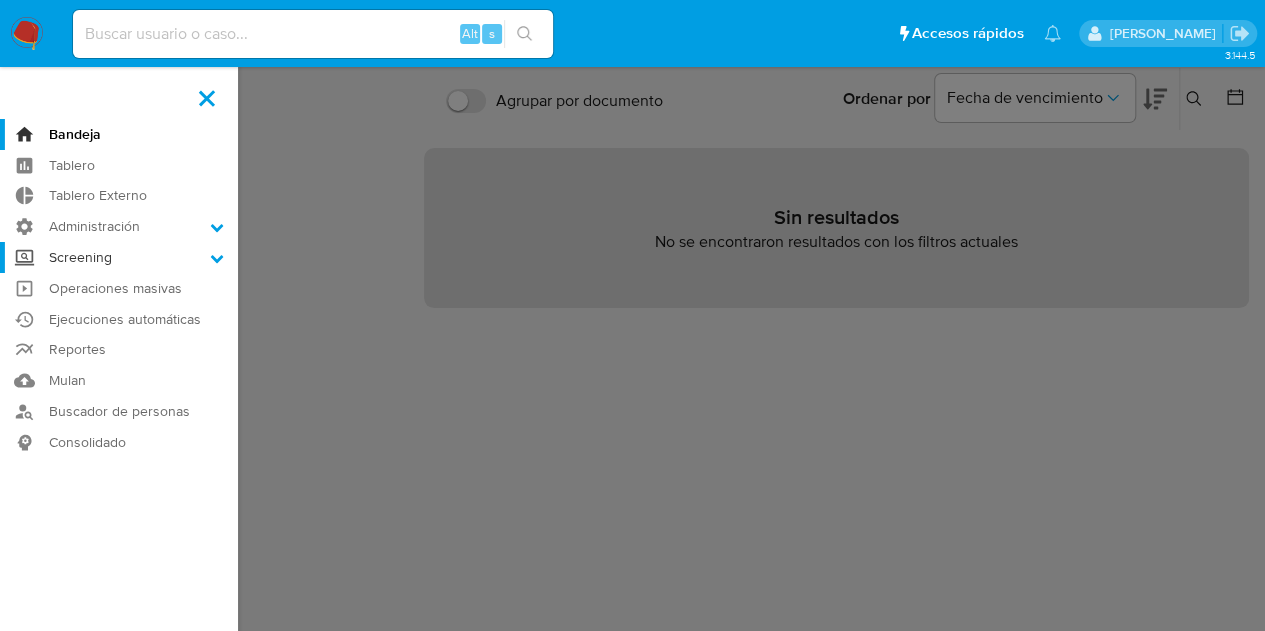 click on "Screening" at bounding box center (119, 257) 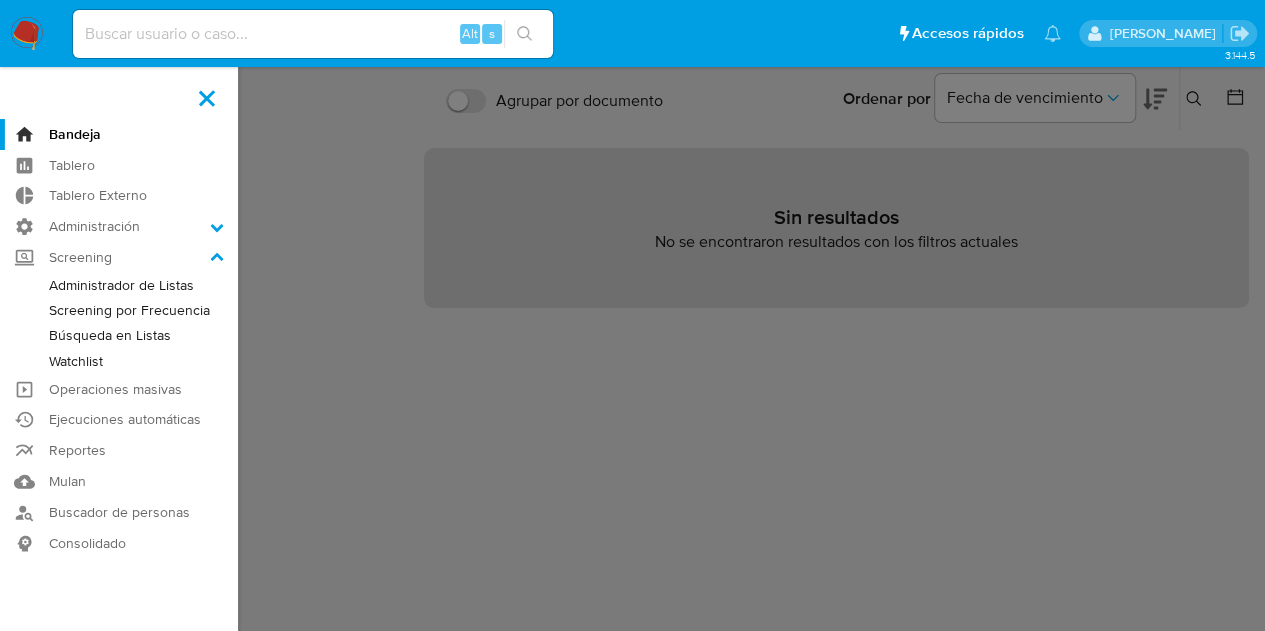 click on "Watchlist" at bounding box center (119, 361) 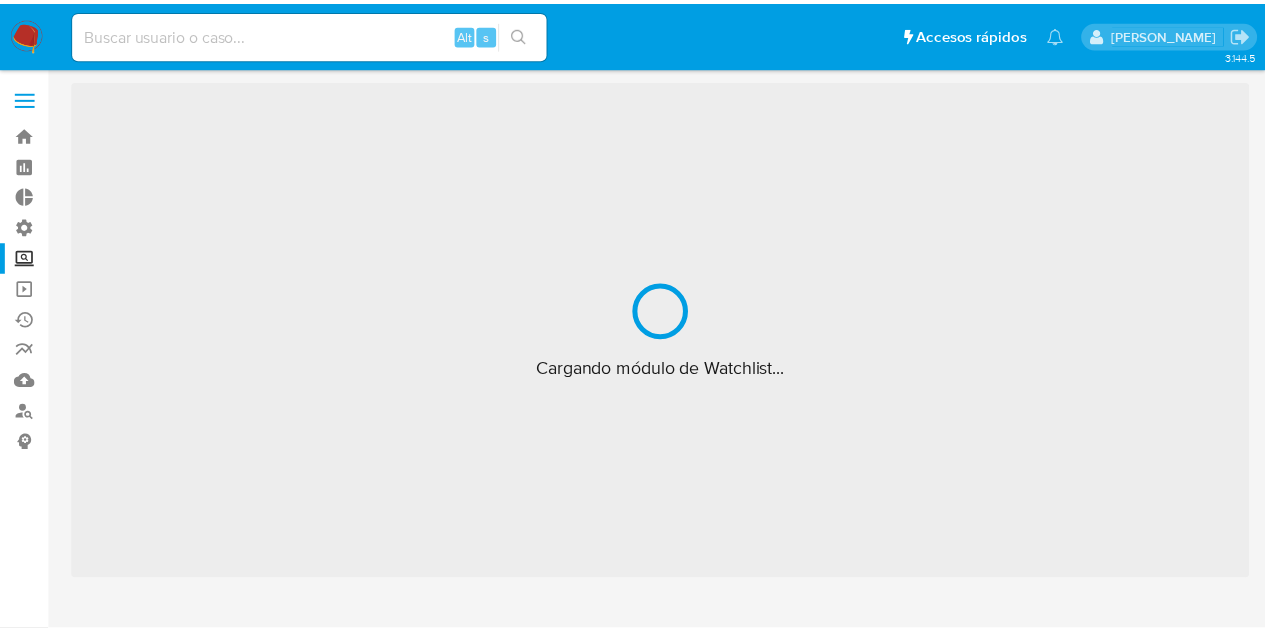 scroll, scrollTop: 0, scrollLeft: 0, axis: both 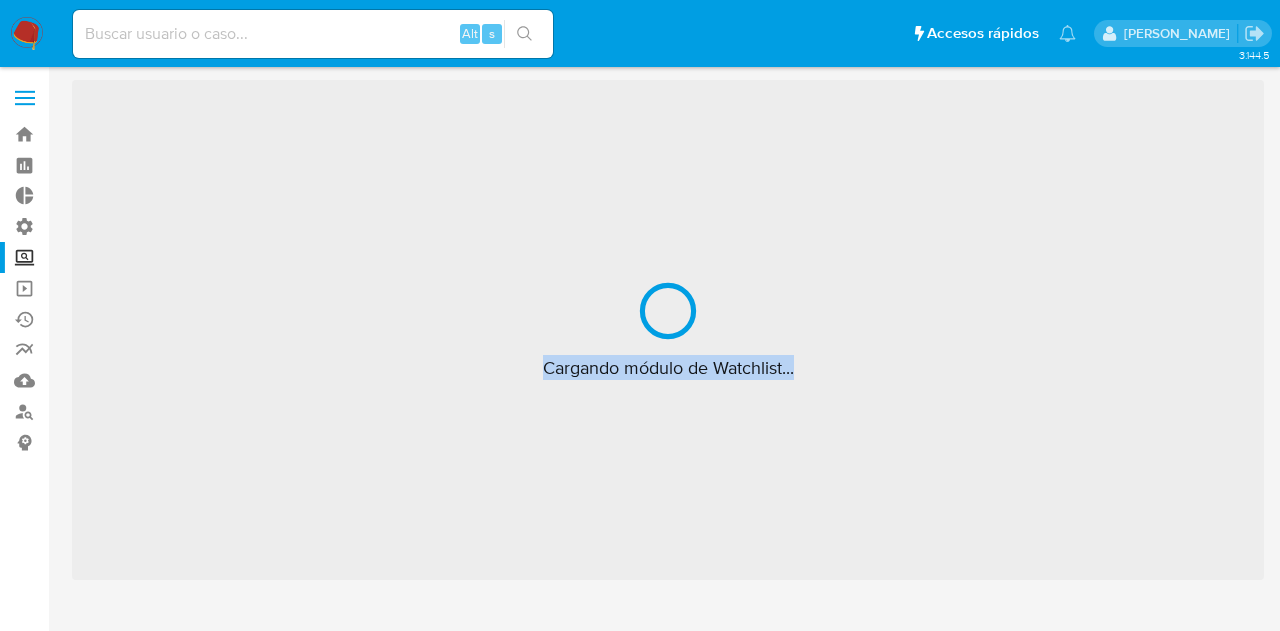 drag, startPoint x: 542, startPoint y: 366, endPoint x: 866, endPoint y: 355, distance: 324.18668 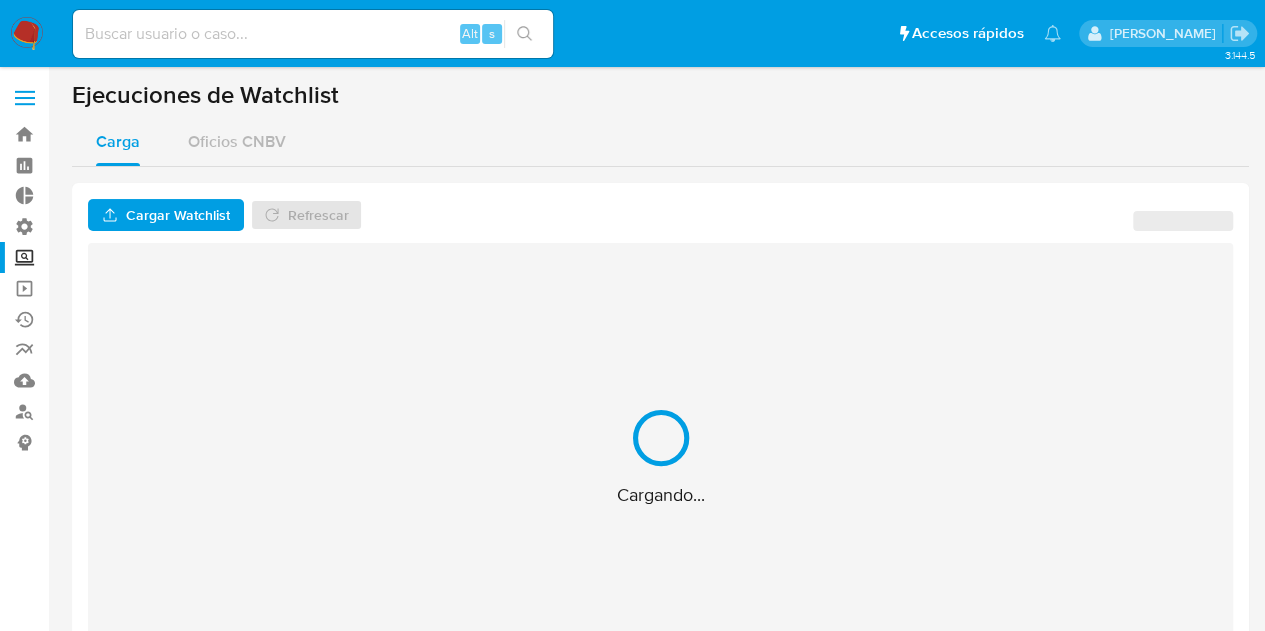 click on "Cargando..." at bounding box center [660, 457] 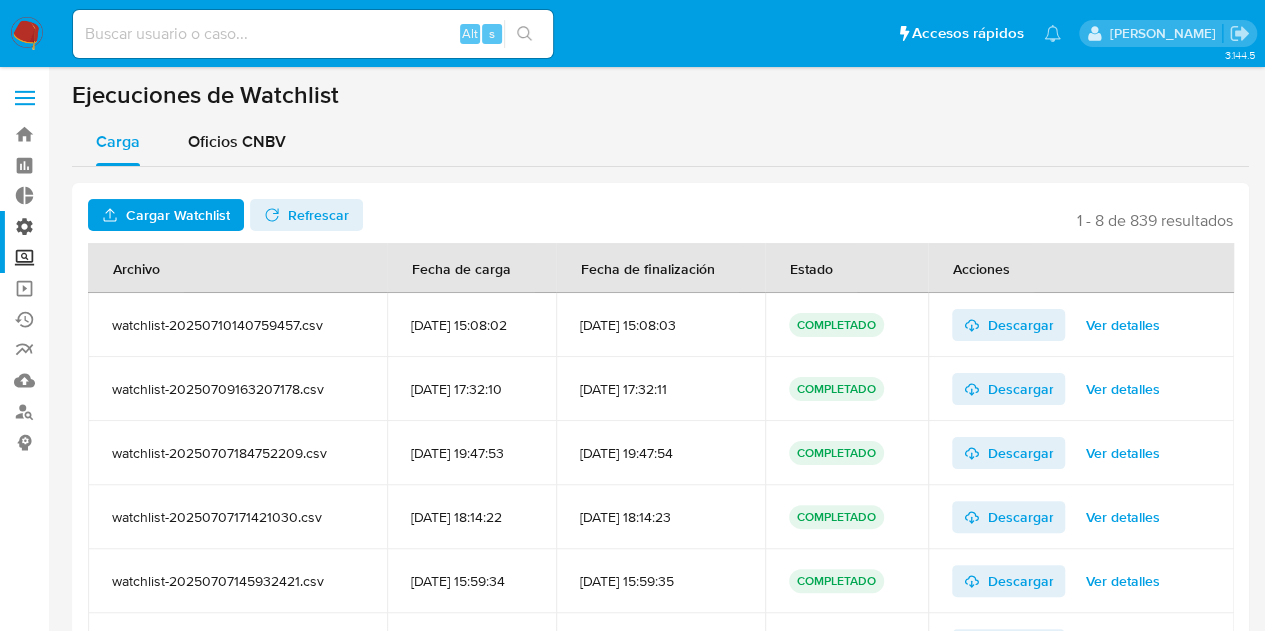 click on "Administración" at bounding box center [119, 226] 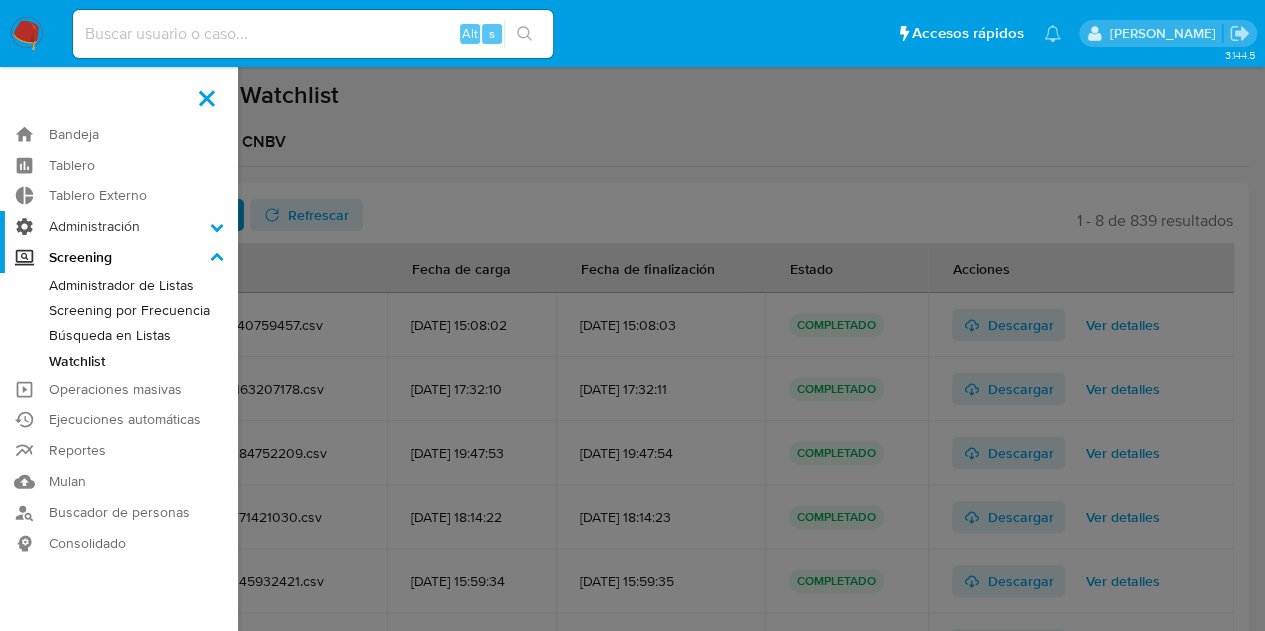 click on "Administración" at bounding box center (0, 0) 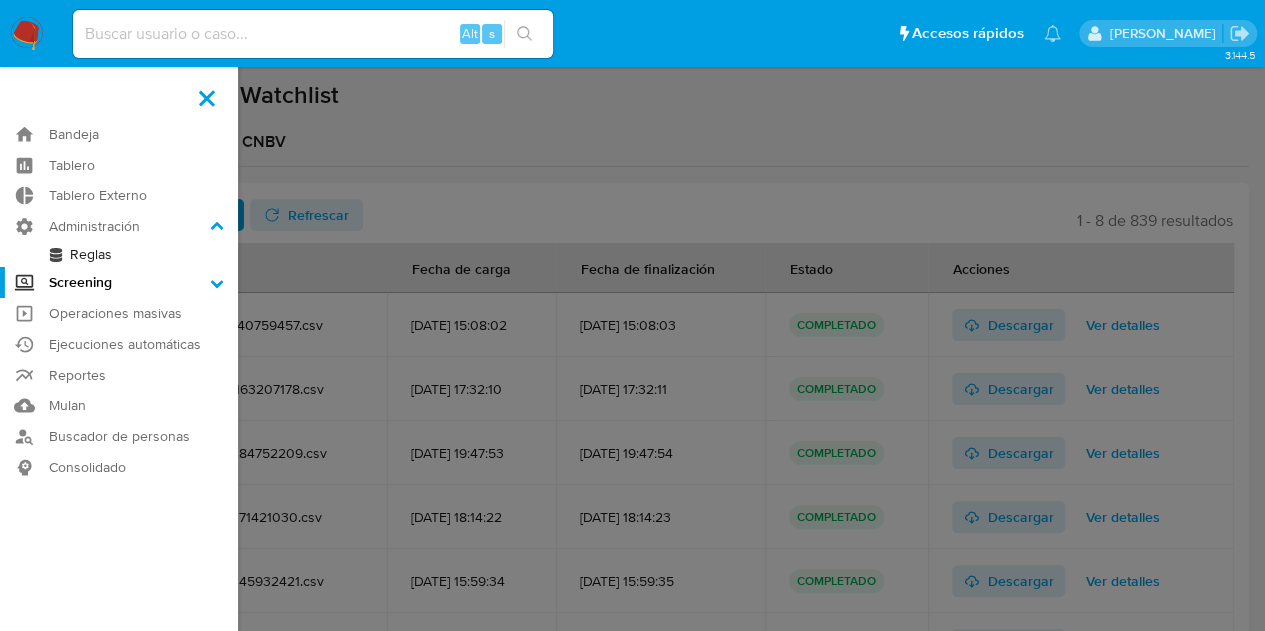 click at bounding box center [632, 315] 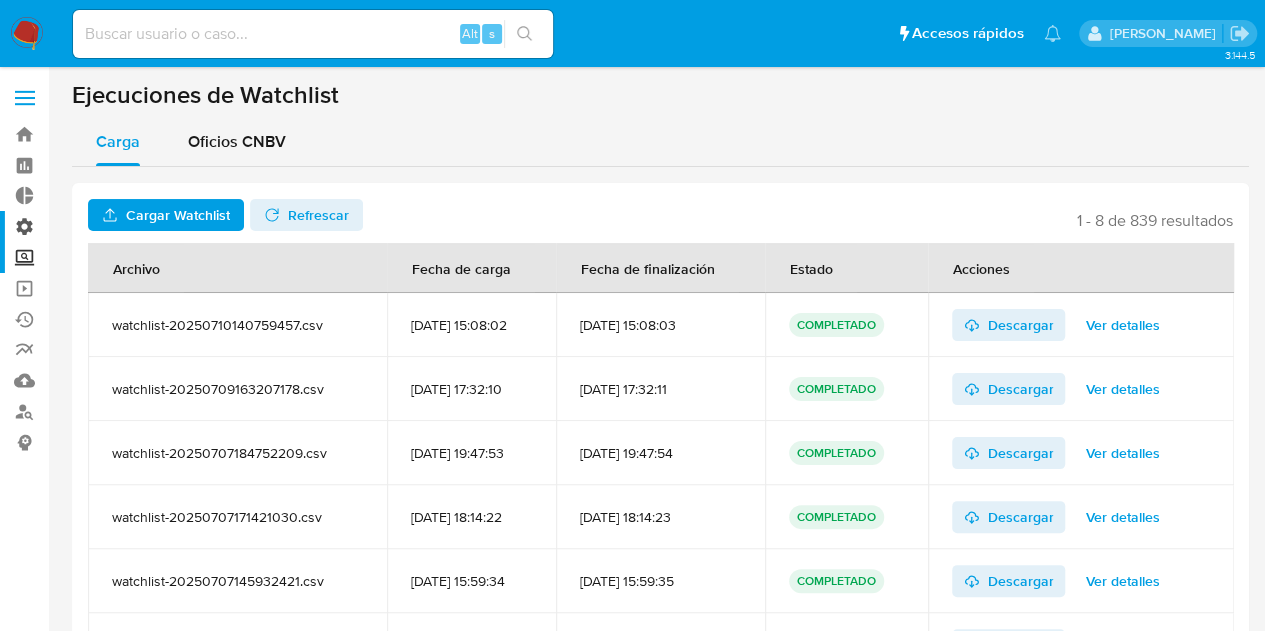 click on "Administración" at bounding box center (119, 226) 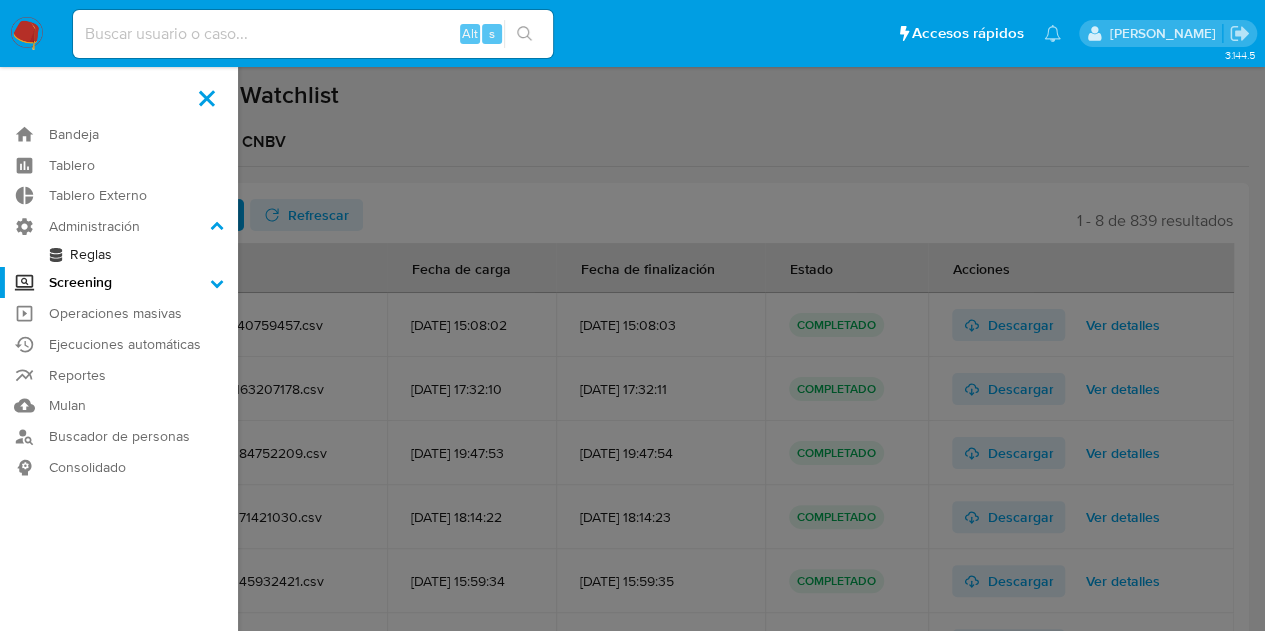 click on "Reglas" at bounding box center [119, 254] 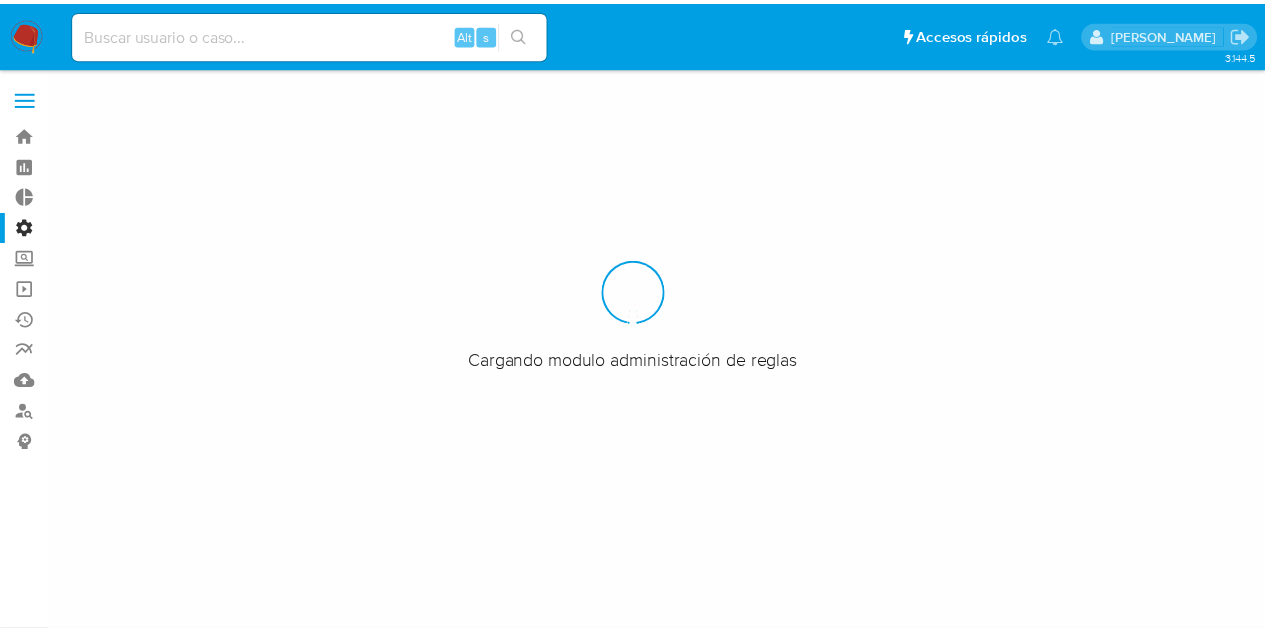 scroll, scrollTop: 0, scrollLeft: 0, axis: both 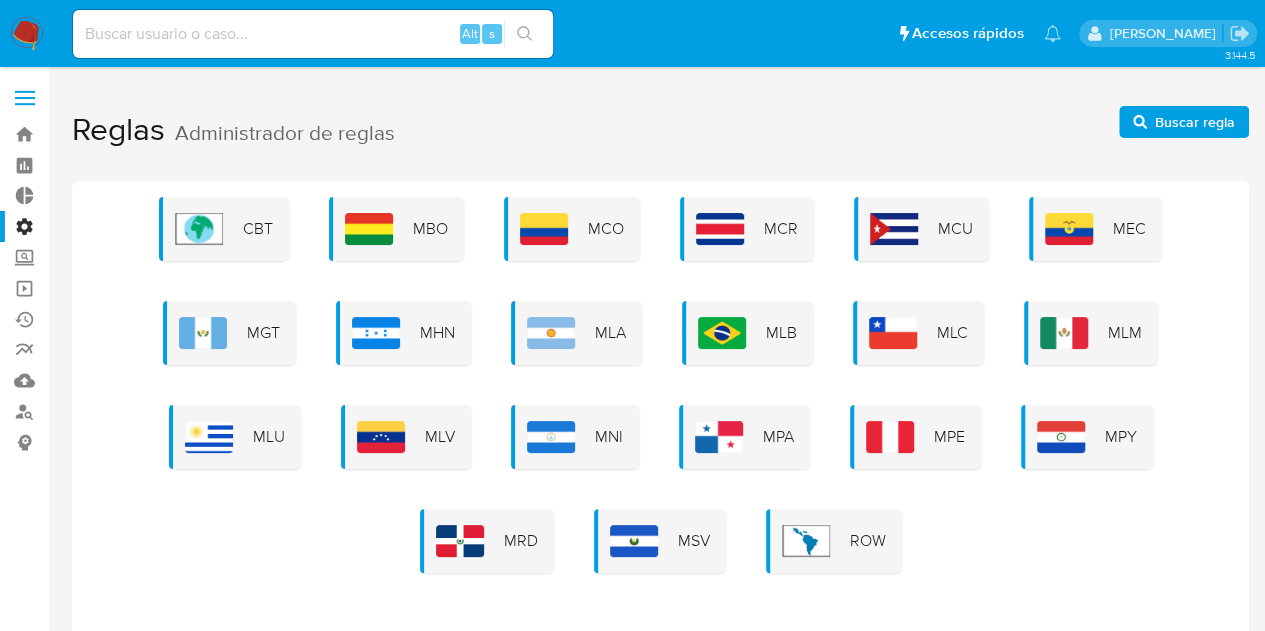 drag, startPoint x: 198, startPoint y: 135, endPoint x: 543, endPoint y: 146, distance: 345.17532 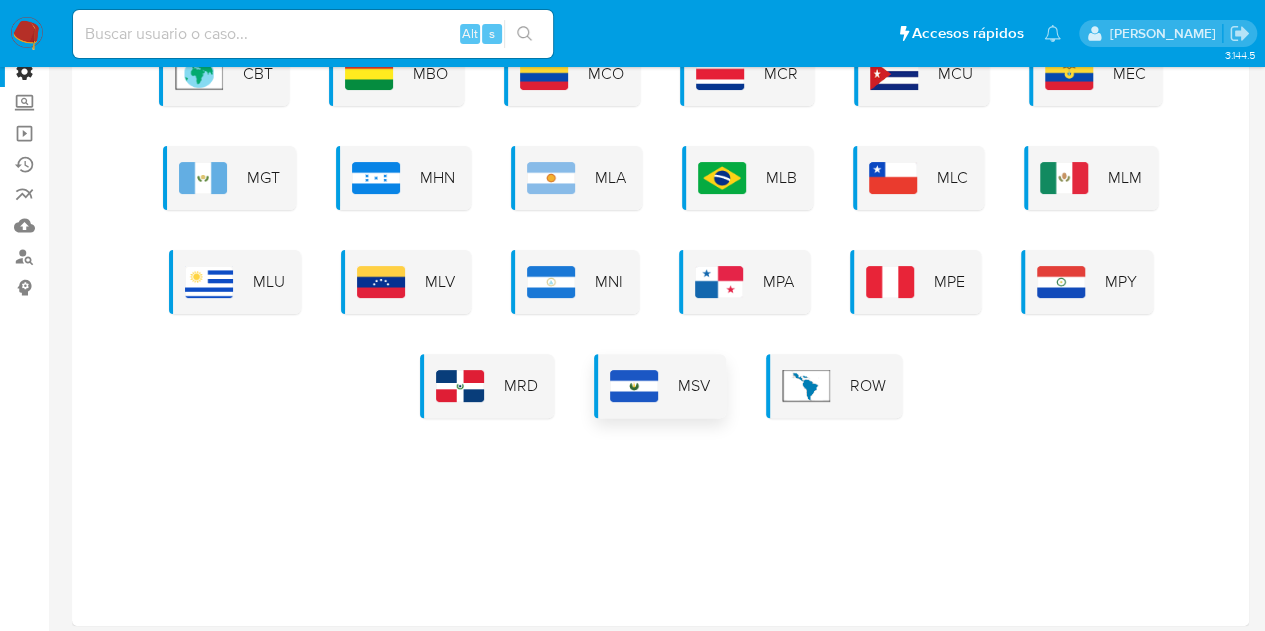 scroll, scrollTop: 0, scrollLeft: 0, axis: both 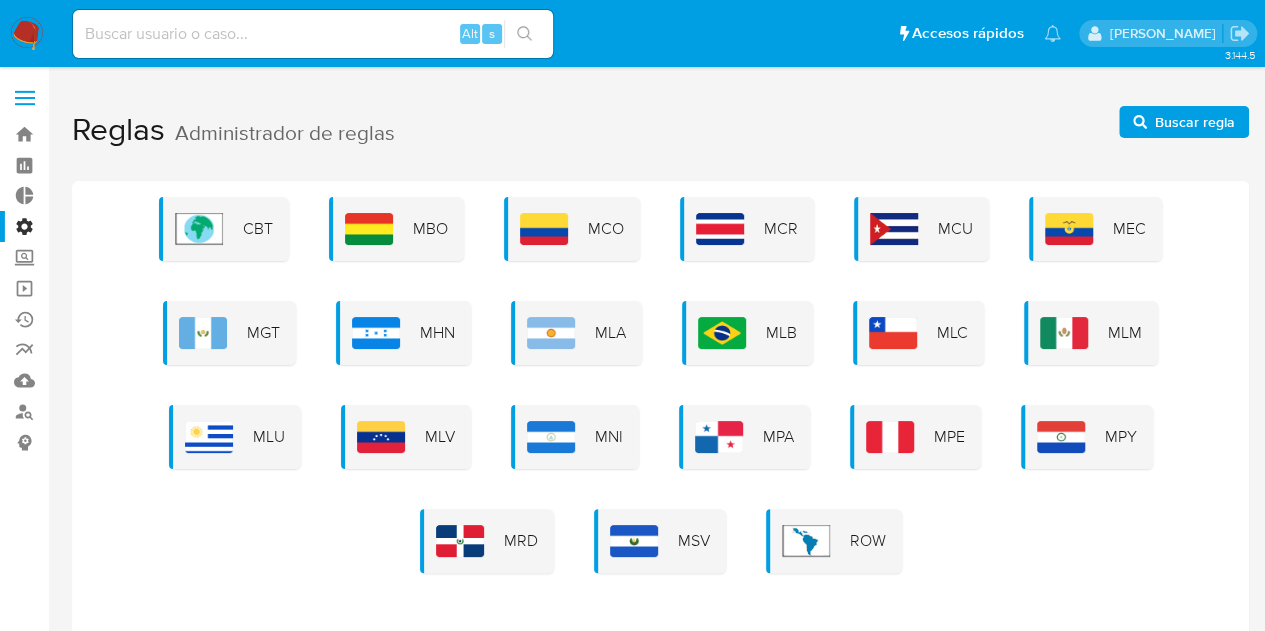 click at bounding box center [25, 98] 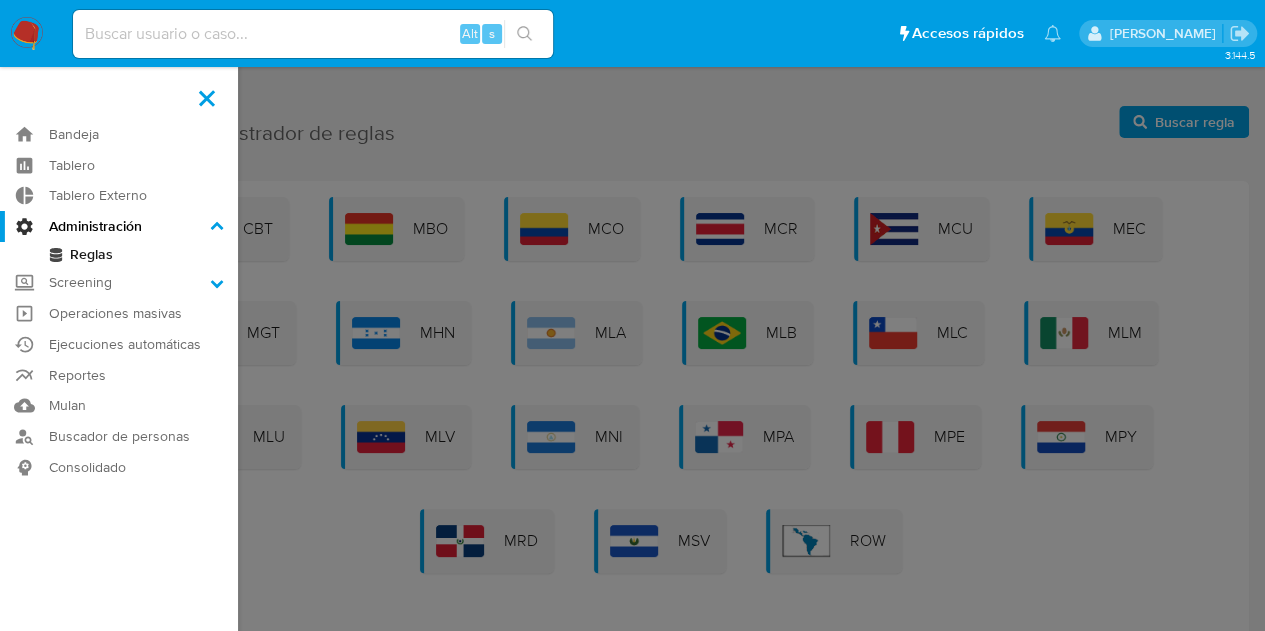 click at bounding box center (632, 315) 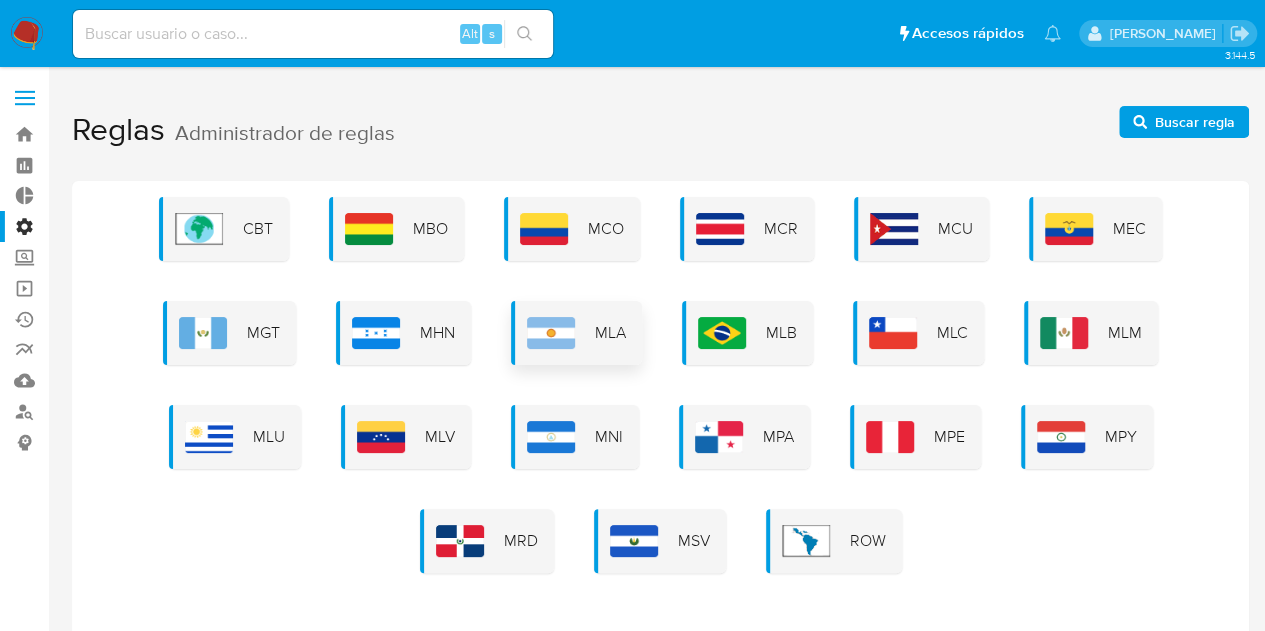 click on "MLA" at bounding box center (576, 333) 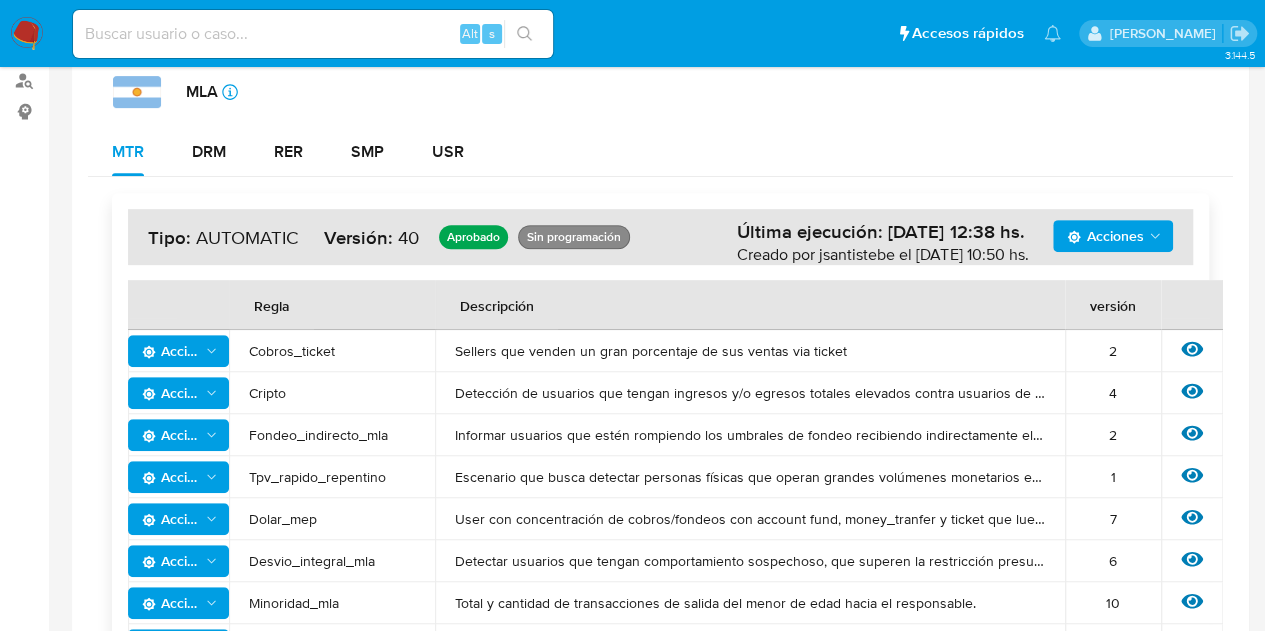 scroll, scrollTop: 300, scrollLeft: 0, axis: vertical 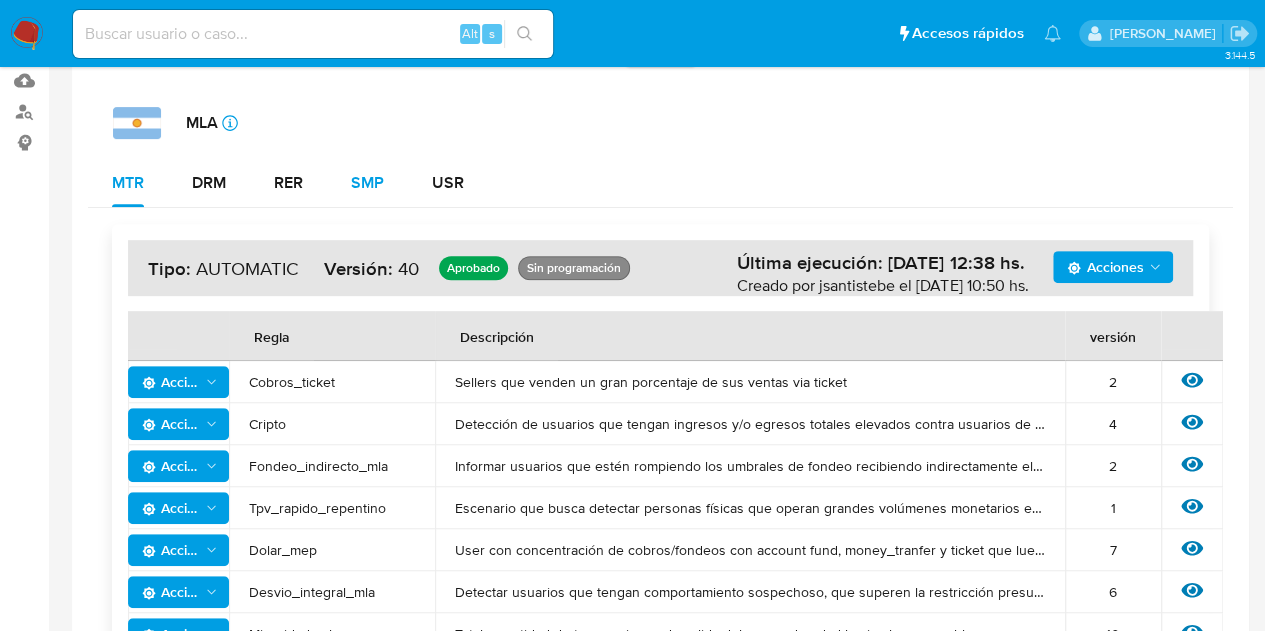 click on "SMP" at bounding box center [367, 183] 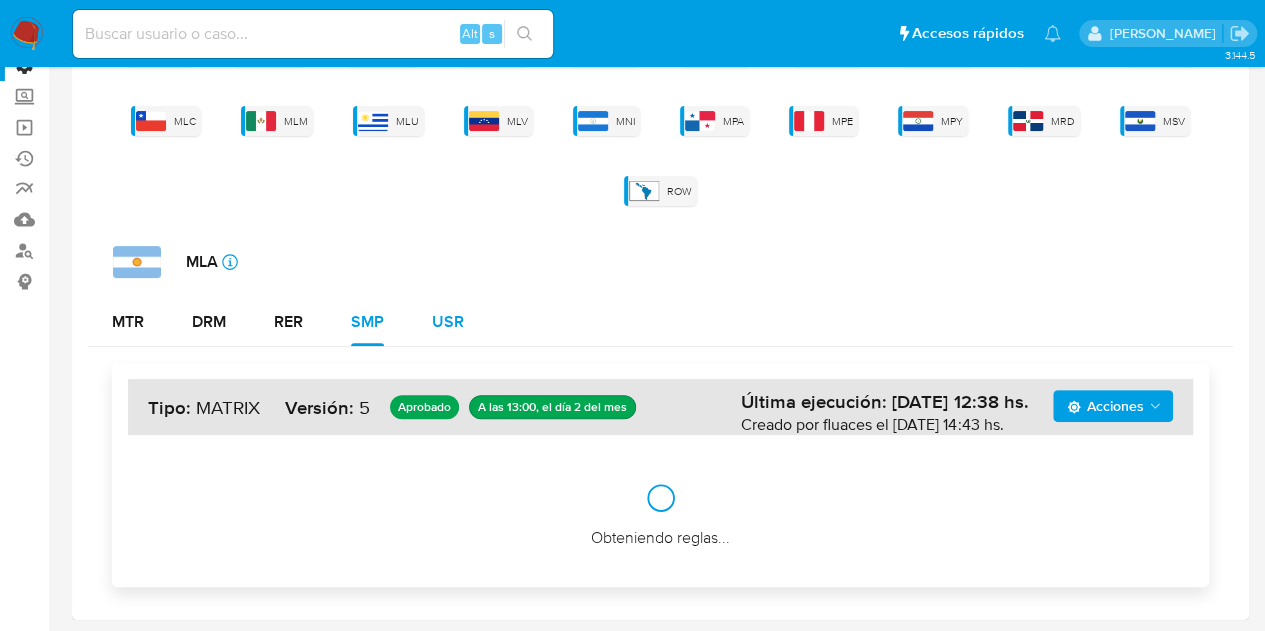 scroll, scrollTop: 300, scrollLeft: 0, axis: vertical 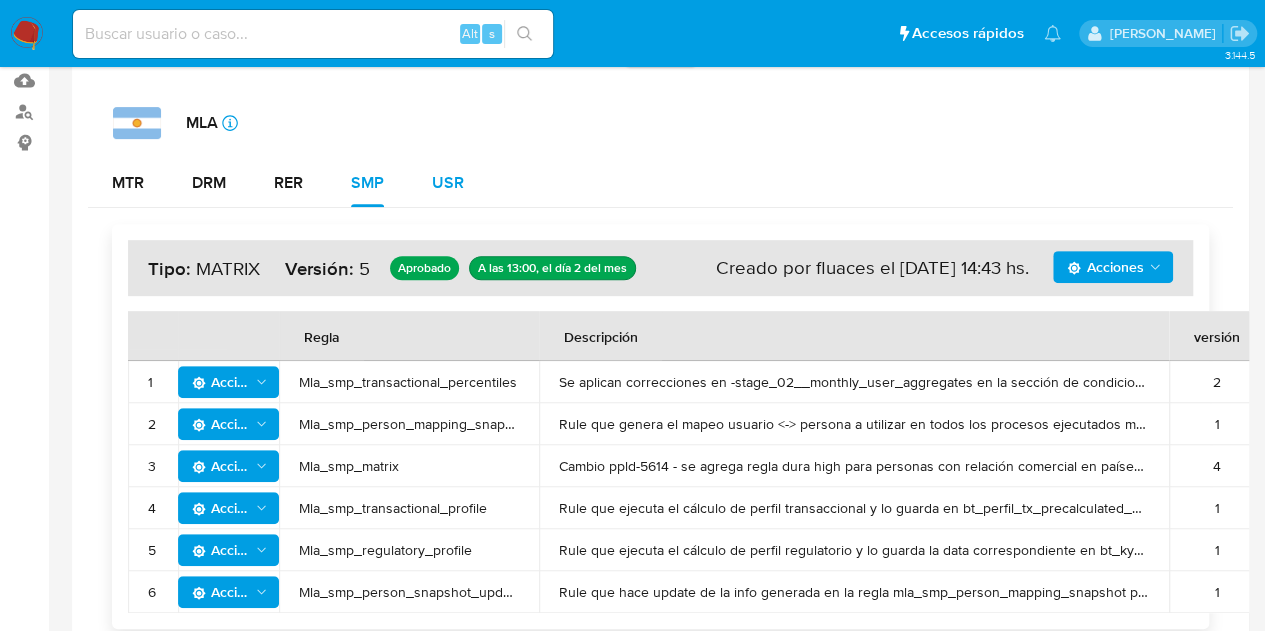 click on "USR" at bounding box center (448, 183) 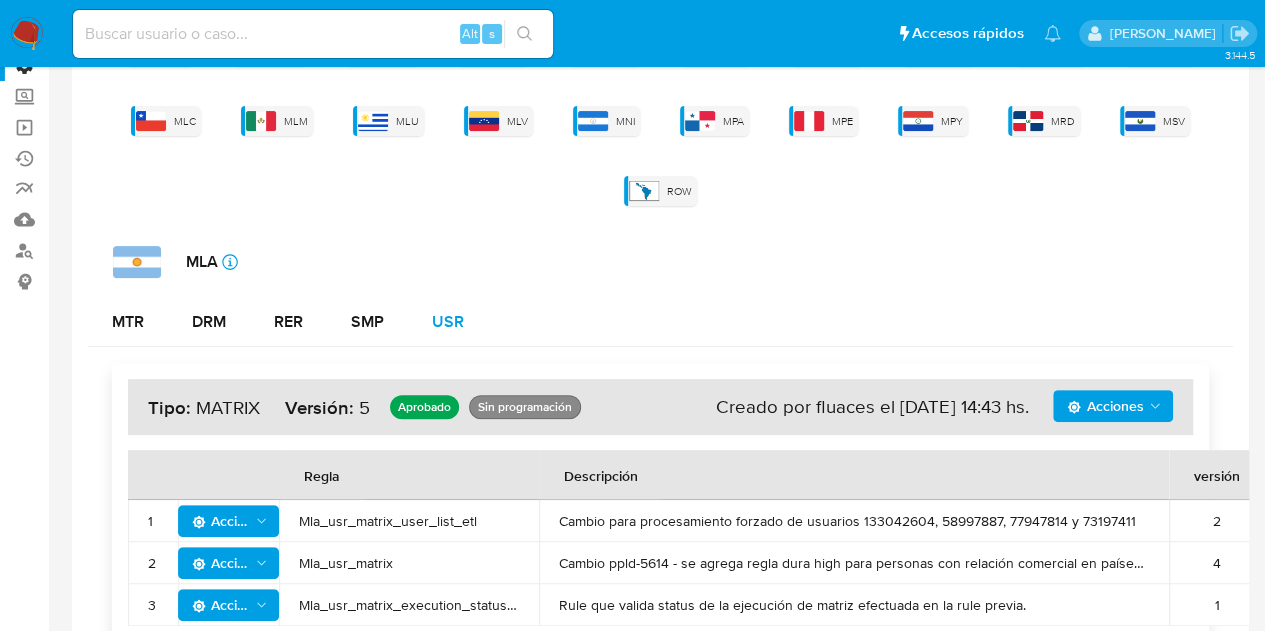 scroll, scrollTop: 216, scrollLeft: 0, axis: vertical 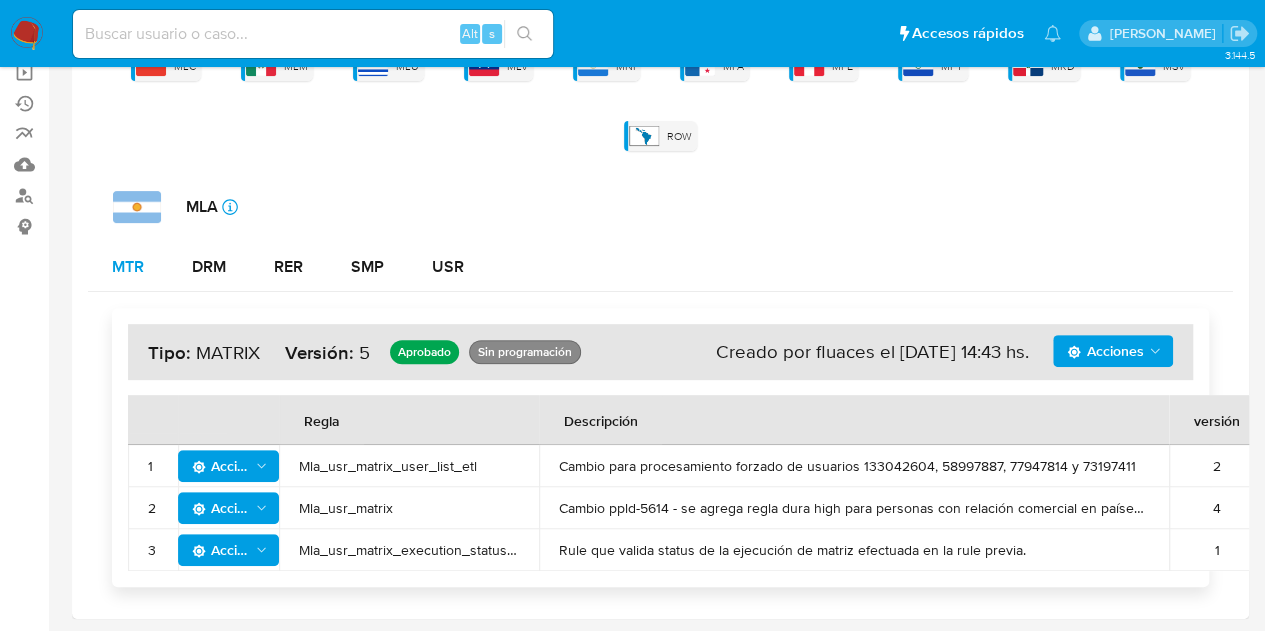 click on "MTR" at bounding box center (128, 267) 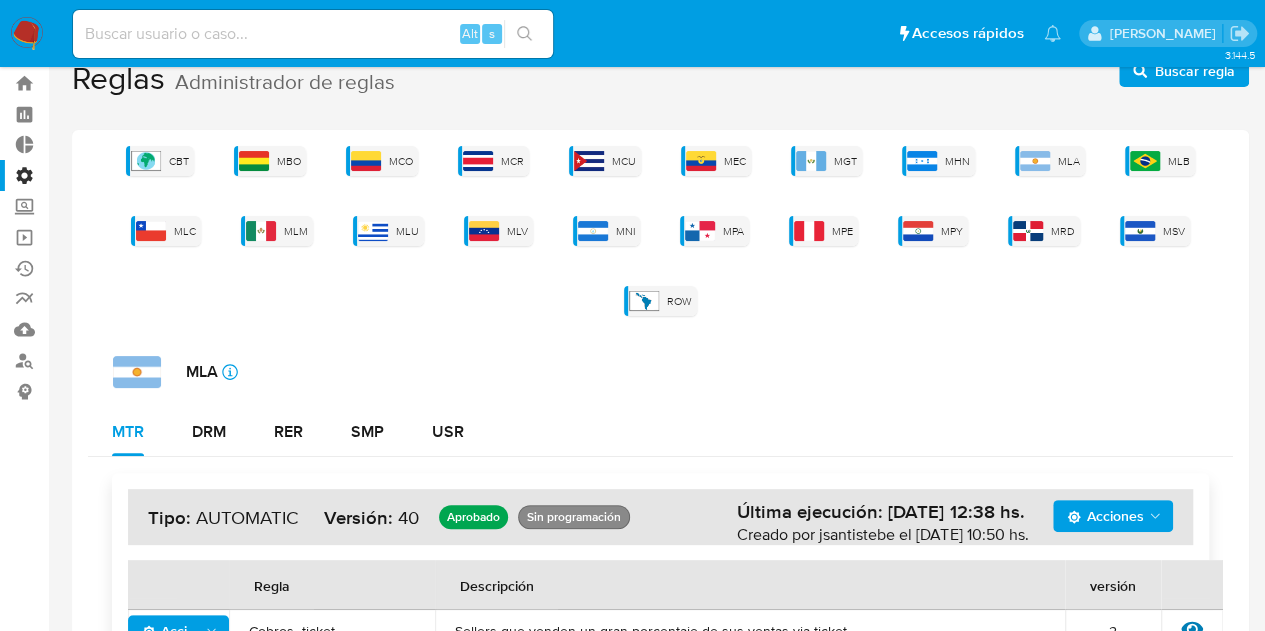scroll, scrollTop: 42, scrollLeft: 0, axis: vertical 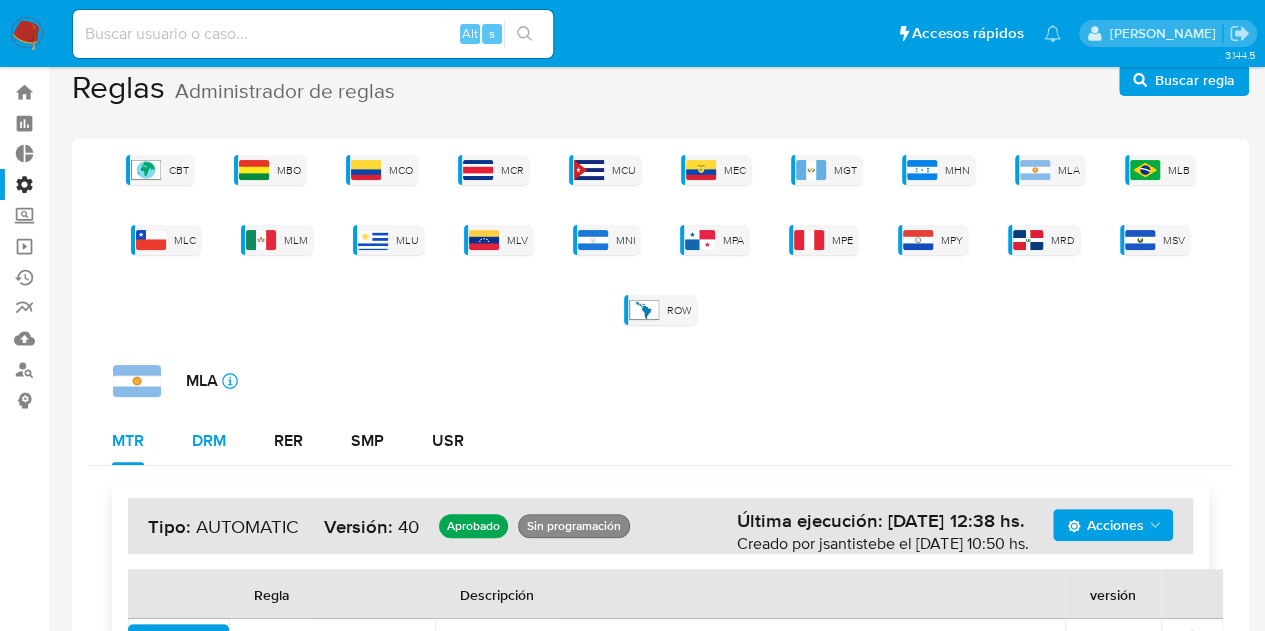 click on "DRM" at bounding box center [209, 441] 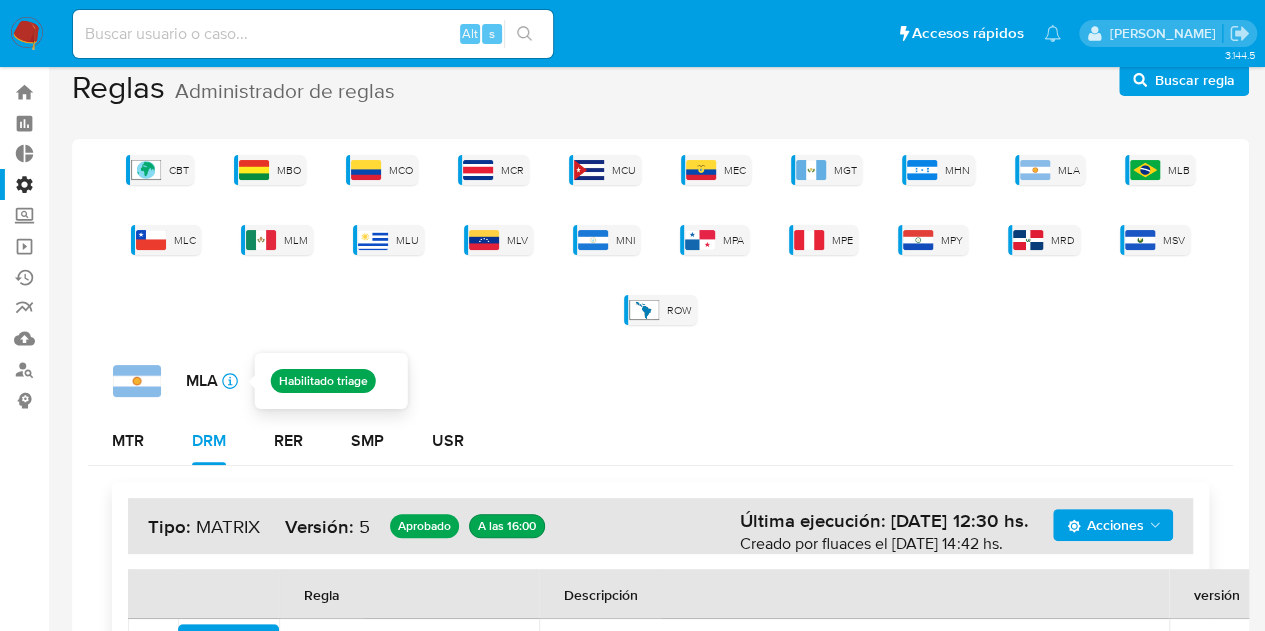 scroll, scrollTop: 0, scrollLeft: 0, axis: both 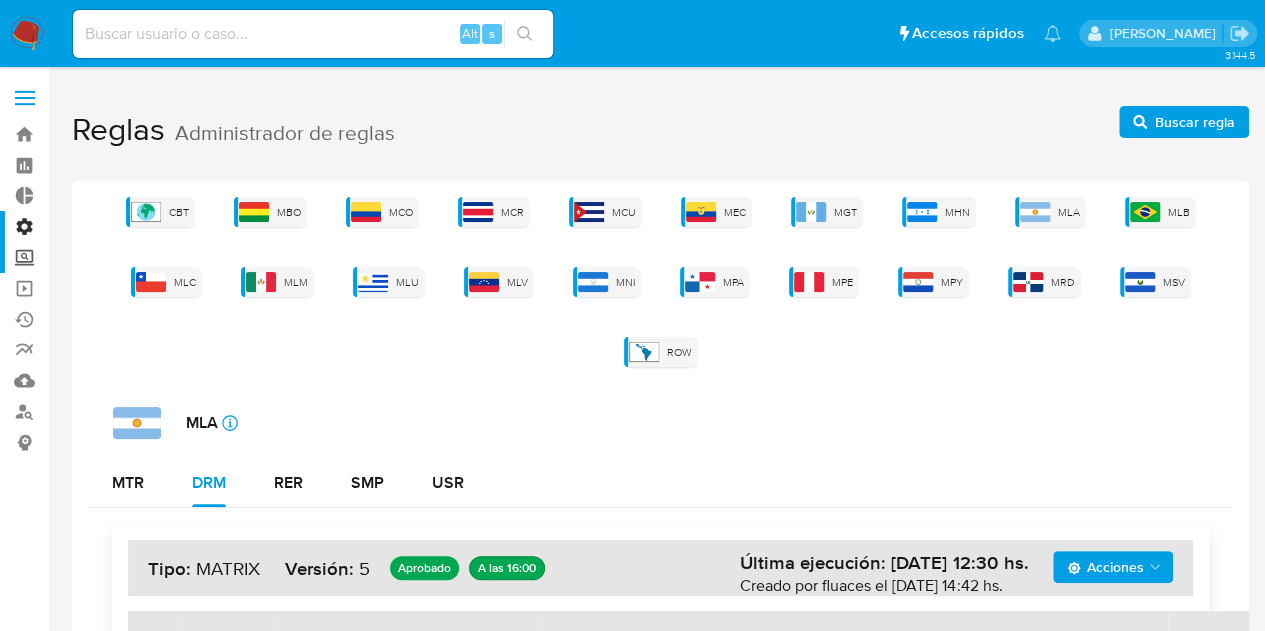 click on "Screening" at bounding box center (119, 257) 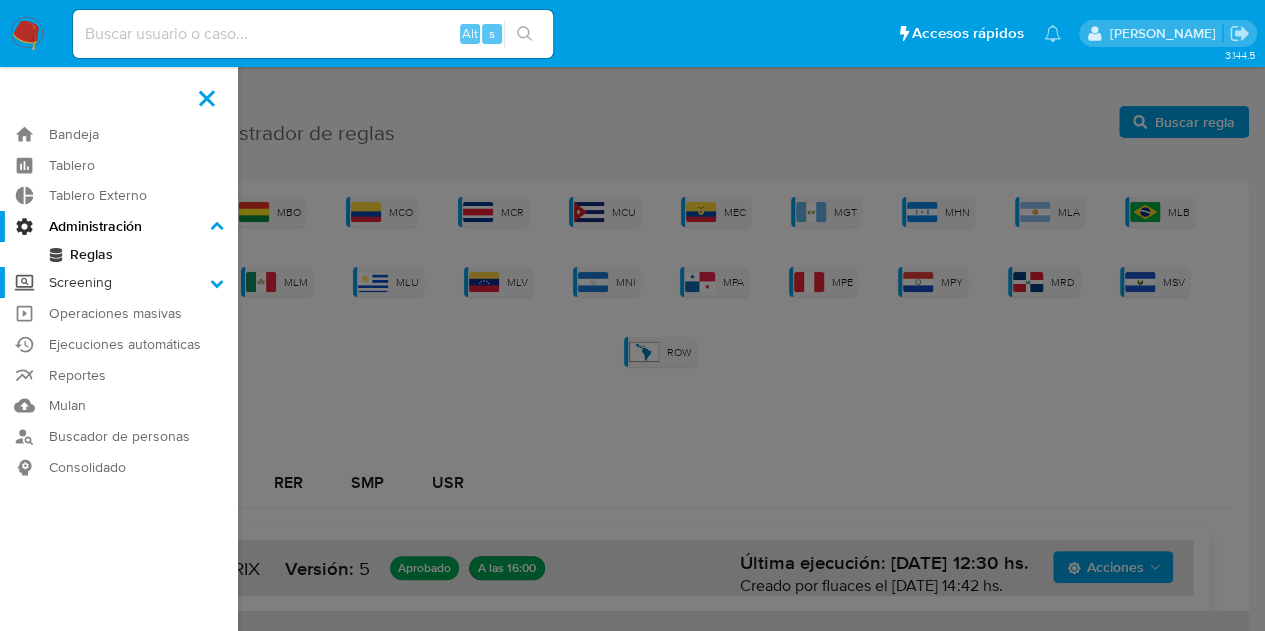 click on "Screening" at bounding box center (0, 0) 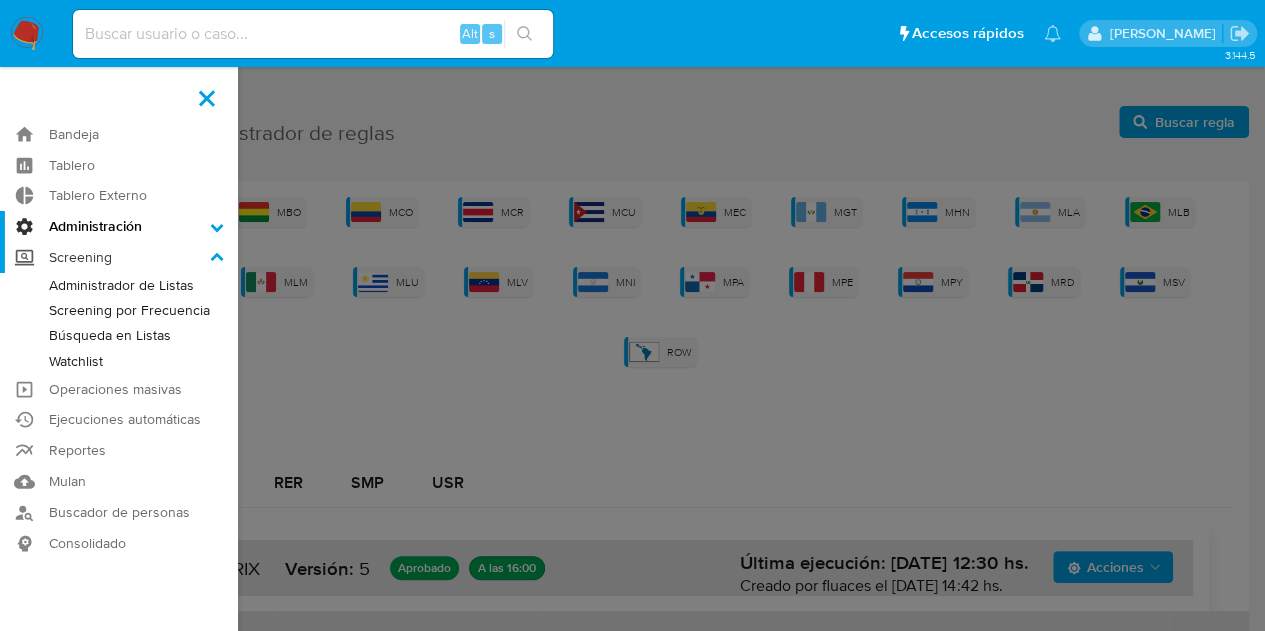 click on "Screening" at bounding box center (119, 257) 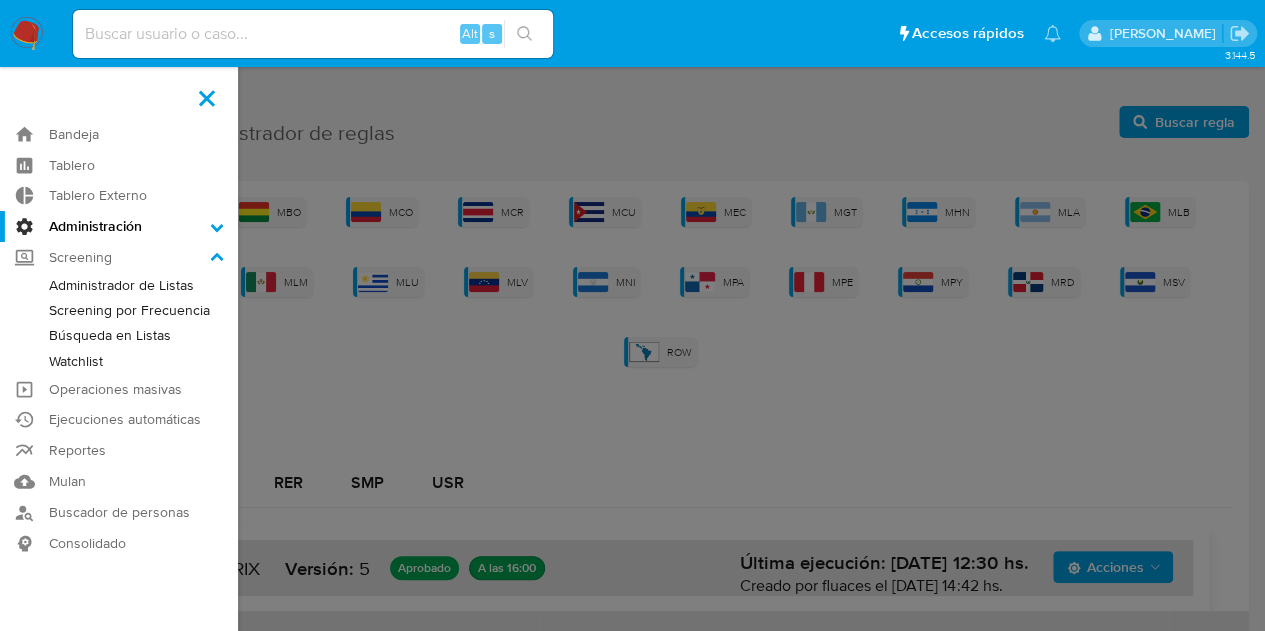 click on "Screening por Frecuencia" at bounding box center [119, 310] 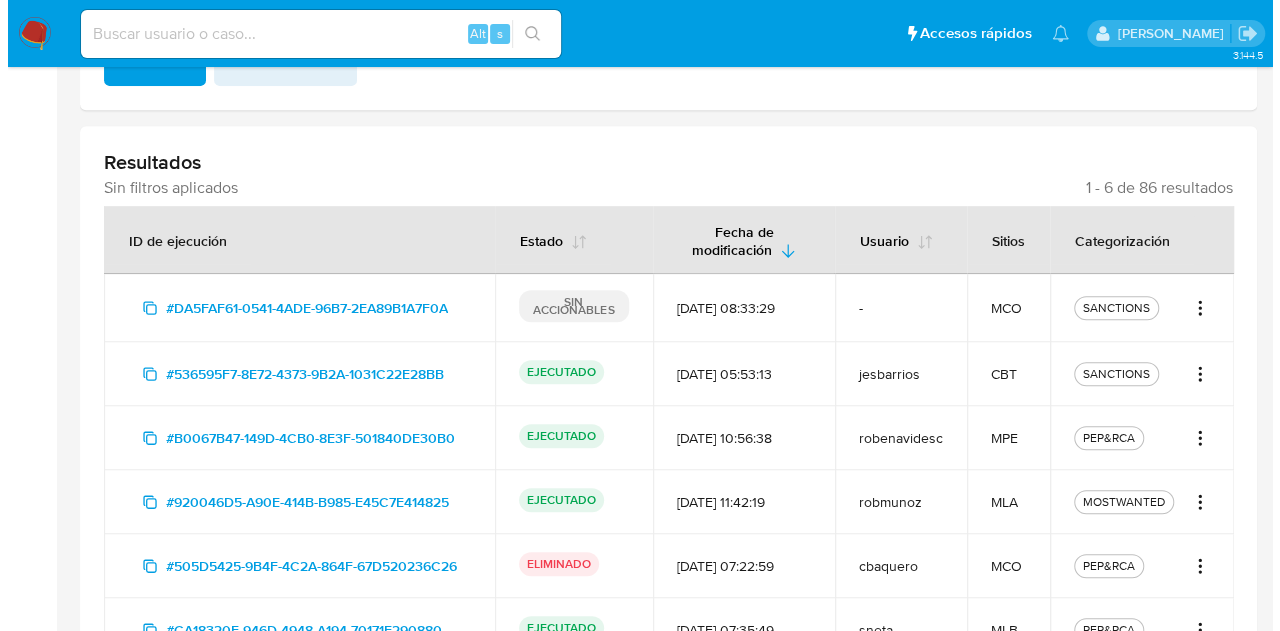 scroll, scrollTop: 500, scrollLeft: 0, axis: vertical 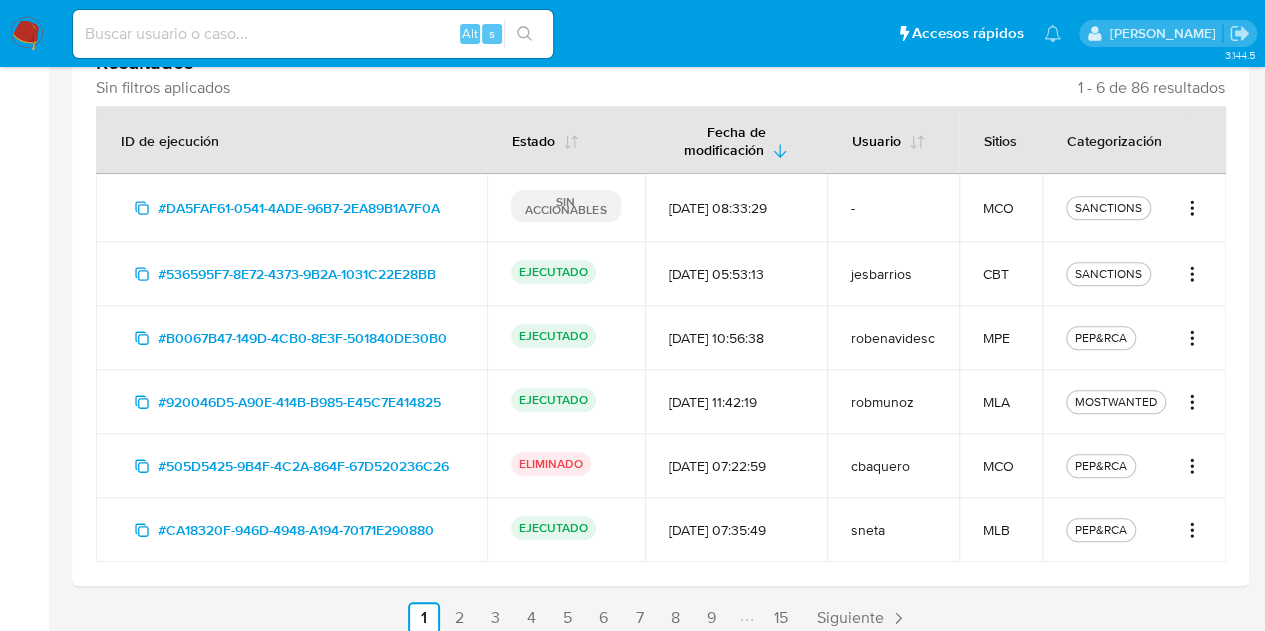 click 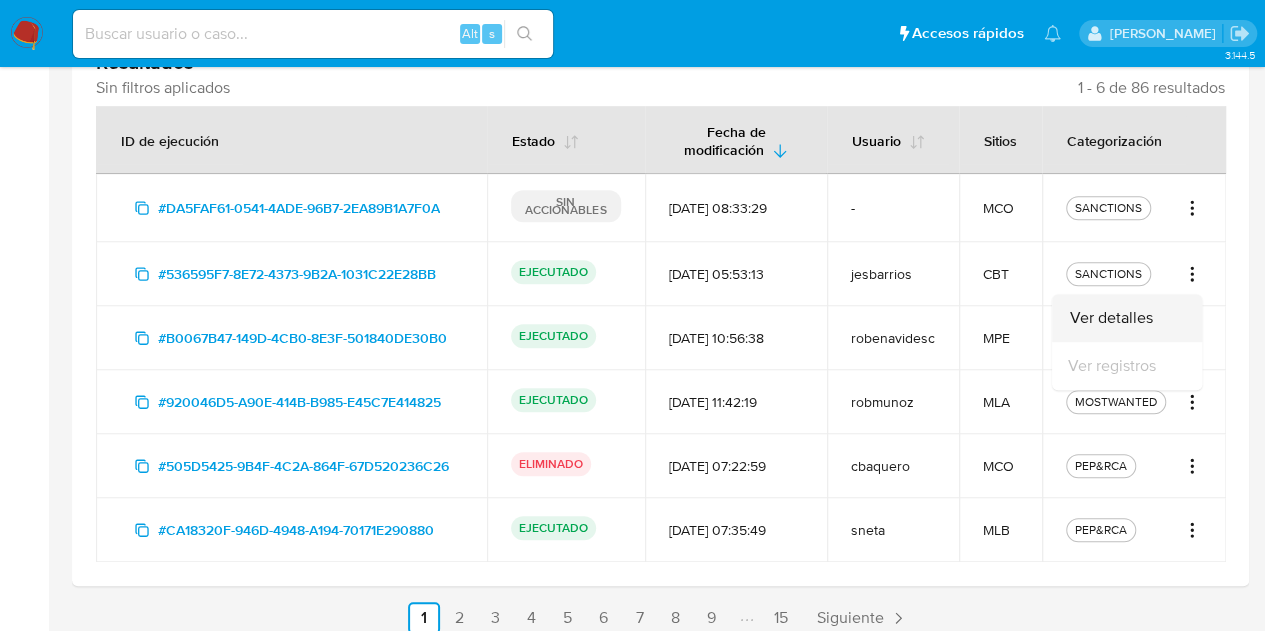 click on "Ver detalles" at bounding box center (1127, 318) 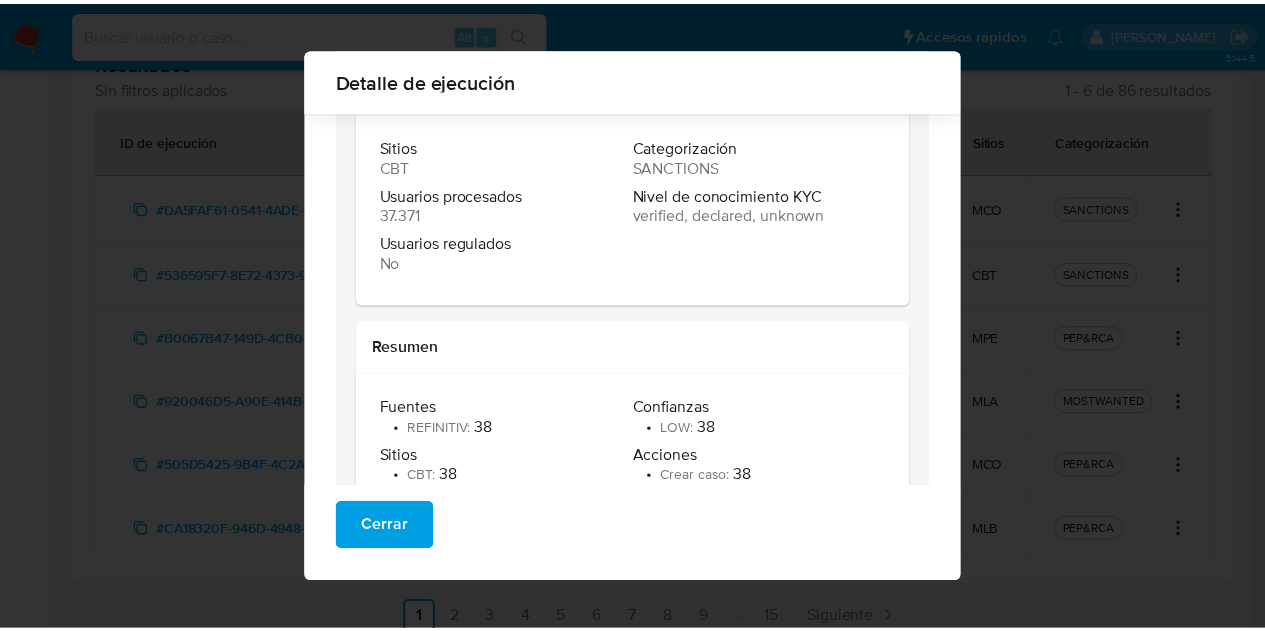 scroll, scrollTop: 298, scrollLeft: 0, axis: vertical 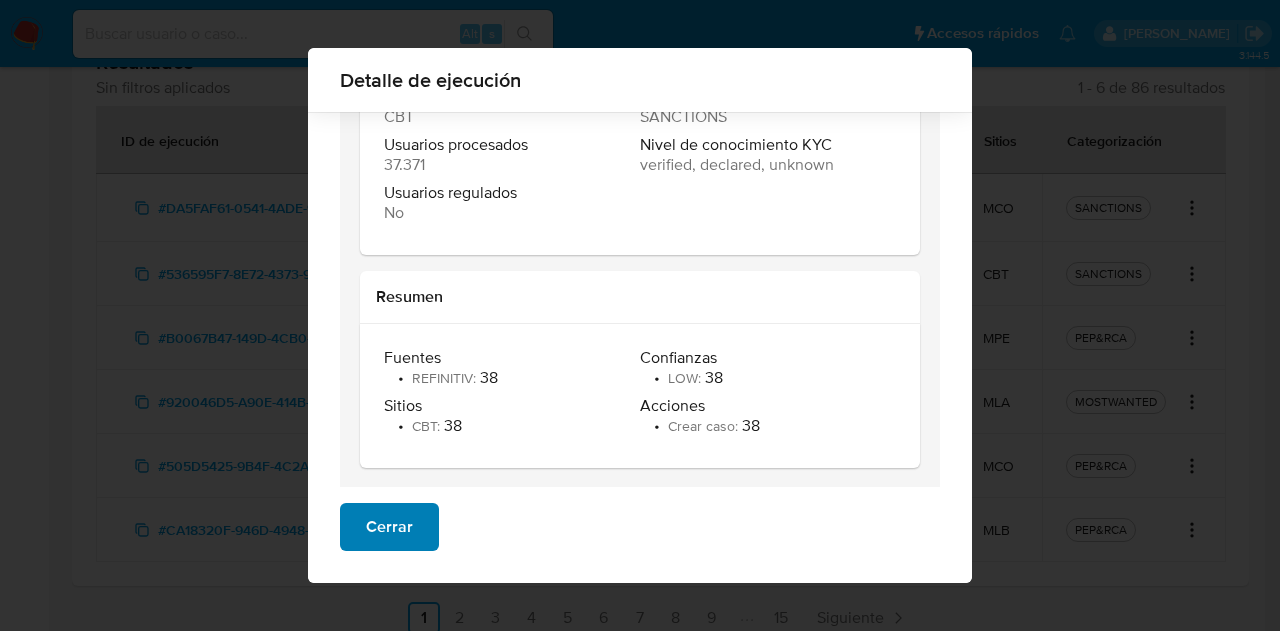 click on "Cerrar" at bounding box center [389, 527] 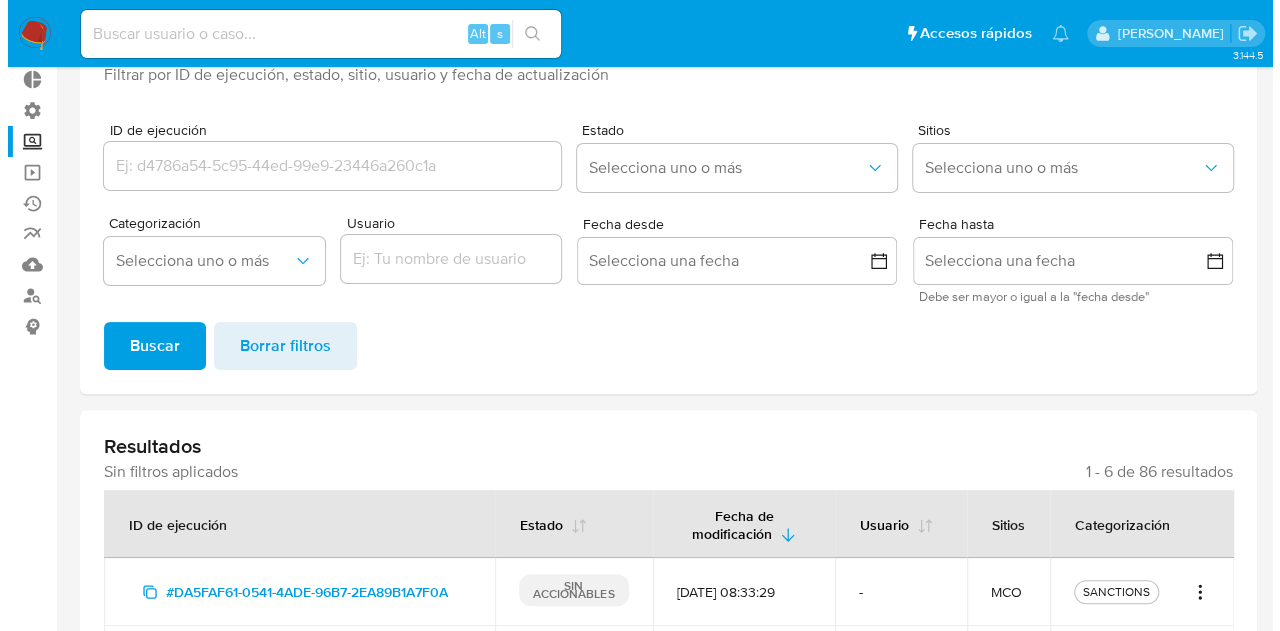 scroll, scrollTop: 0, scrollLeft: 0, axis: both 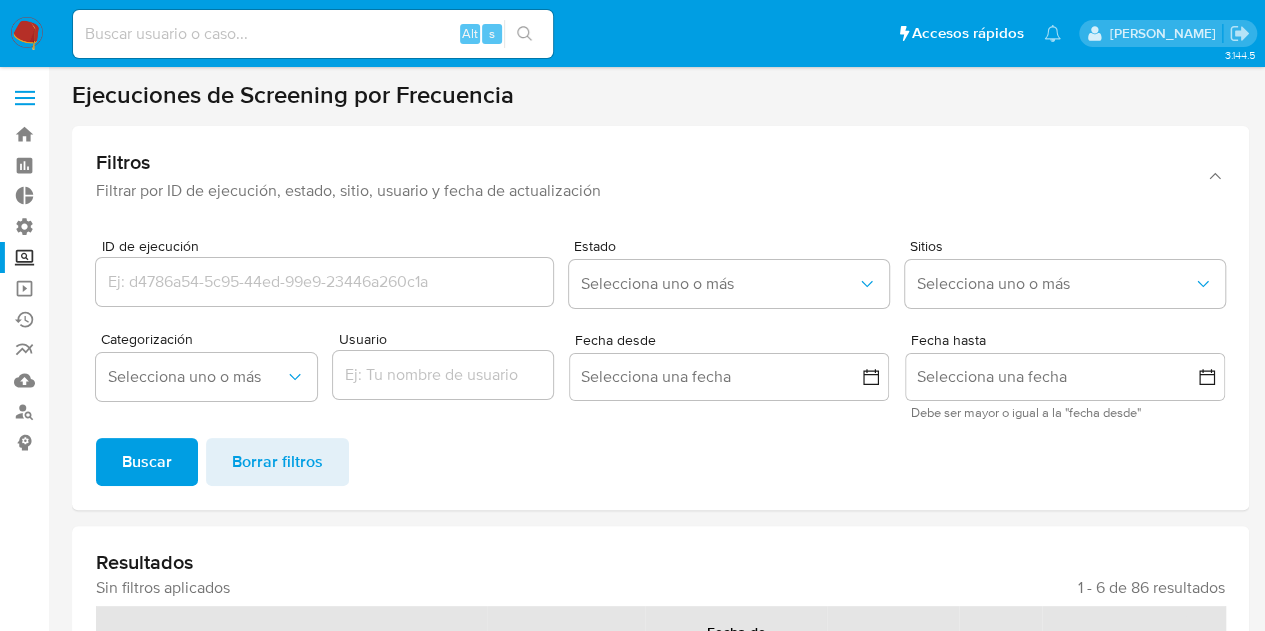 click at bounding box center (443, 375) 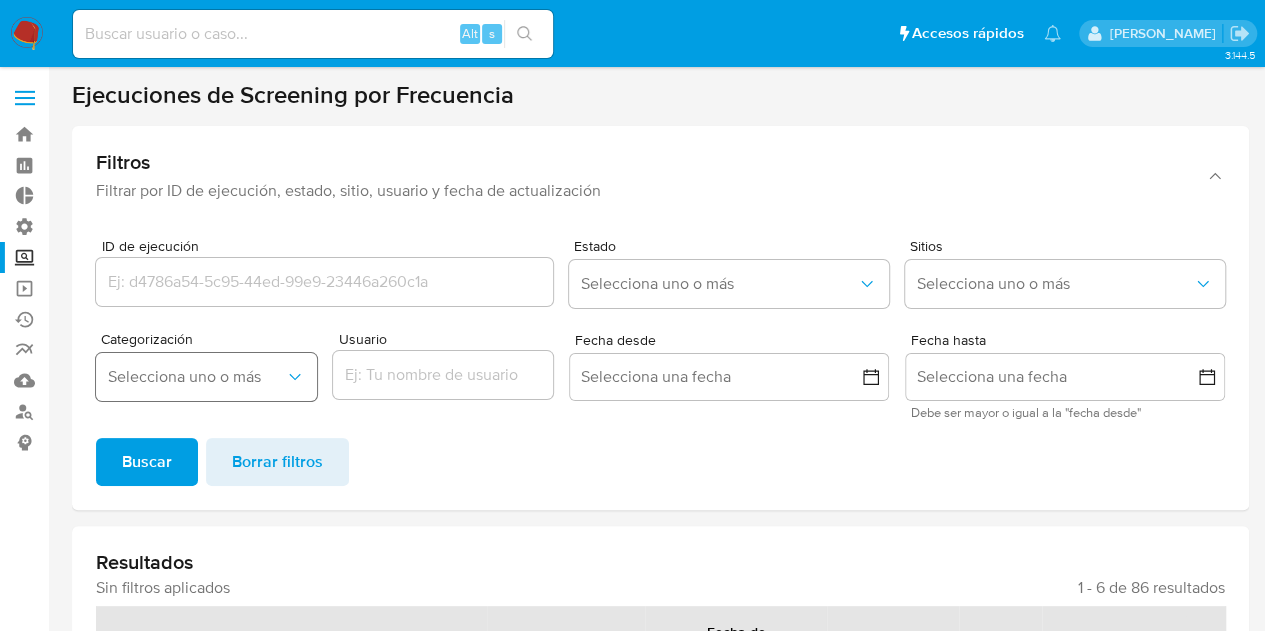 click on "Selecciona uno o más" at bounding box center (196, 377) 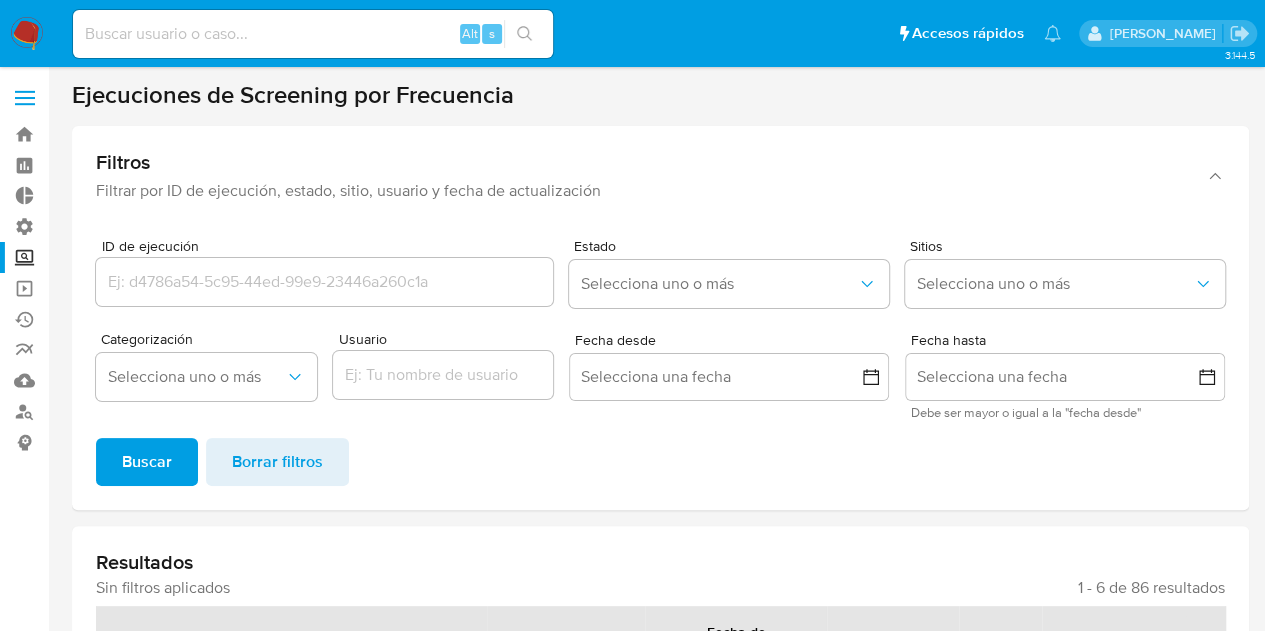 click on "Buscar Borrar filtros" at bounding box center (660, 462) 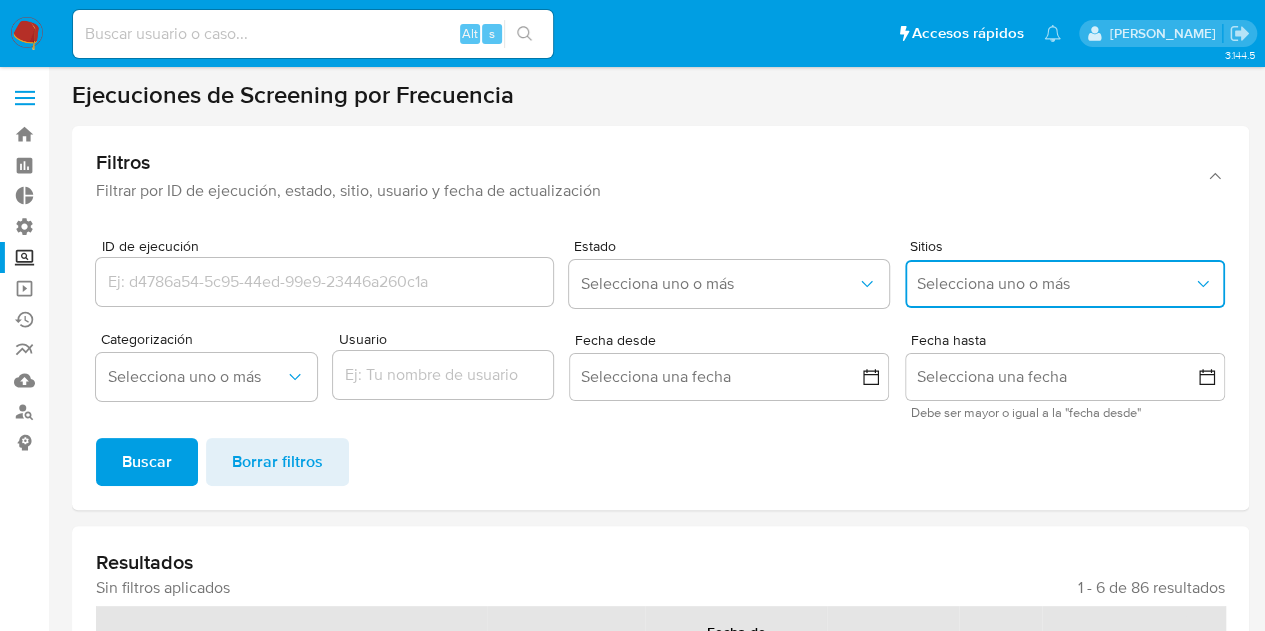 click on "Selecciona uno o más" at bounding box center (1065, 284) 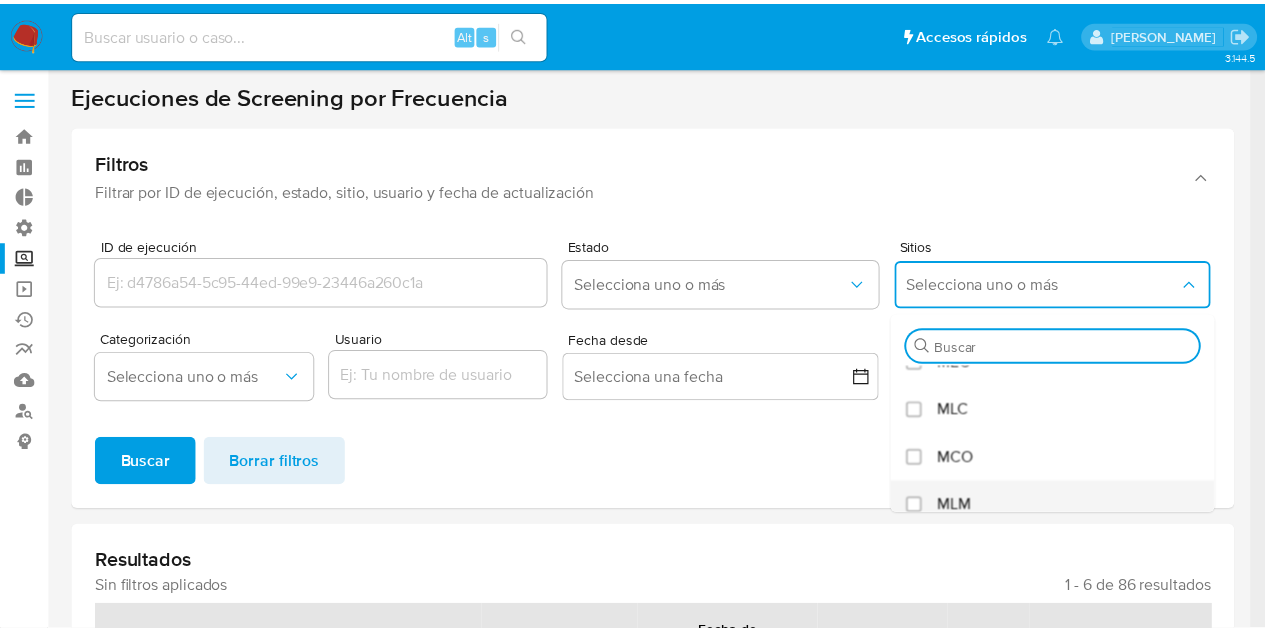 scroll, scrollTop: 812, scrollLeft: 0, axis: vertical 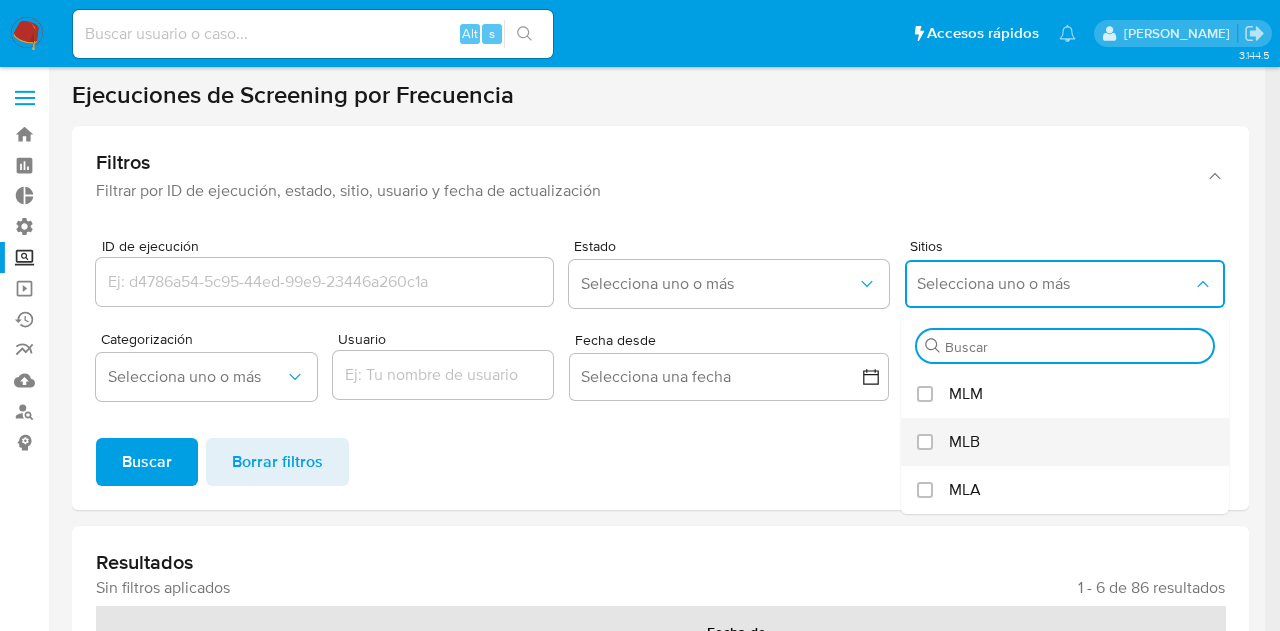 click at bounding box center [933, 442] 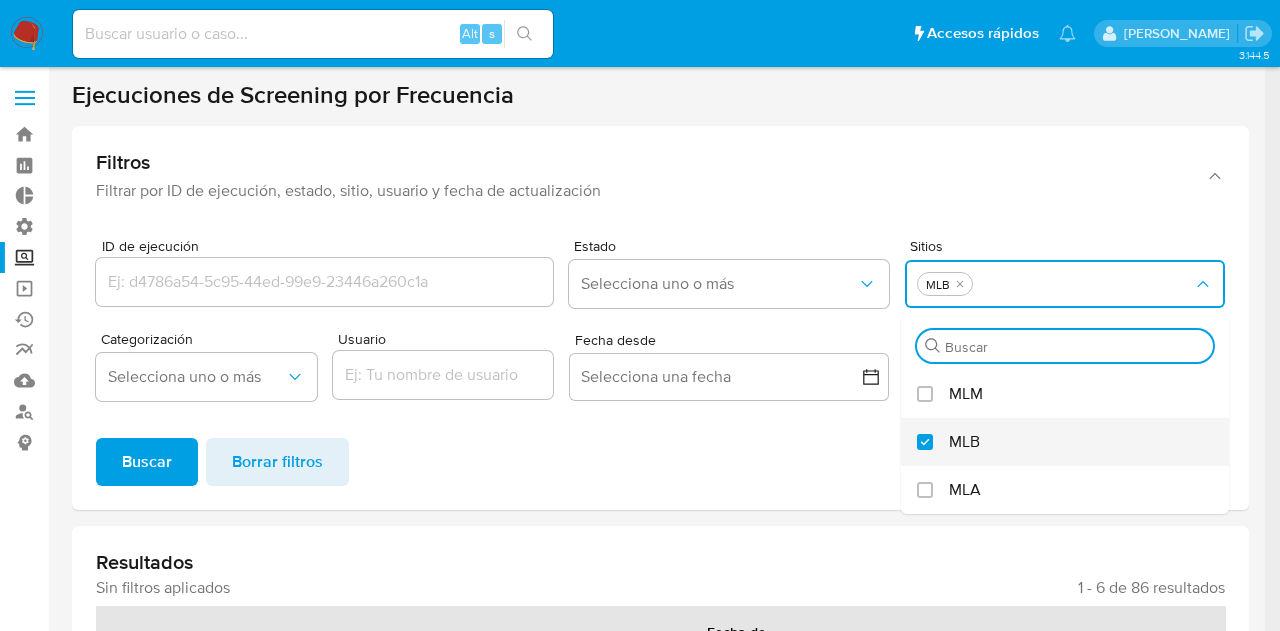 checkbox on "true" 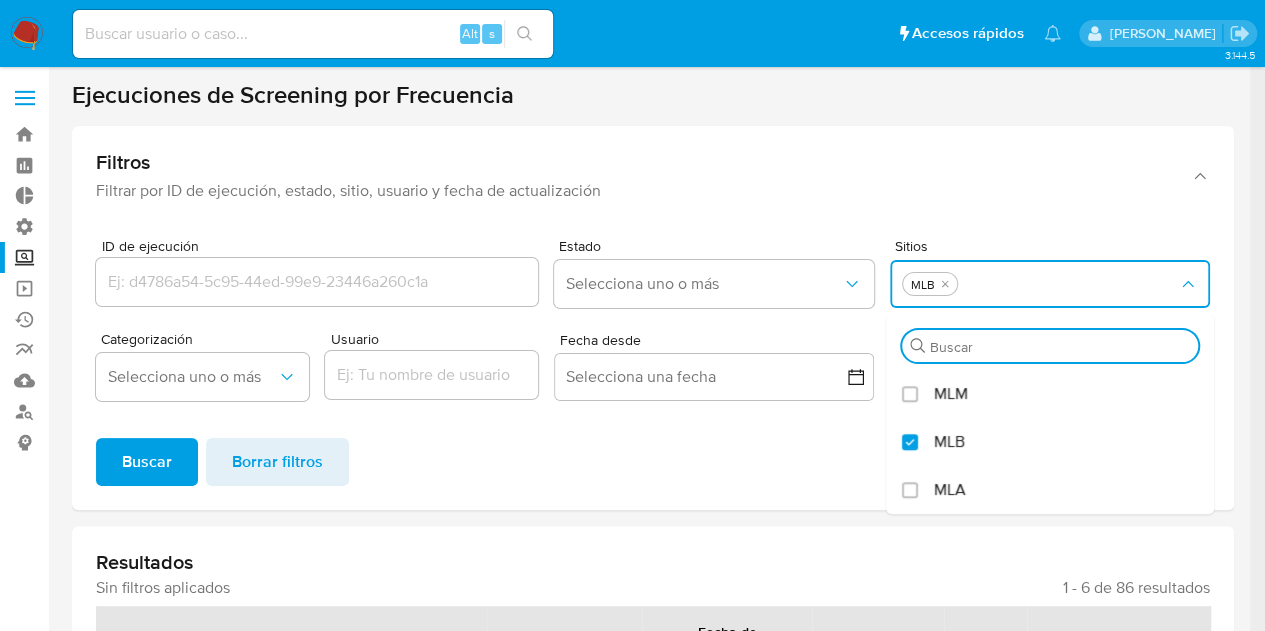 click on "Buscar Borrar filtros" at bounding box center (653, 462) 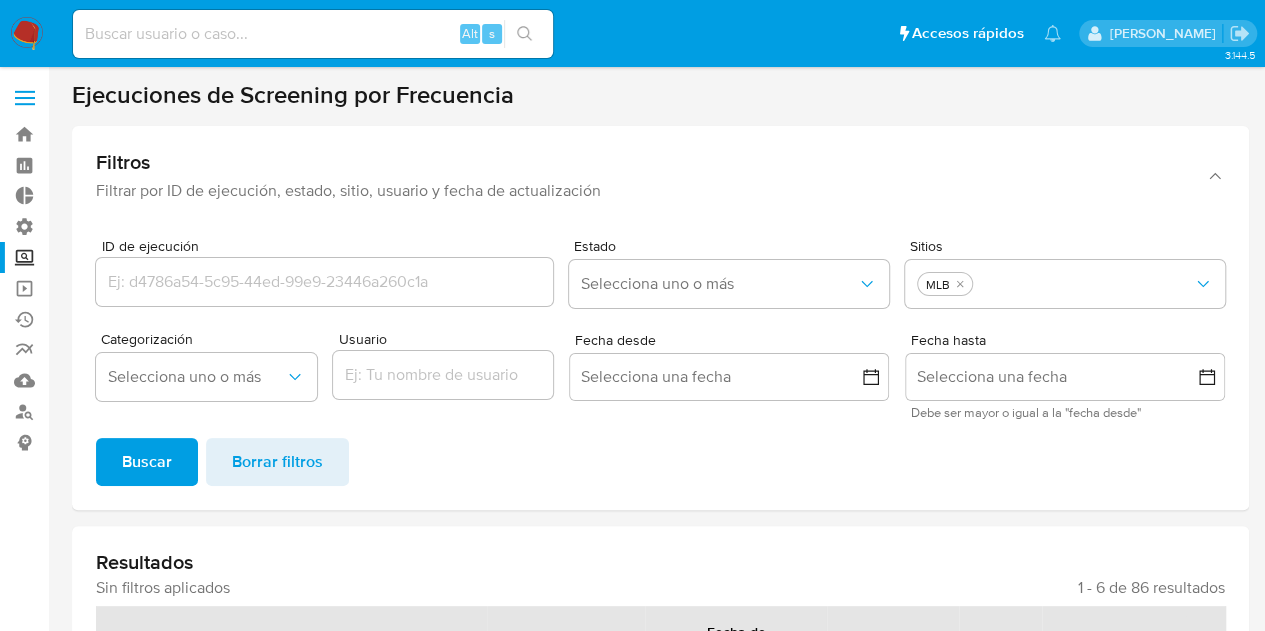 click on "Buscar" at bounding box center [147, 462] 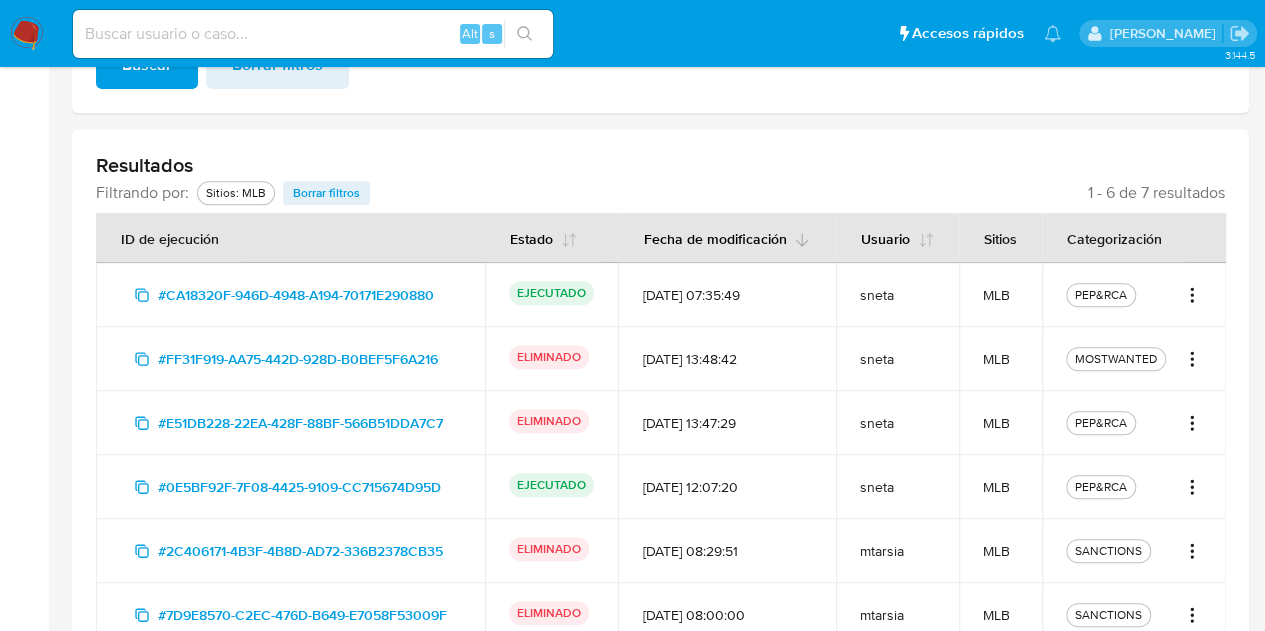 scroll, scrollTop: 300, scrollLeft: 0, axis: vertical 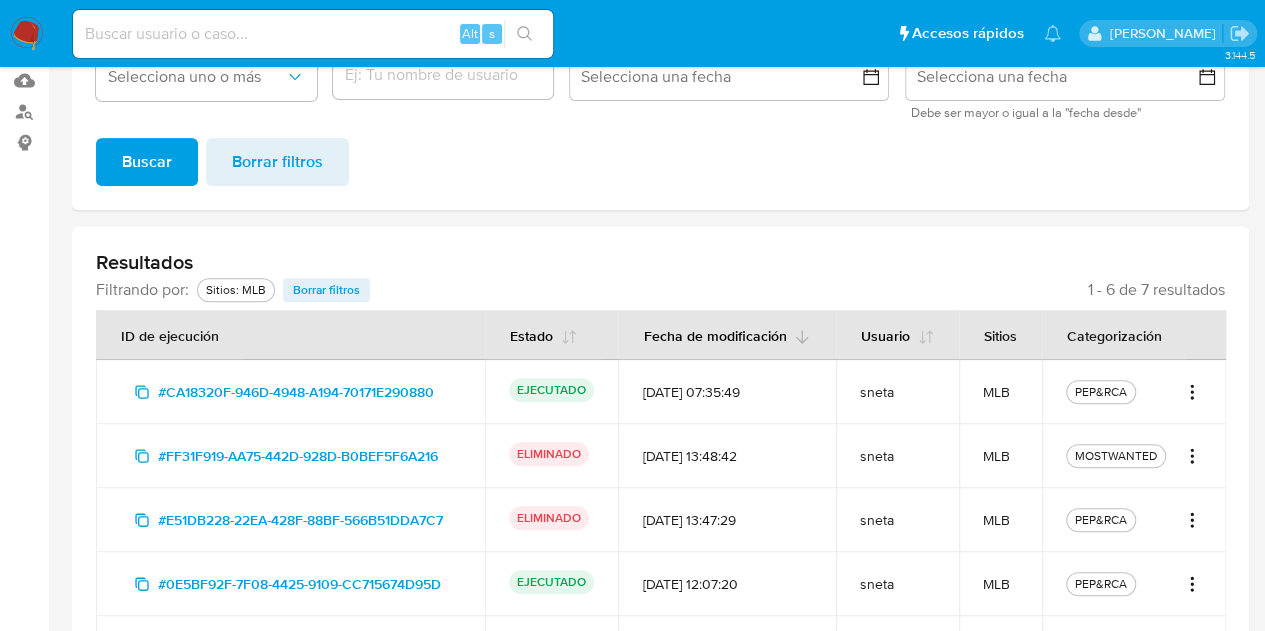click 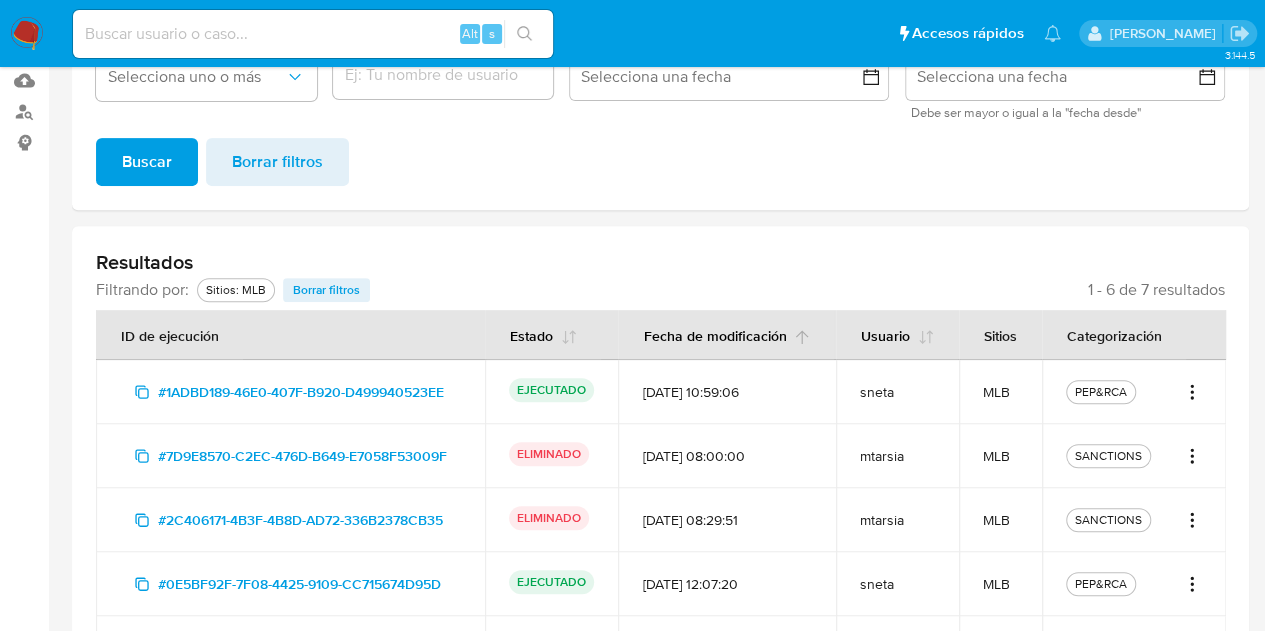 click 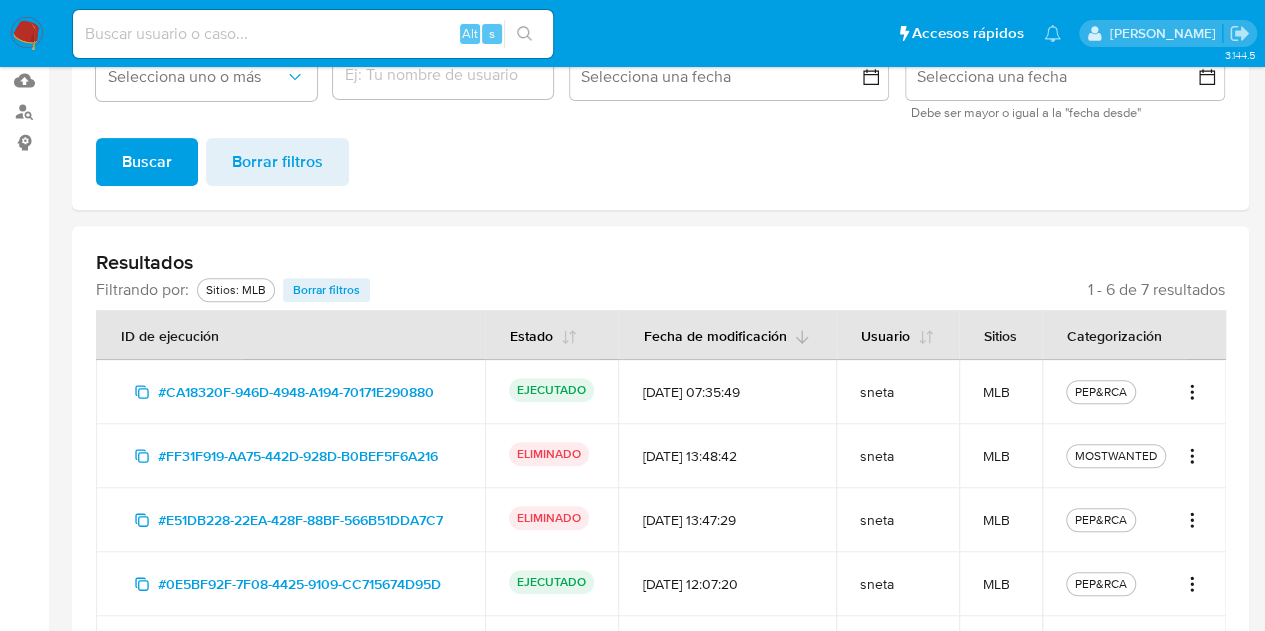 click on "Fecha de modificación" at bounding box center (726, 335) 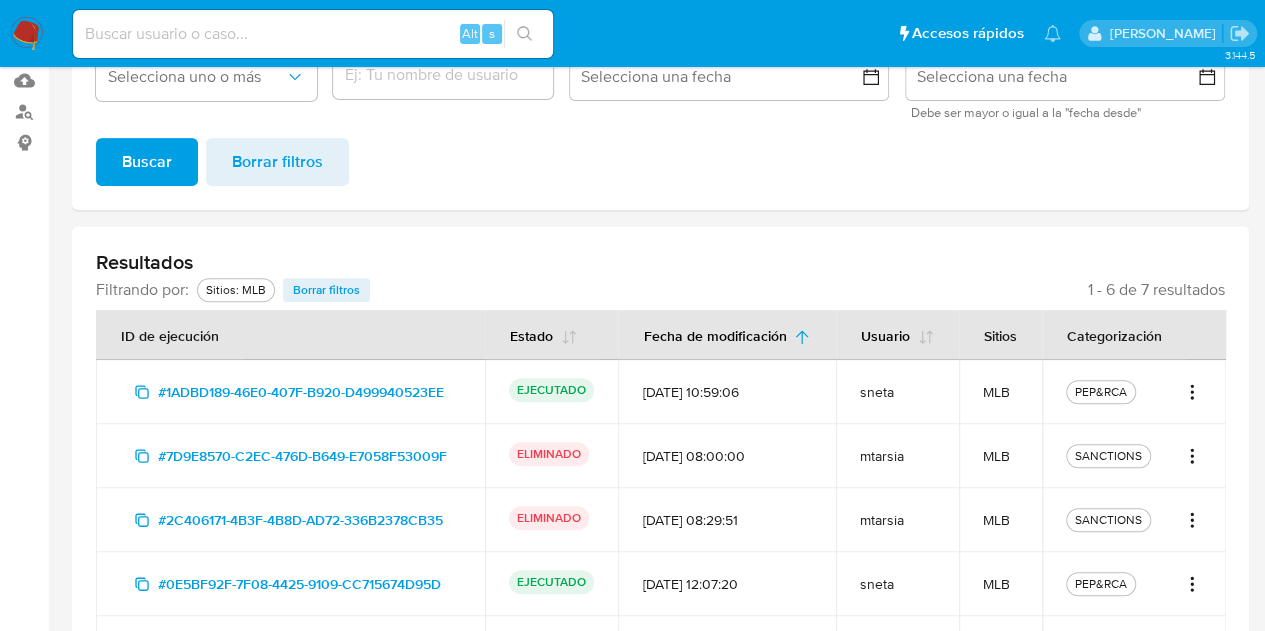 click on "Fecha de modificación" at bounding box center [726, 335] 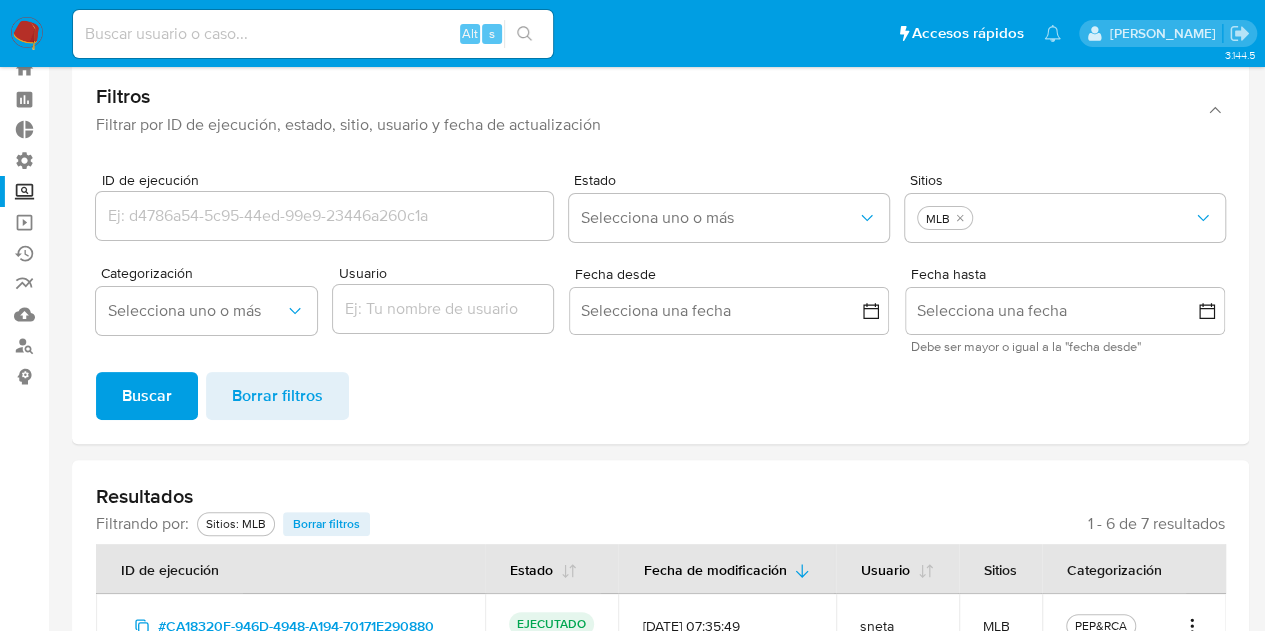 scroll, scrollTop: 0, scrollLeft: 0, axis: both 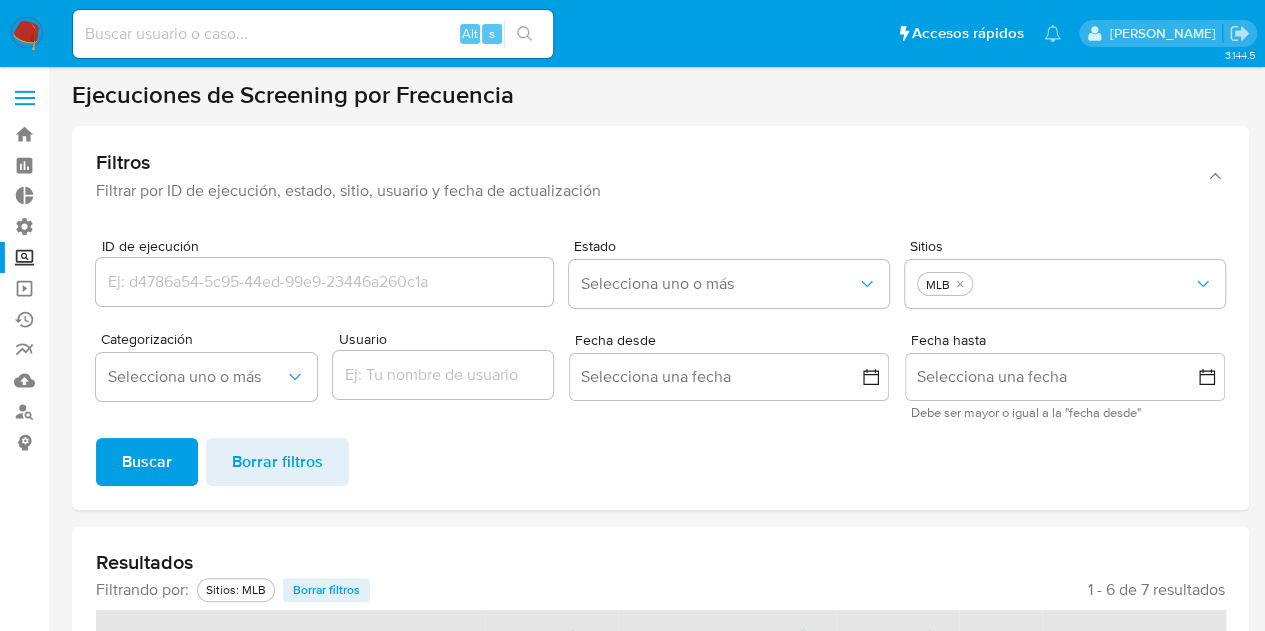 click at bounding box center (25, 98) 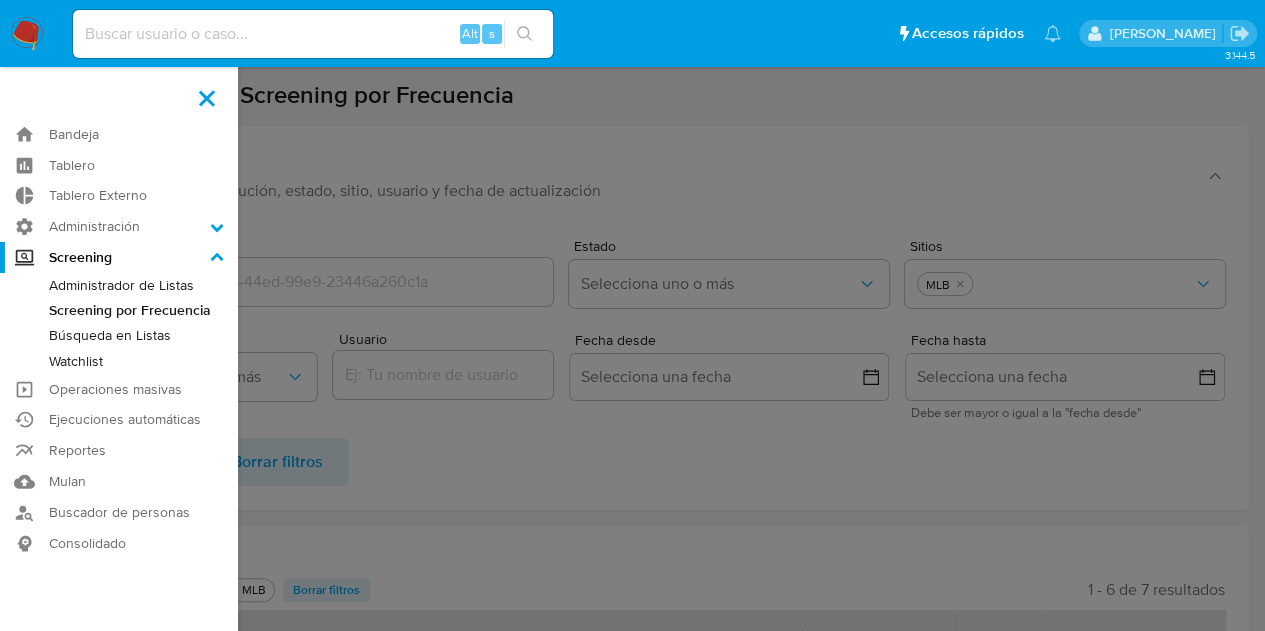 click on "Watchlist" at bounding box center (119, 361) 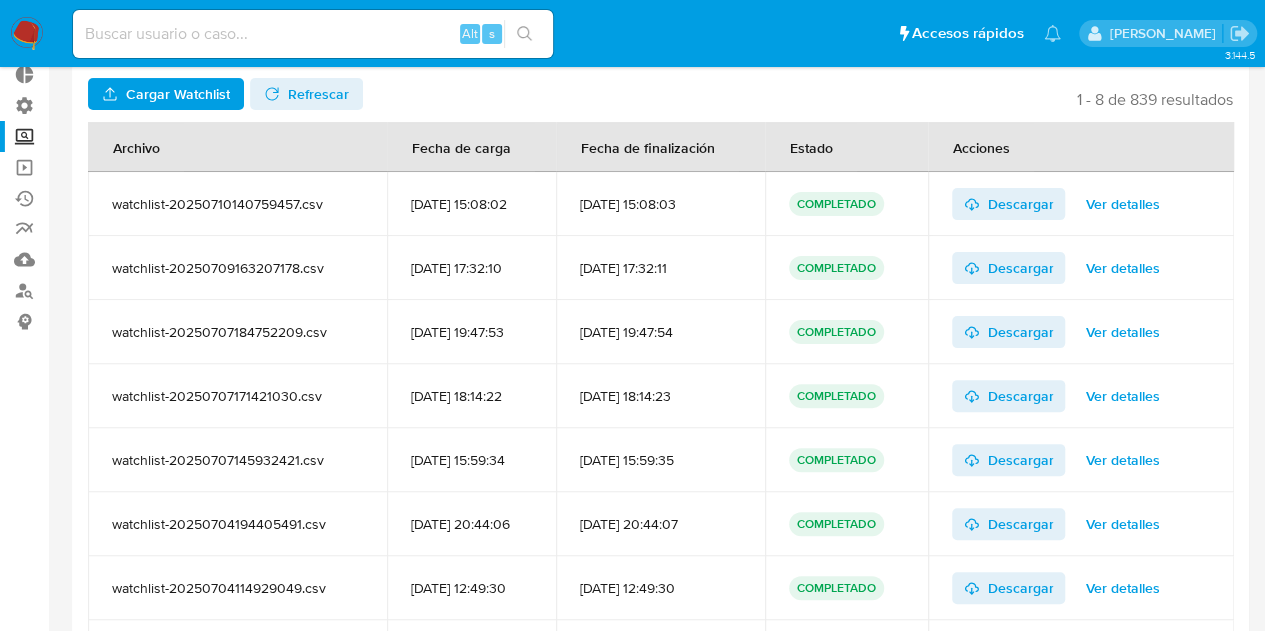 scroll, scrollTop: 50, scrollLeft: 0, axis: vertical 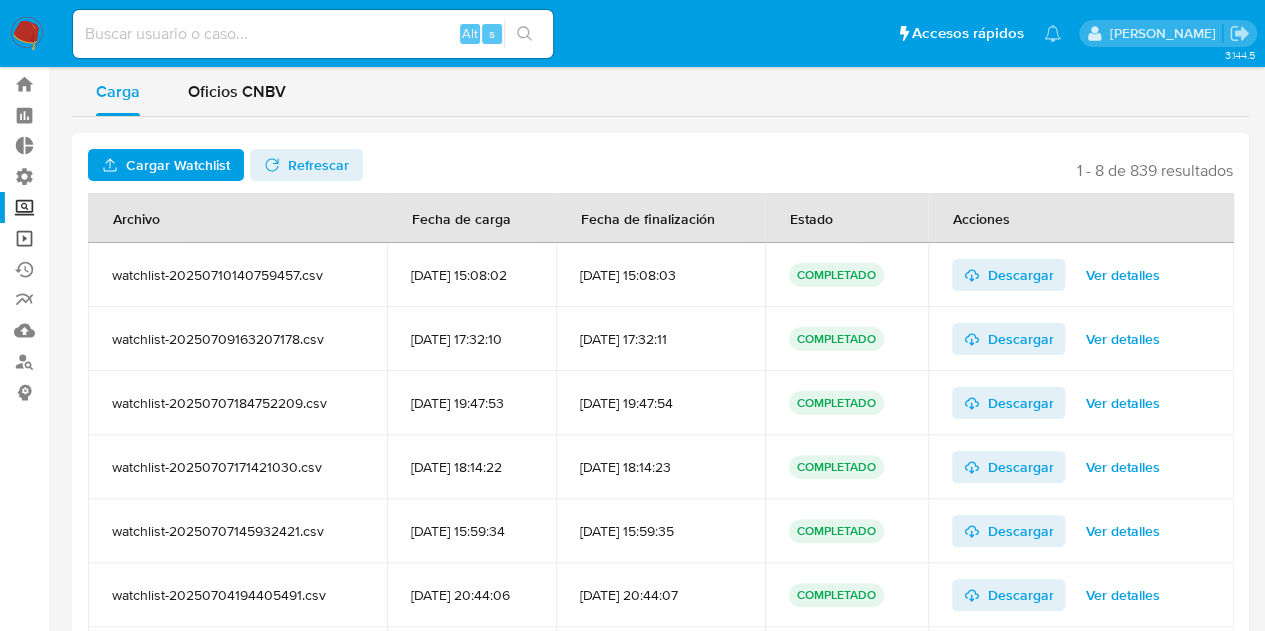 click on "Operaciones masivas" at bounding box center (119, 238) 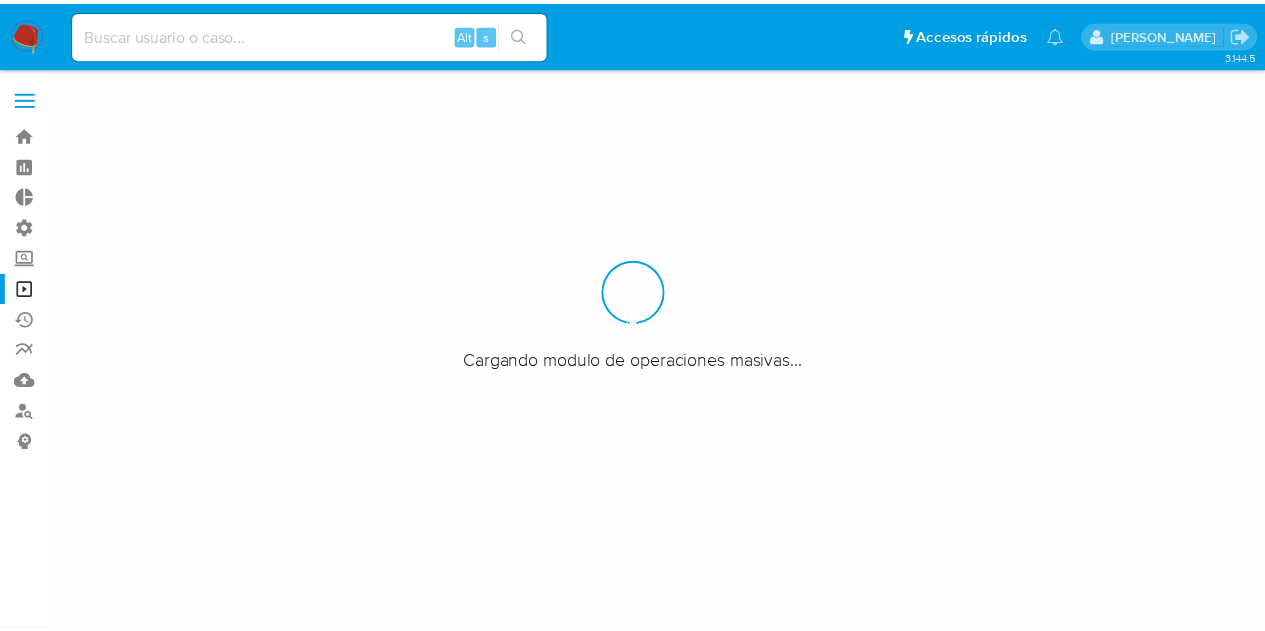 scroll, scrollTop: 0, scrollLeft: 0, axis: both 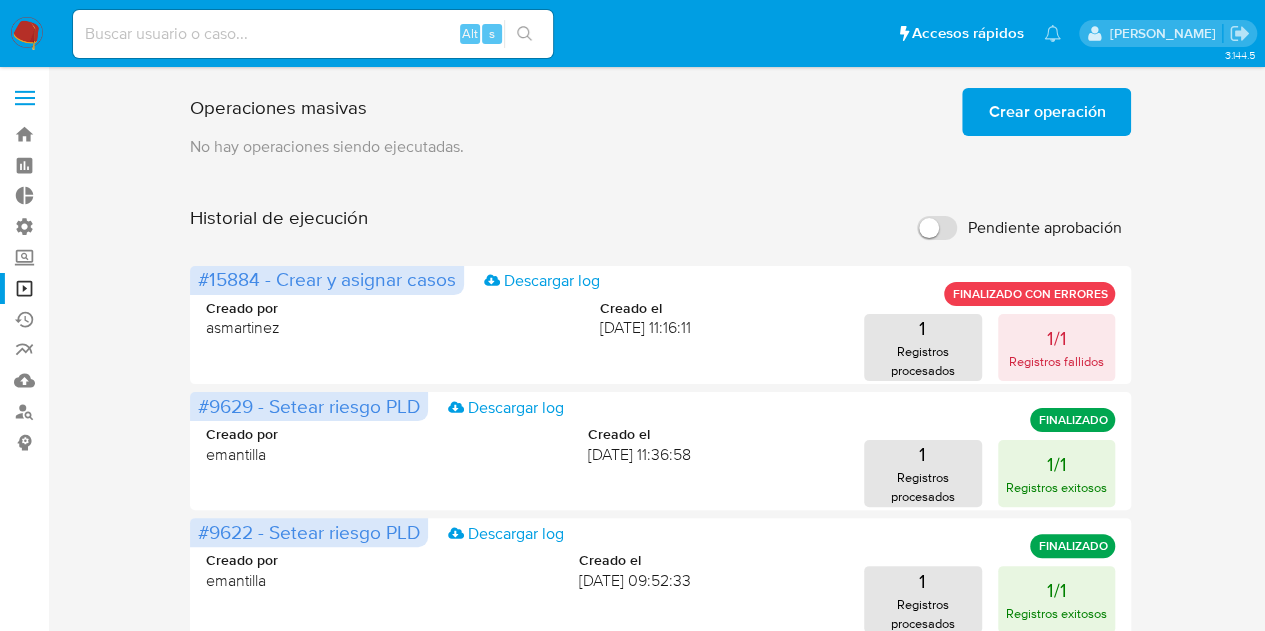 click at bounding box center (25, 98) 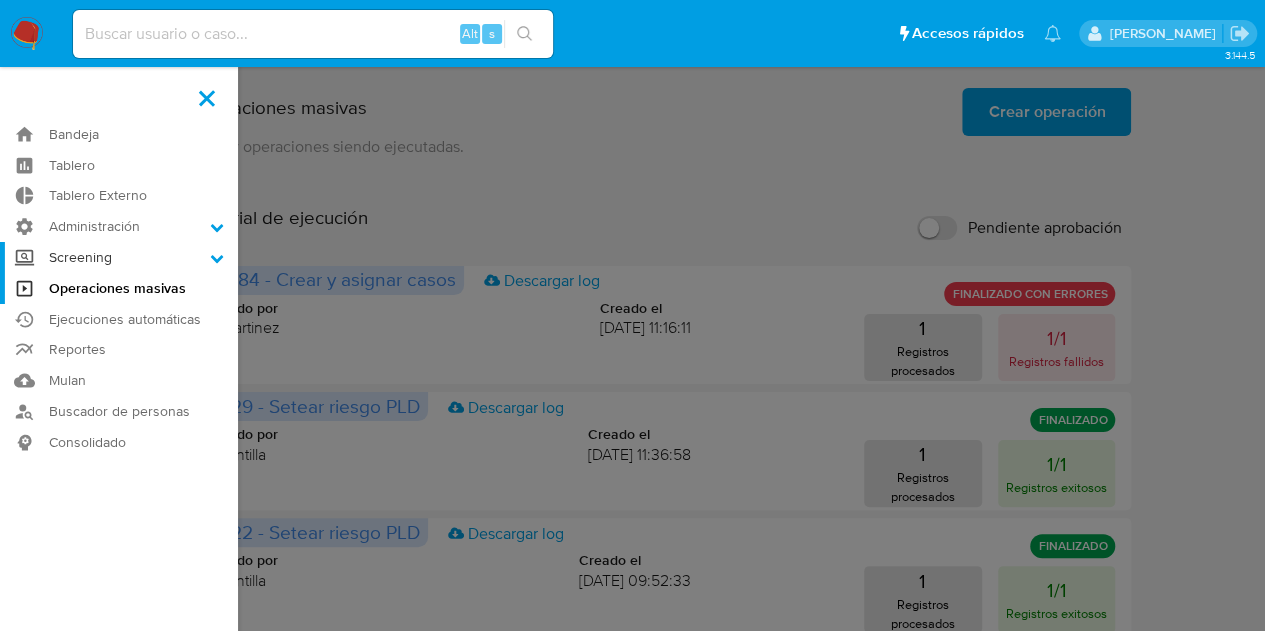 click on "Screening" at bounding box center (119, 257) 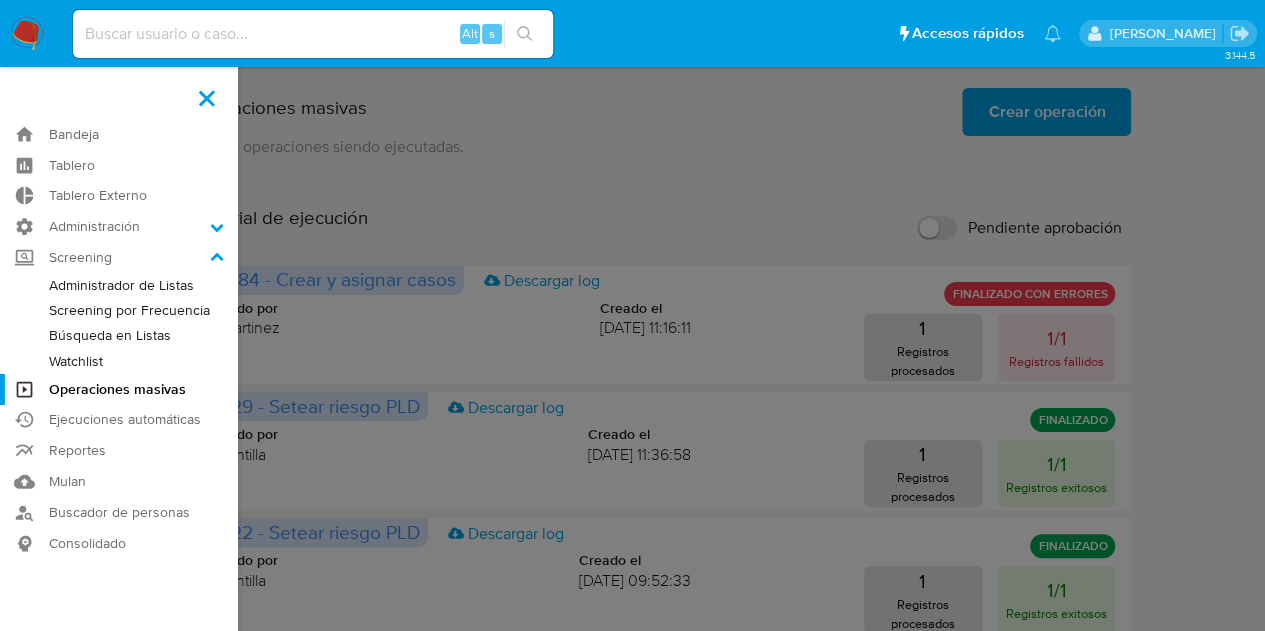 click on "Watchlist" at bounding box center (119, 361) 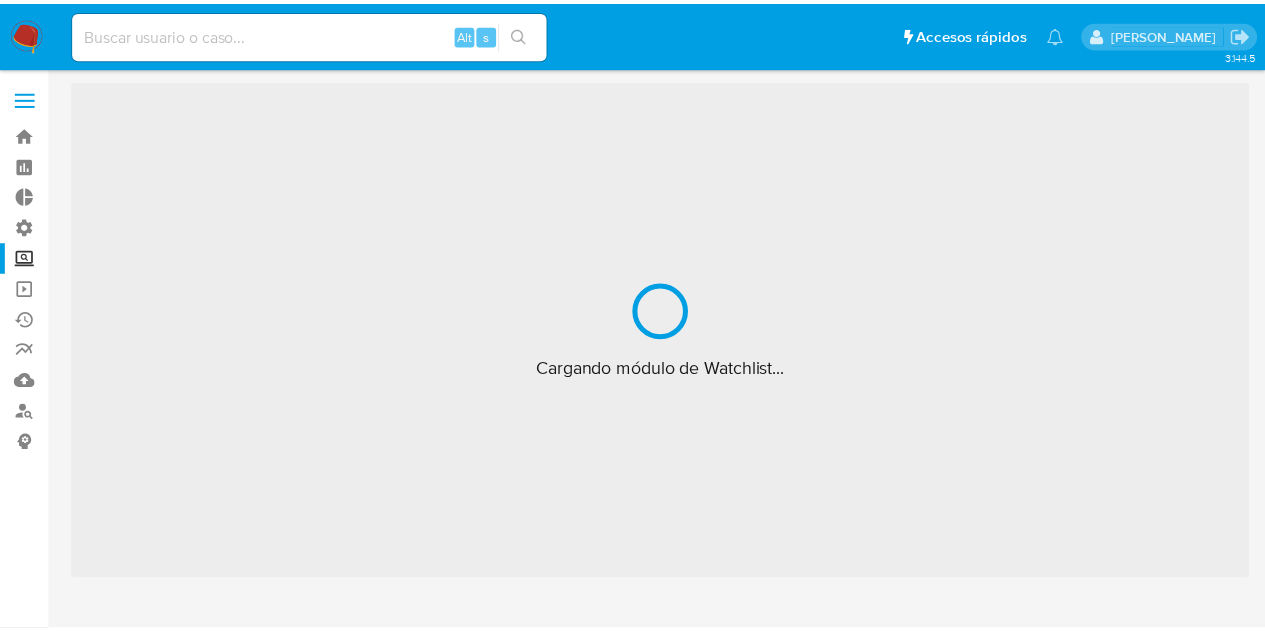scroll, scrollTop: 0, scrollLeft: 0, axis: both 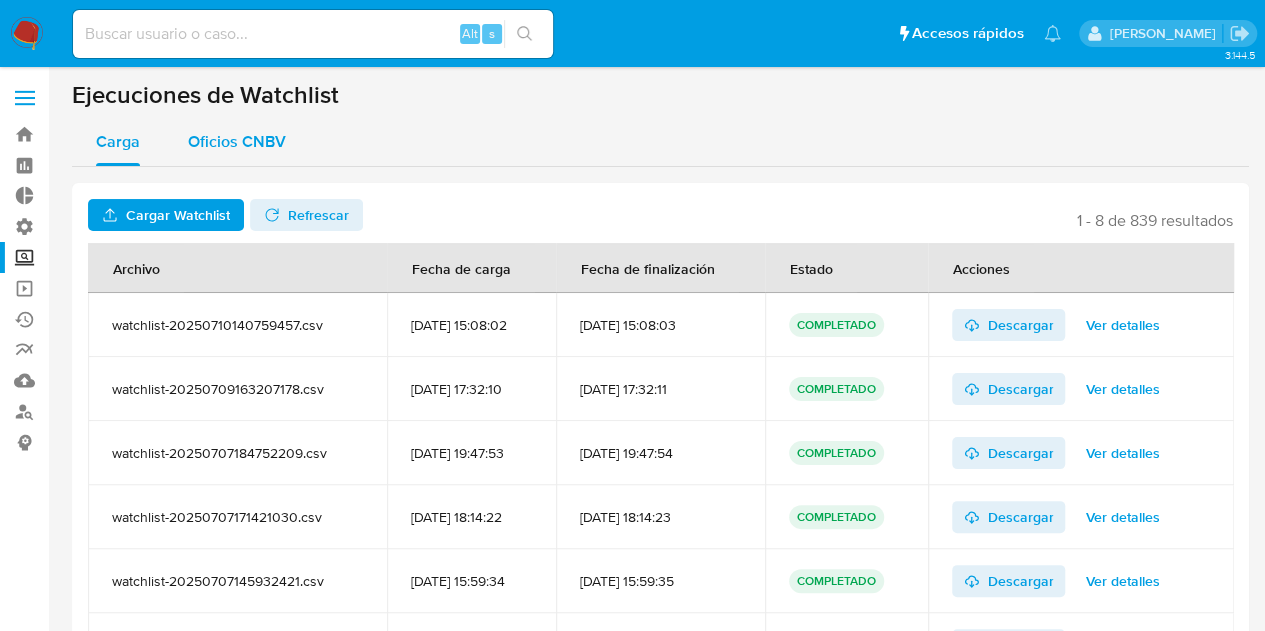 click on "Oficios CNBV" at bounding box center (237, 141) 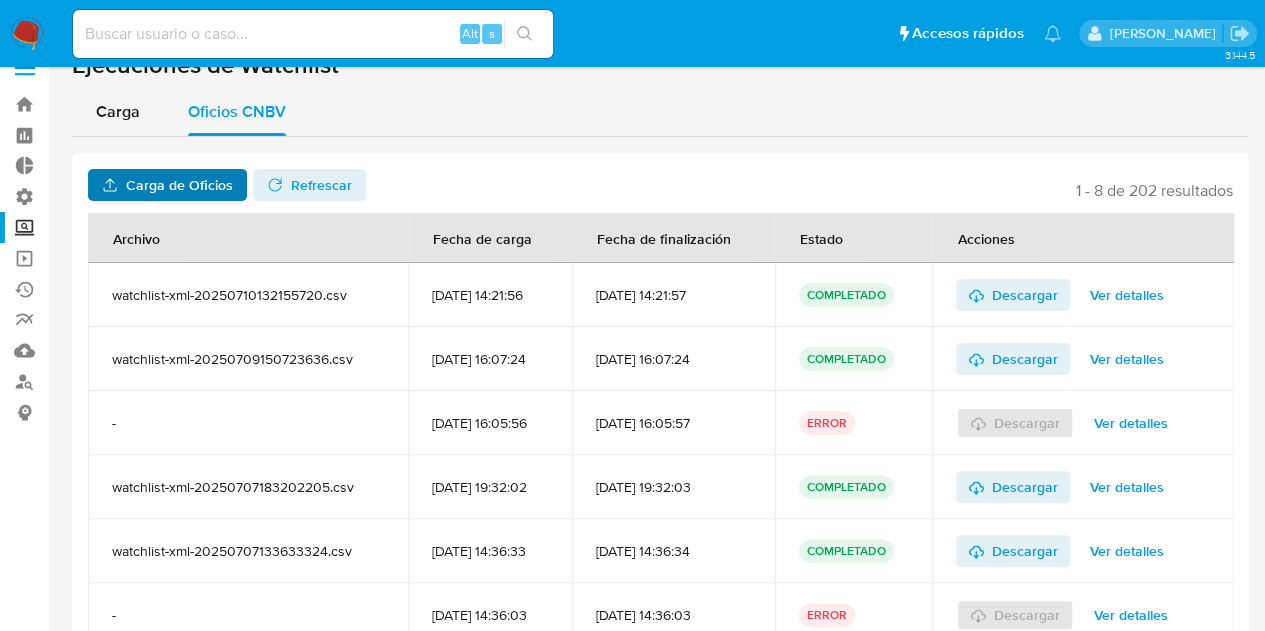 scroll, scrollTop: 0, scrollLeft: 0, axis: both 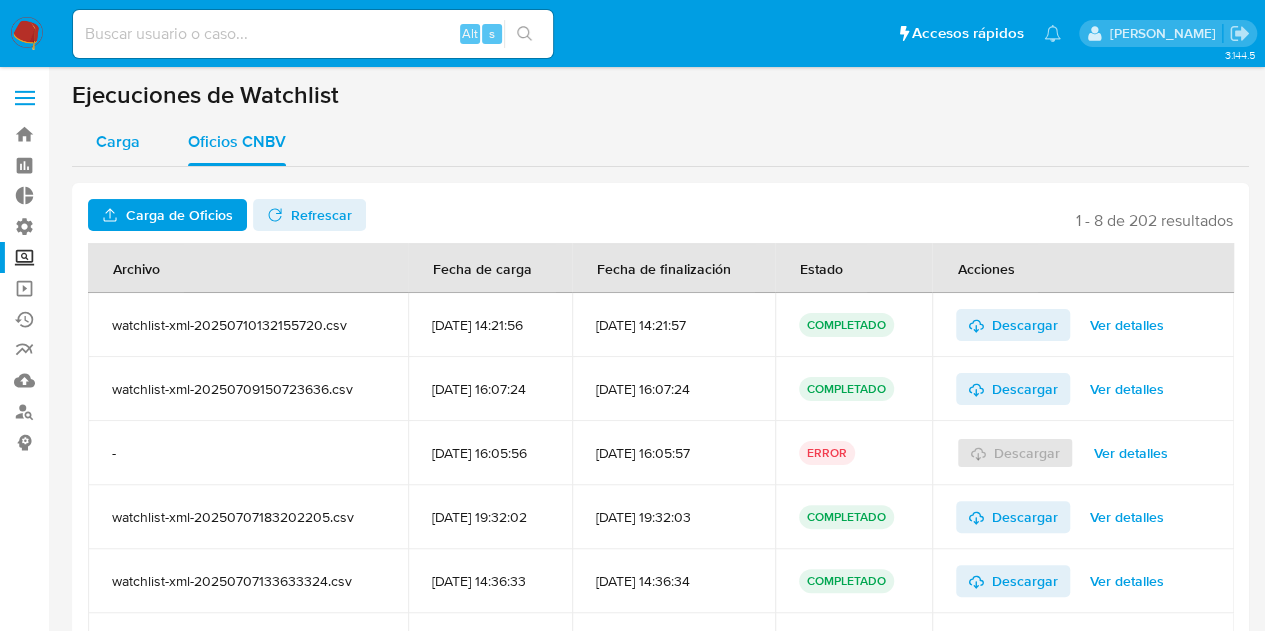 click on "Carga" at bounding box center [118, 141] 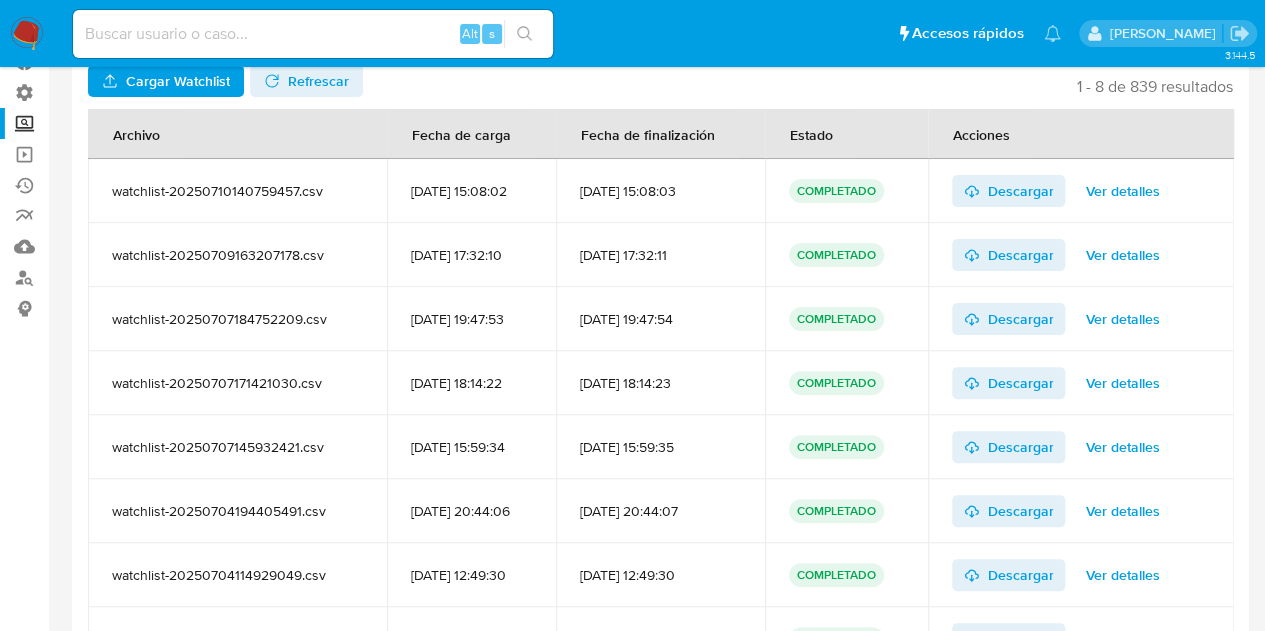 scroll, scrollTop: 0, scrollLeft: 0, axis: both 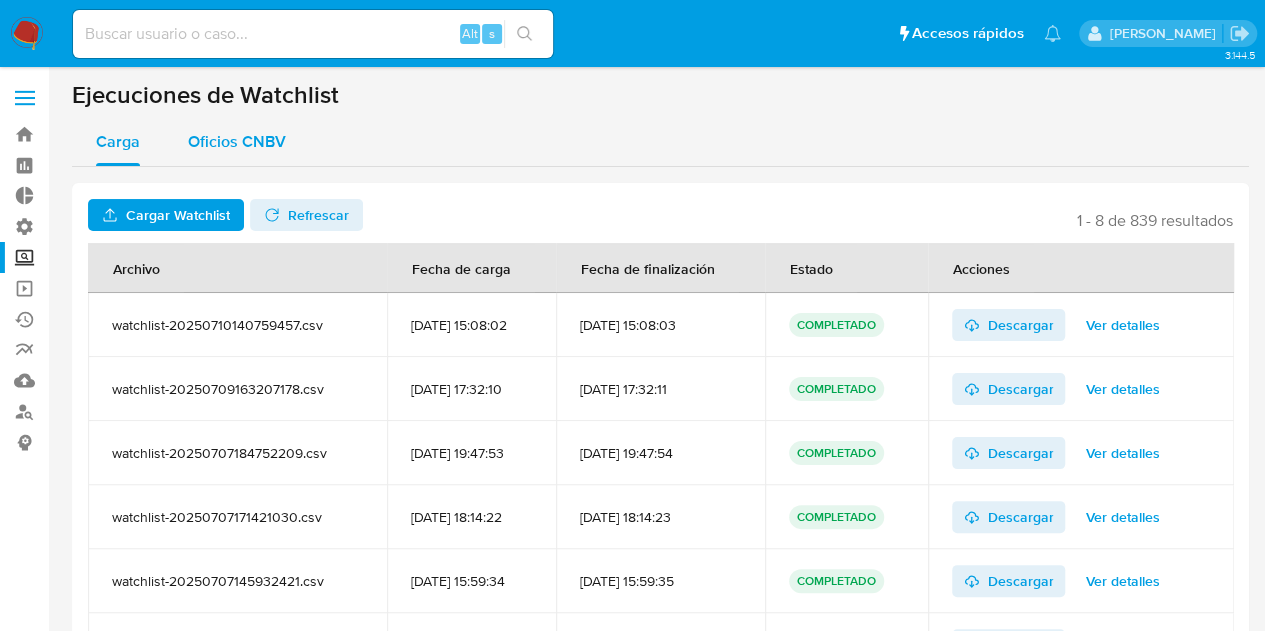 click on "Oficios CNBV" at bounding box center [237, 141] 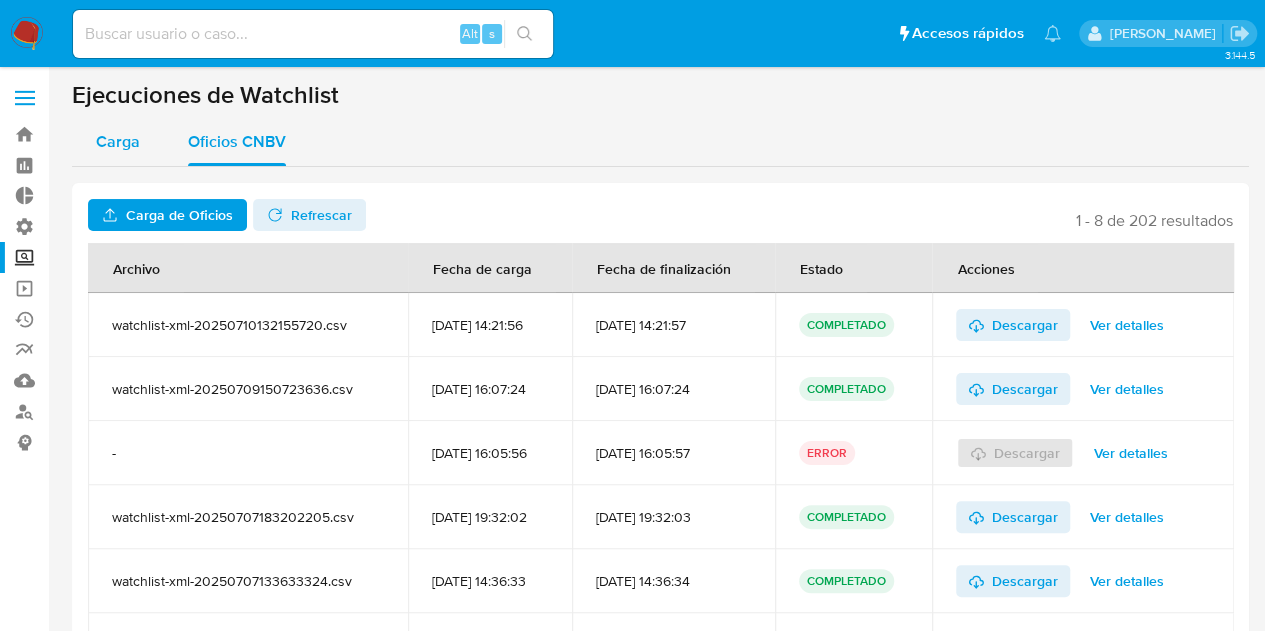 click on "Carga" at bounding box center [118, 141] 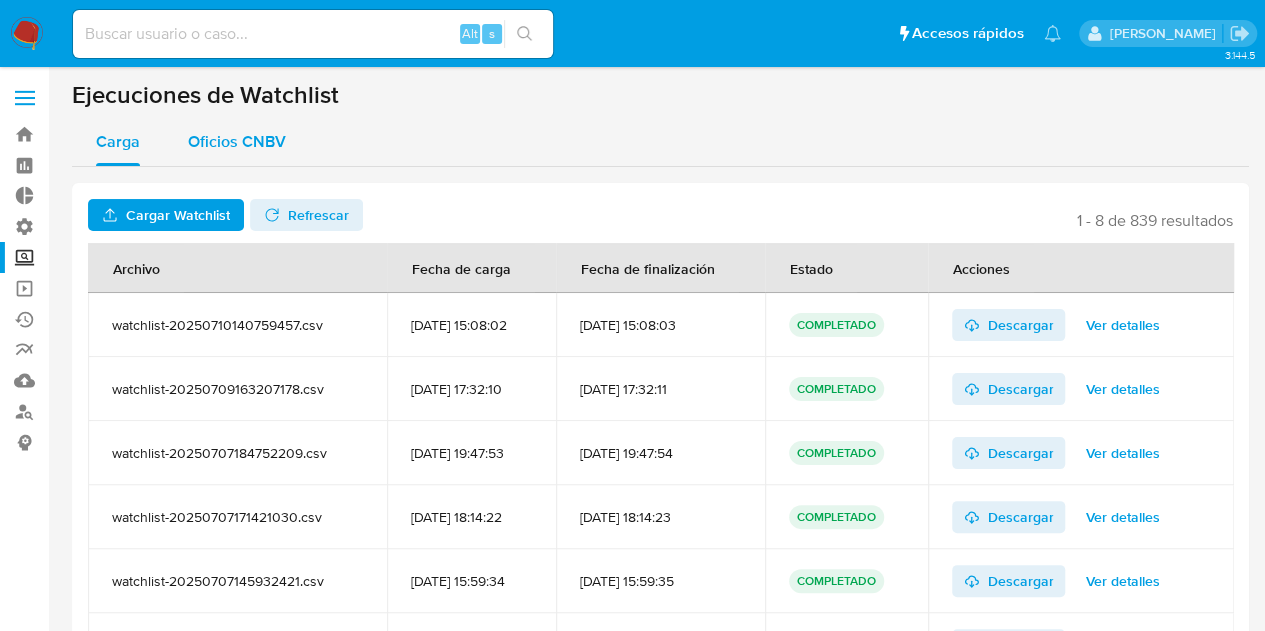 click on "Oficios CNBV" at bounding box center [237, 141] 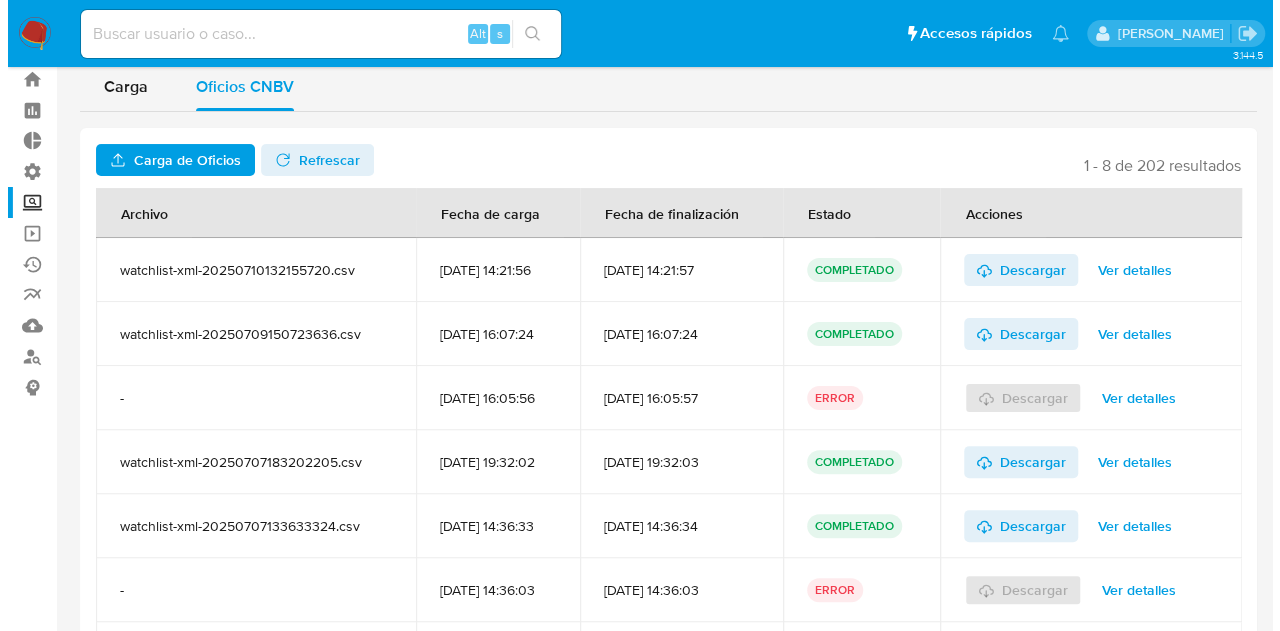scroll, scrollTop: 100, scrollLeft: 0, axis: vertical 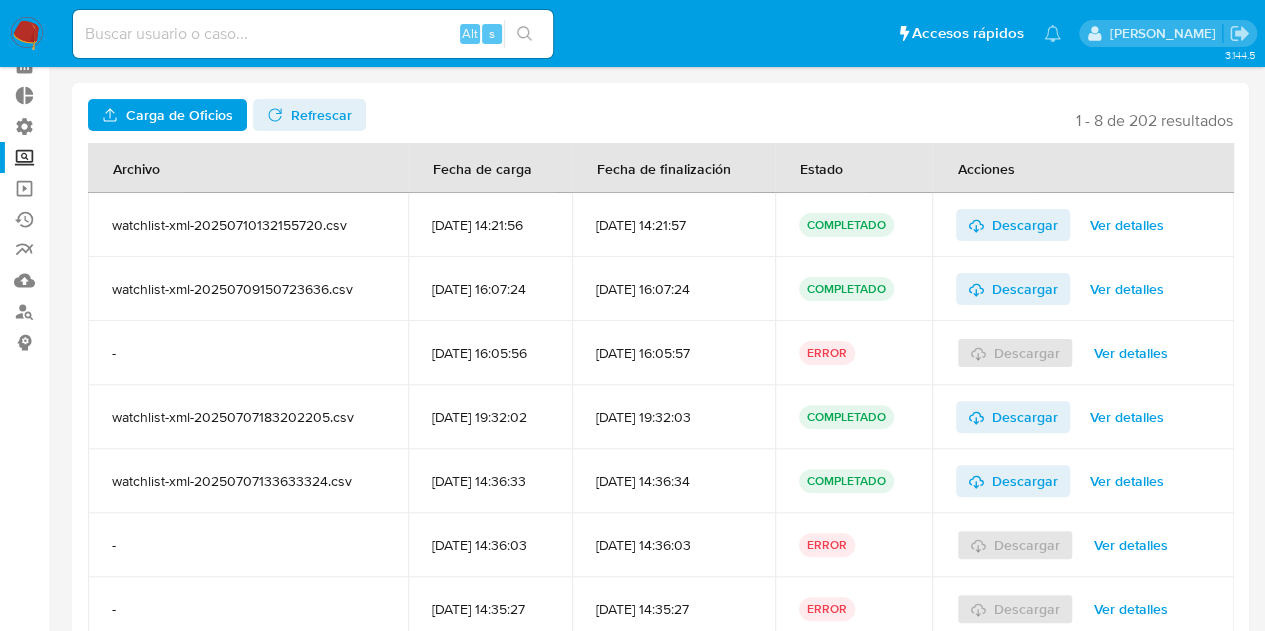 click on "Ver detalles" at bounding box center (1127, 225) 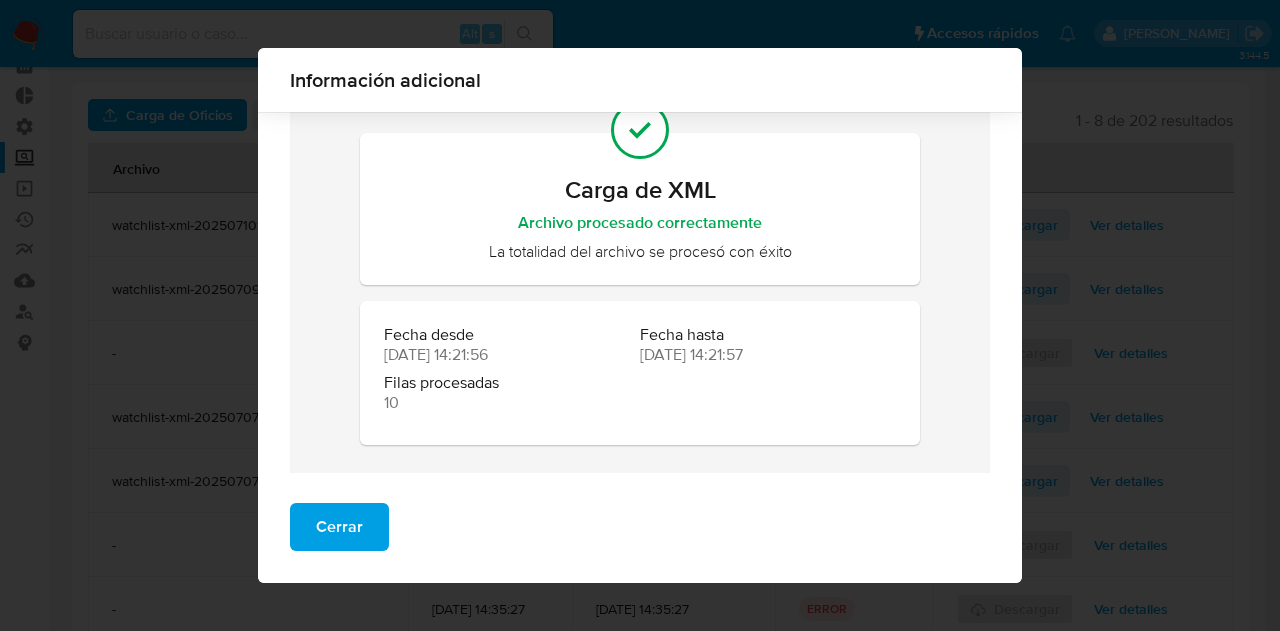scroll, scrollTop: 86, scrollLeft: 0, axis: vertical 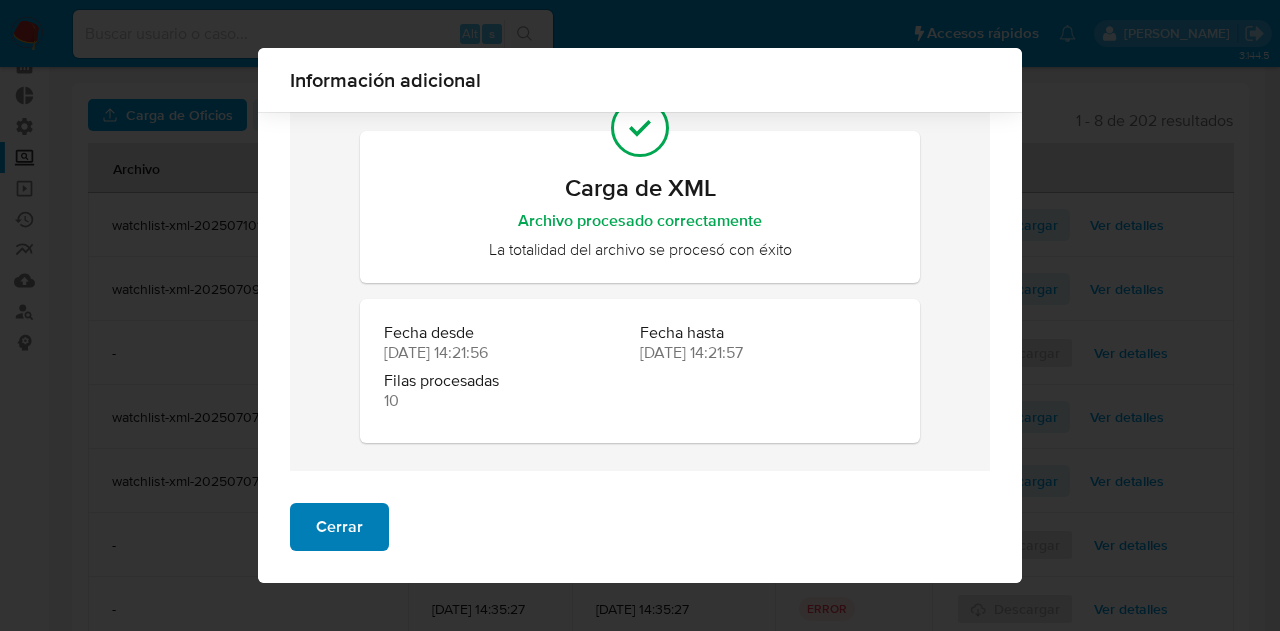click on "Cerrar" at bounding box center [339, 527] 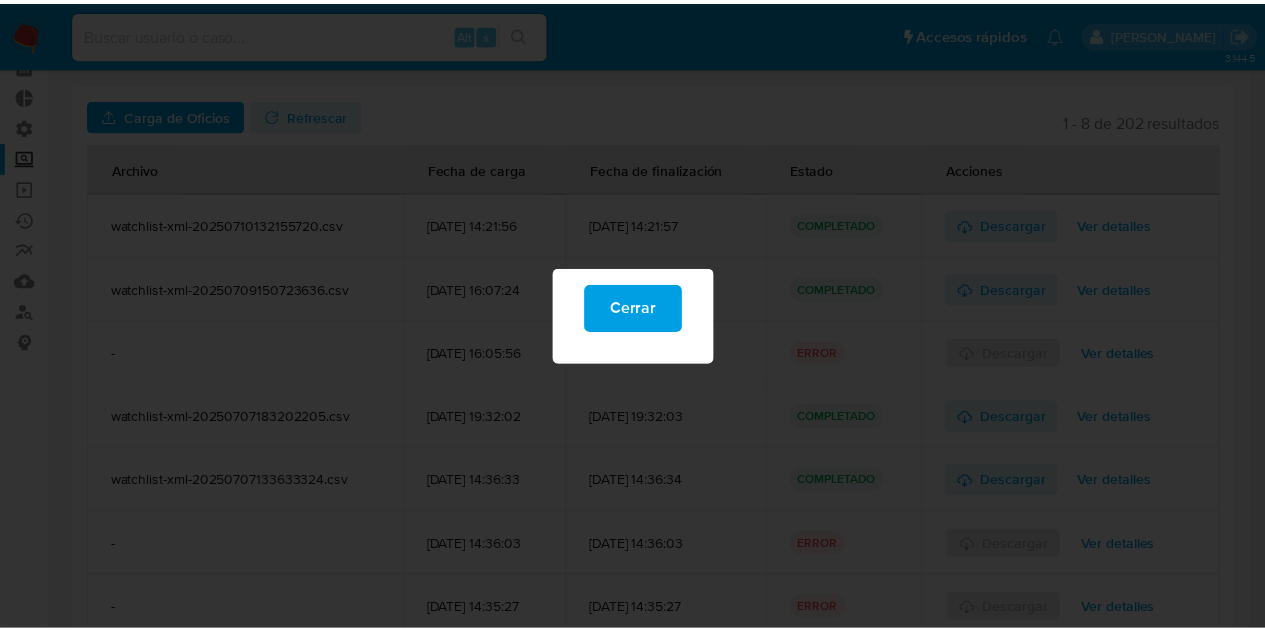scroll, scrollTop: 0, scrollLeft: 0, axis: both 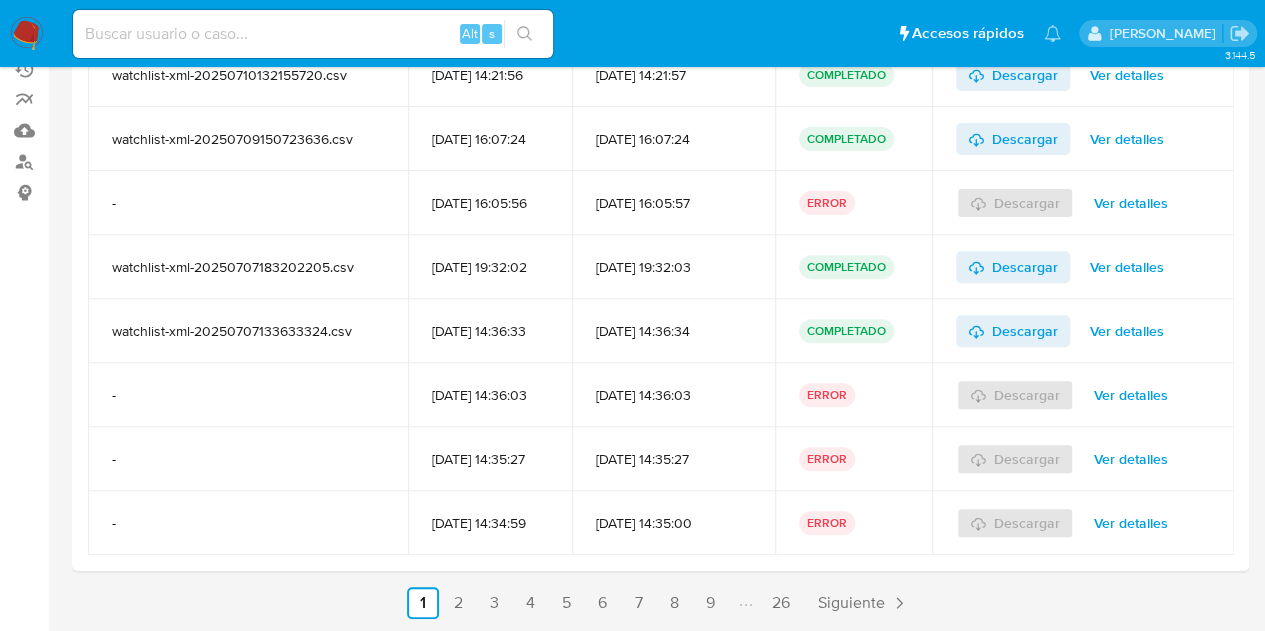 click on "Descargar Ver detalles" at bounding box center (1083, 395) 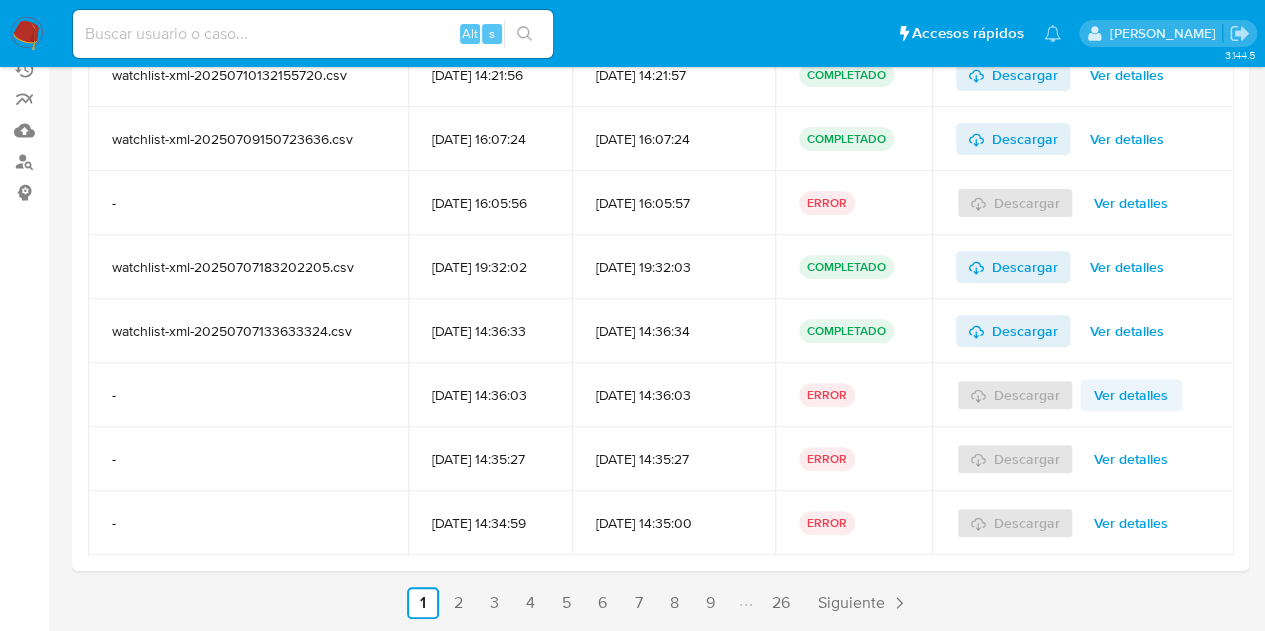 click on "Ver detalles" at bounding box center (1131, 395) 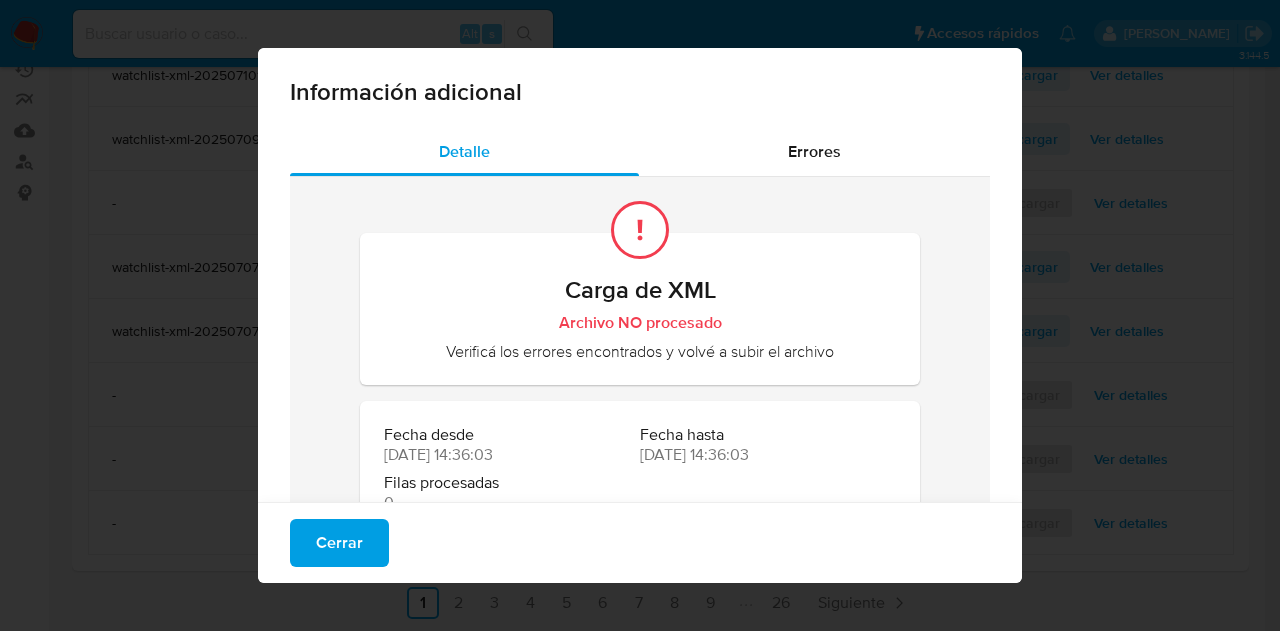 scroll, scrollTop: 74, scrollLeft: 0, axis: vertical 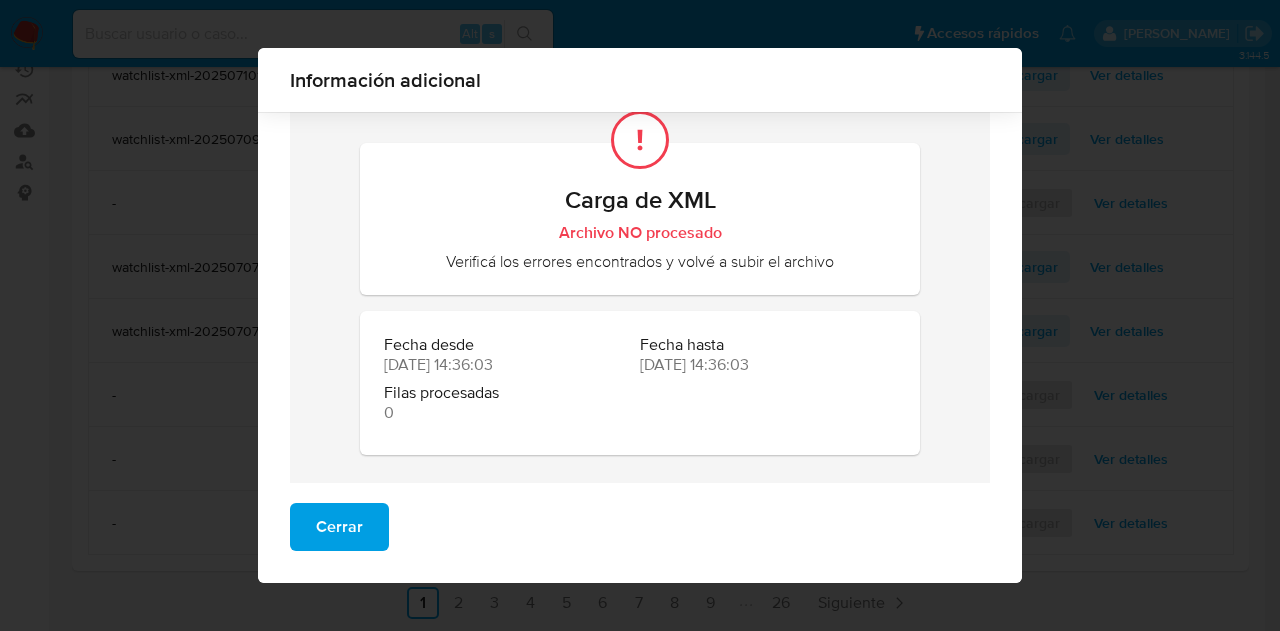 drag, startPoint x: 626, startPoint y: 208, endPoint x: 726, endPoint y: 261, distance: 113.17685 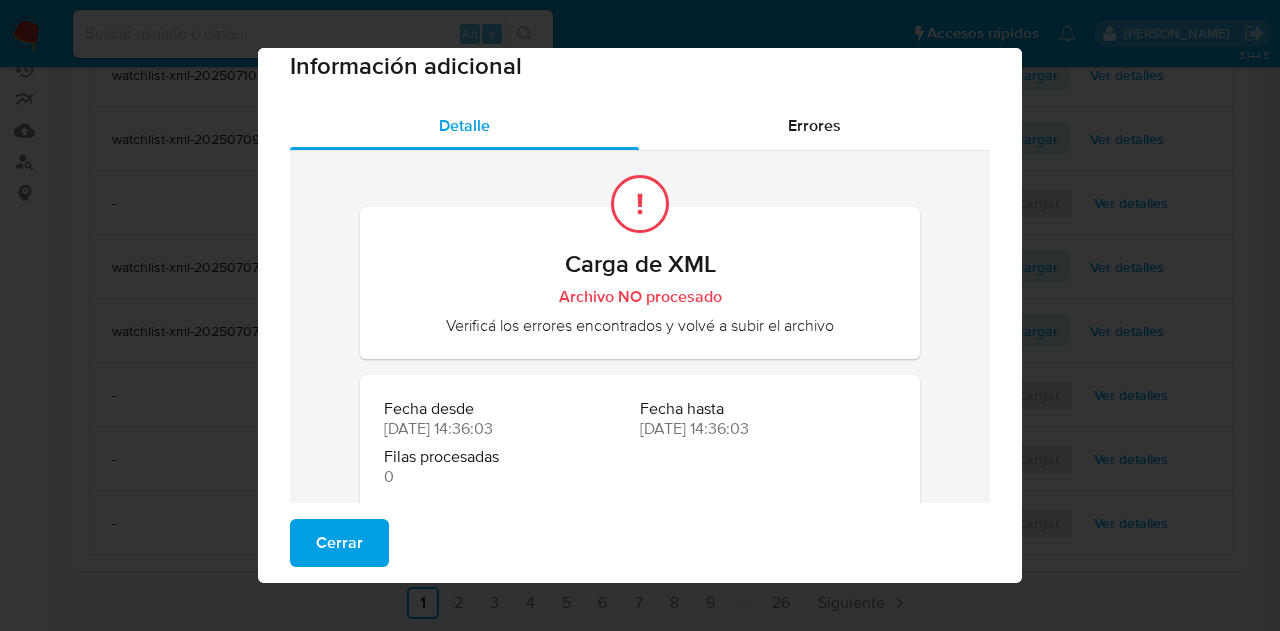 scroll, scrollTop: 0, scrollLeft: 0, axis: both 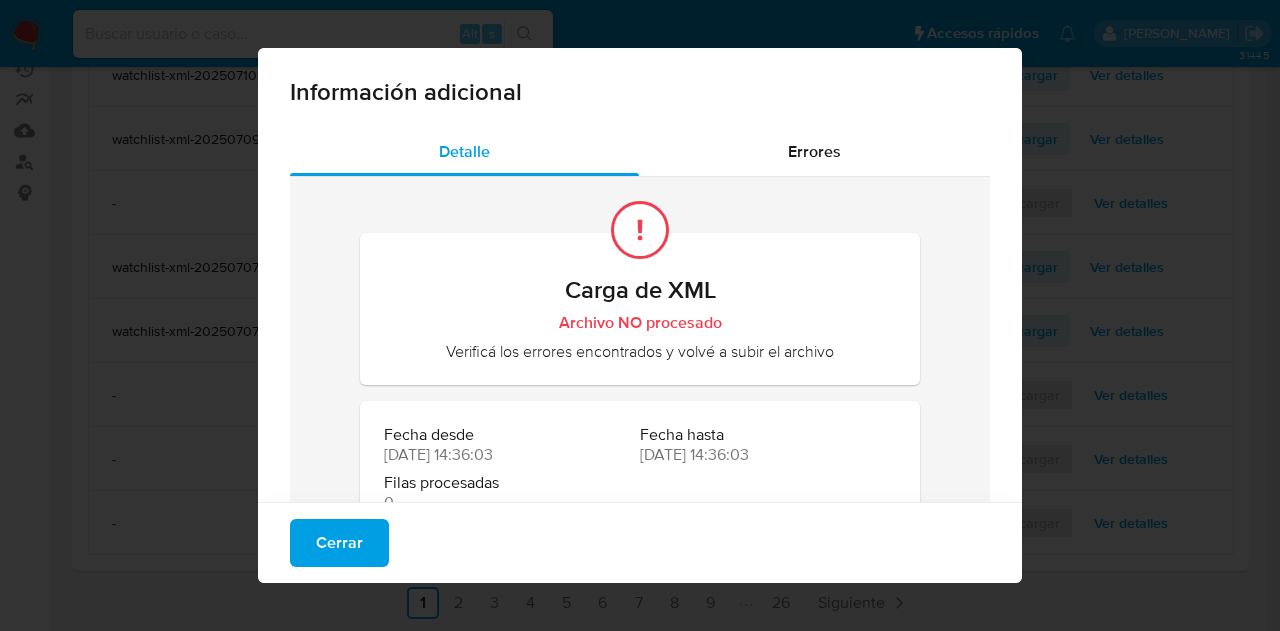 drag, startPoint x: 541, startPoint y: 213, endPoint x: 680, endPoint y: 271, distance: 150.6154 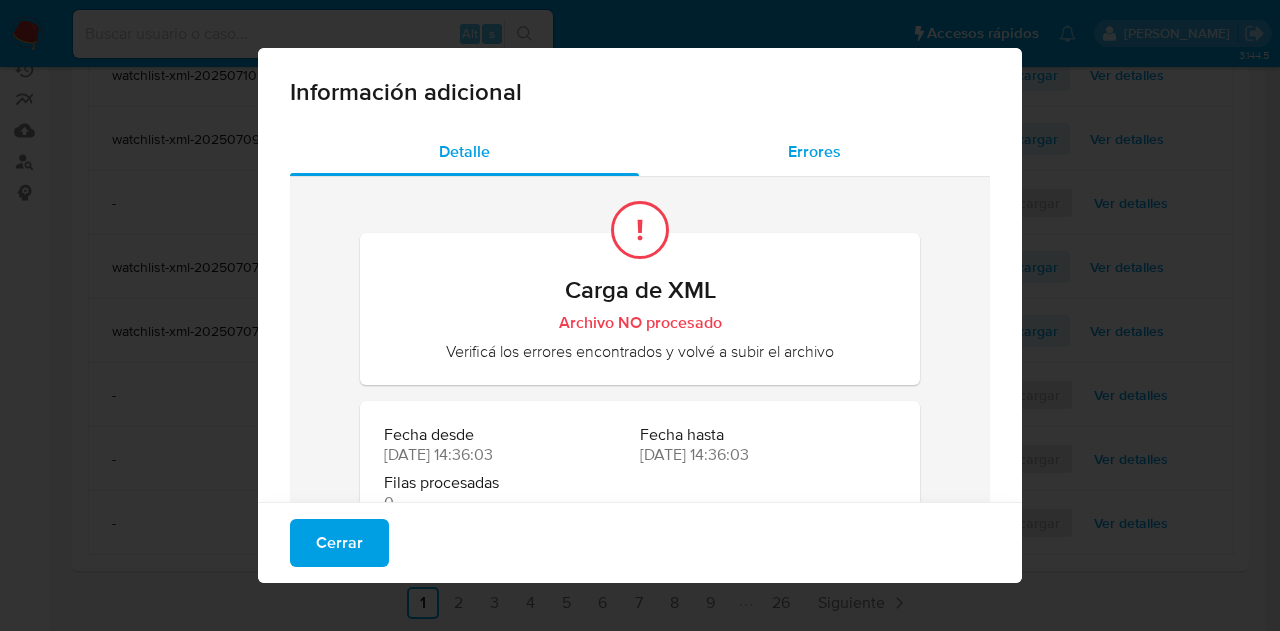 click on "Errores" at bounding box center [814, 152] 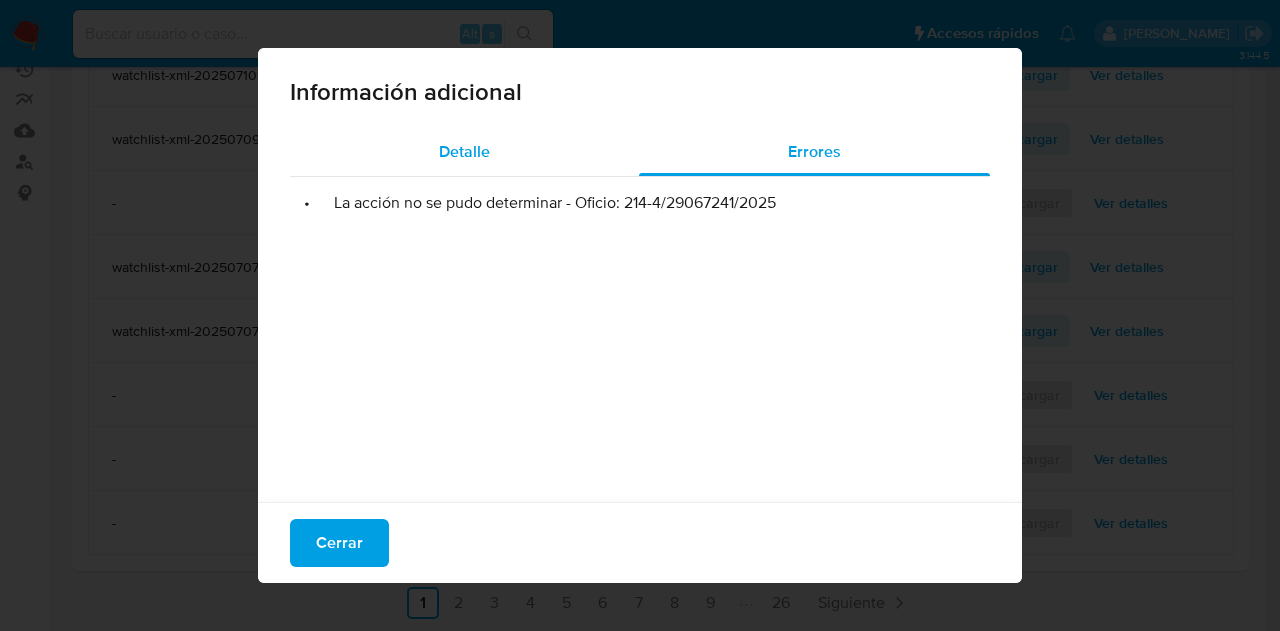 click on "Detalle" at bounding box center [464, 152] 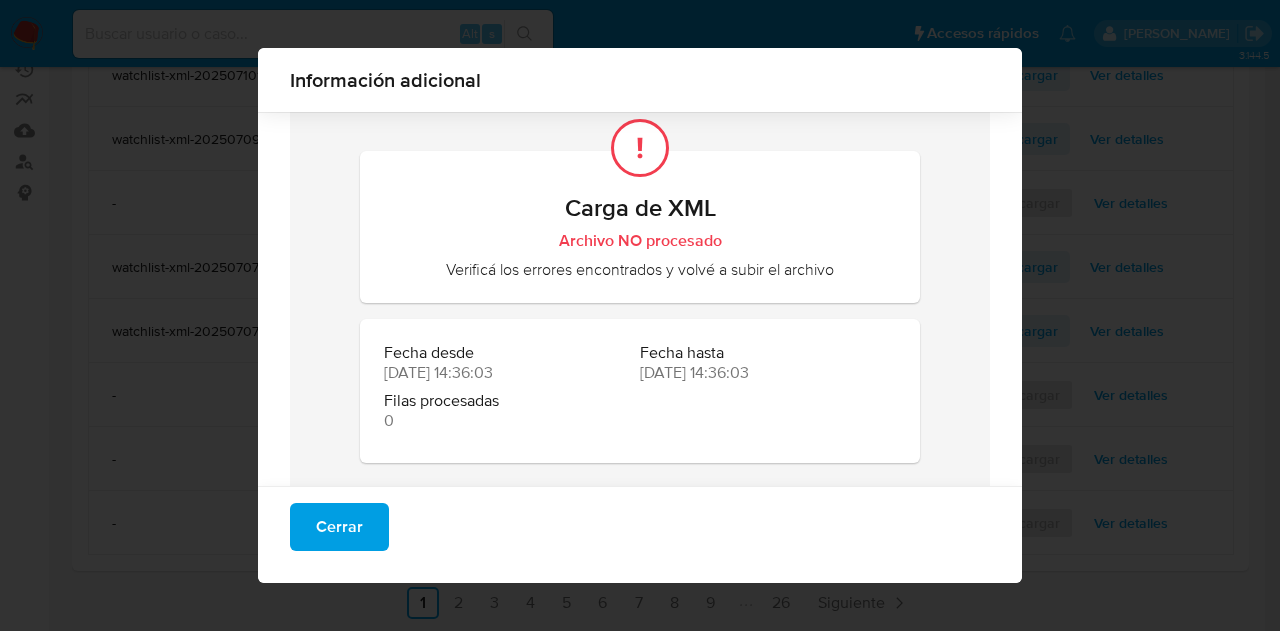 scroll, scrollTop: 74, scrollLeft: 0, axis: vertical 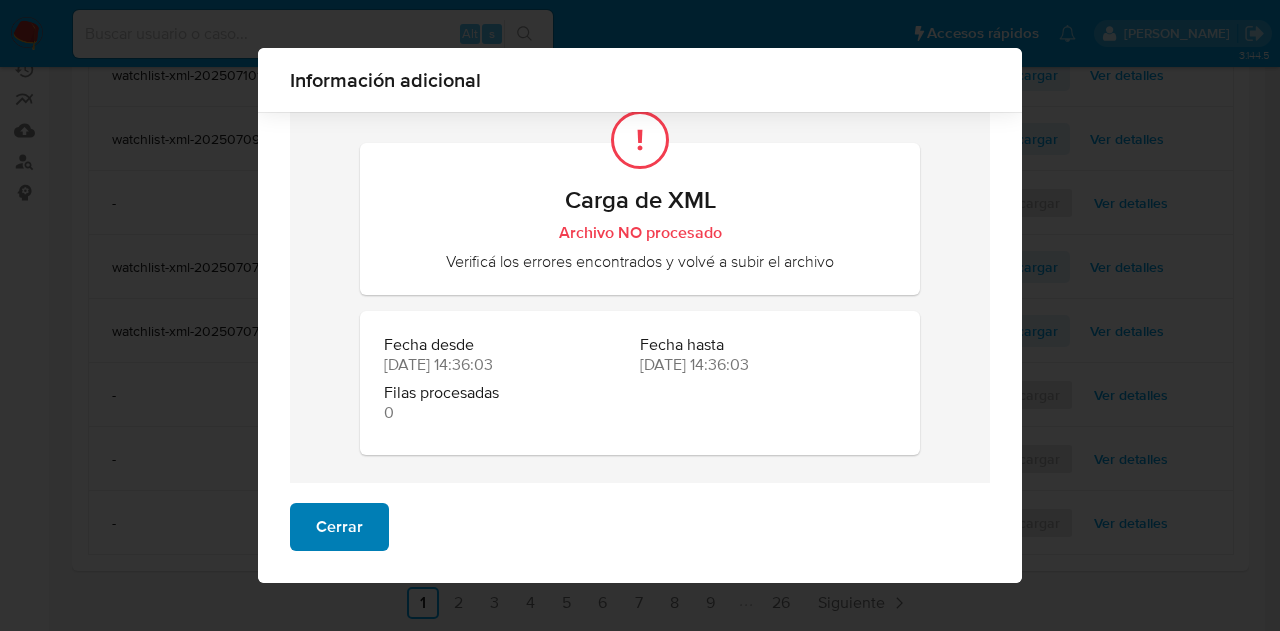 click on "Cerrar" at bounding box center [339, 527] 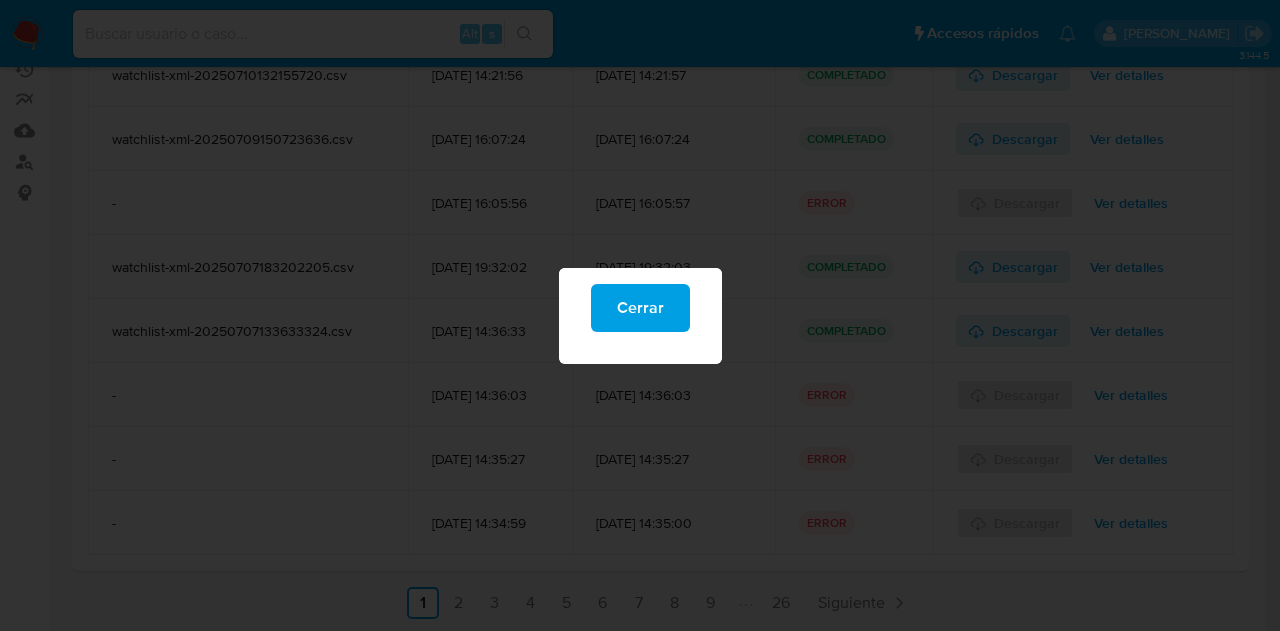 scroll, scrollTop: 0, scrollLeft: 0, axis: both 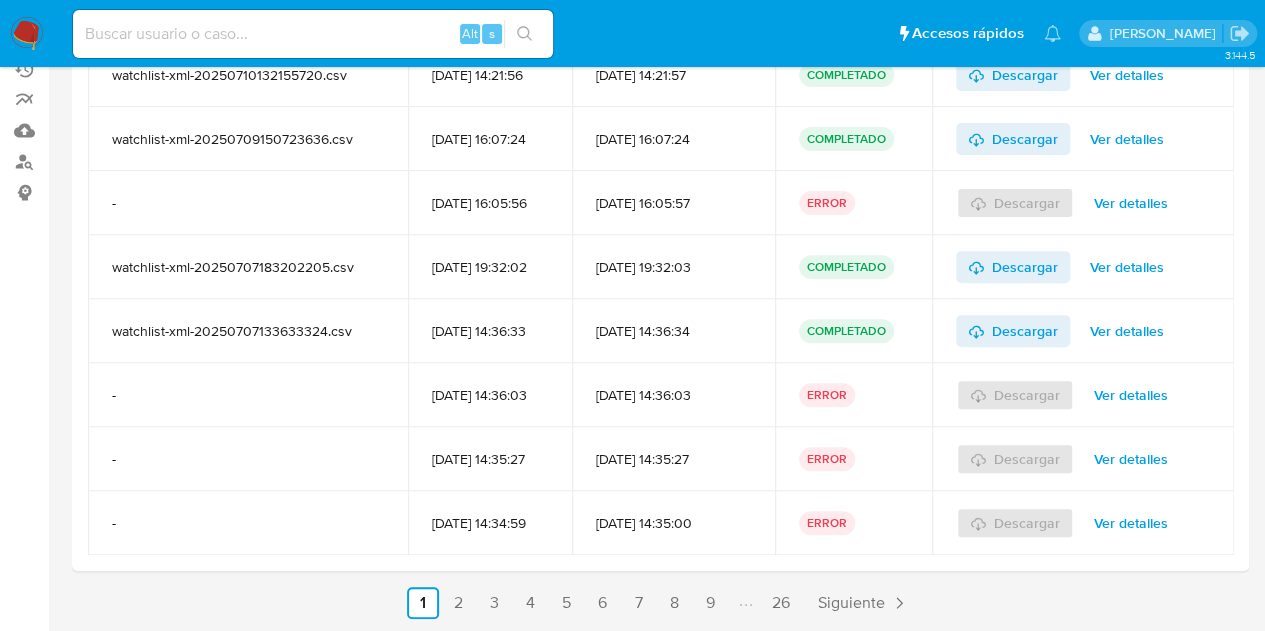 click on "Ver detalles" at bounding box center (1127, 331) 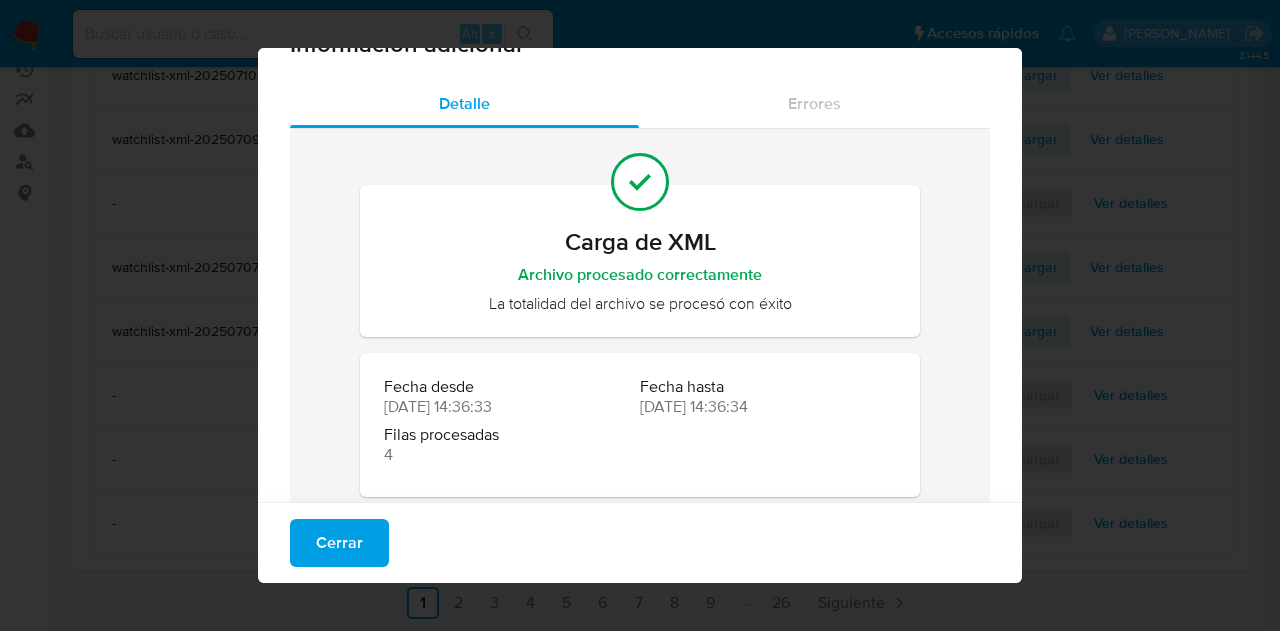 scroll, scrollTop: 74, scrollLeft: 0, axis: vertical 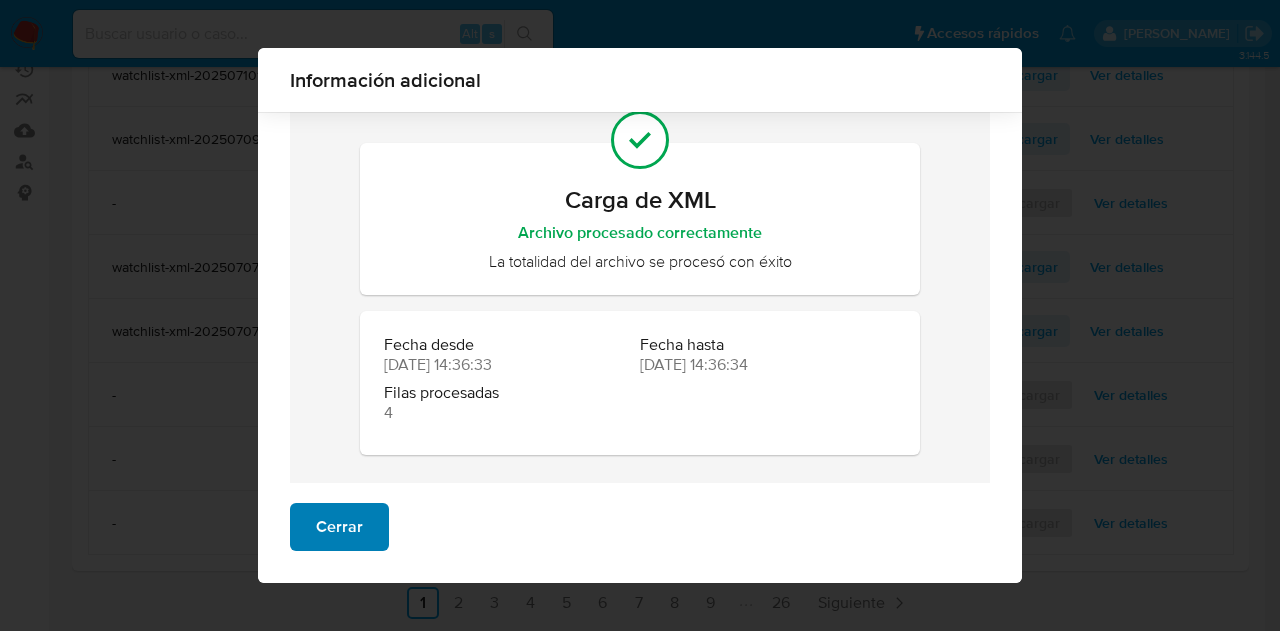 click on "Cerrar" at bounding box center (339, 527) 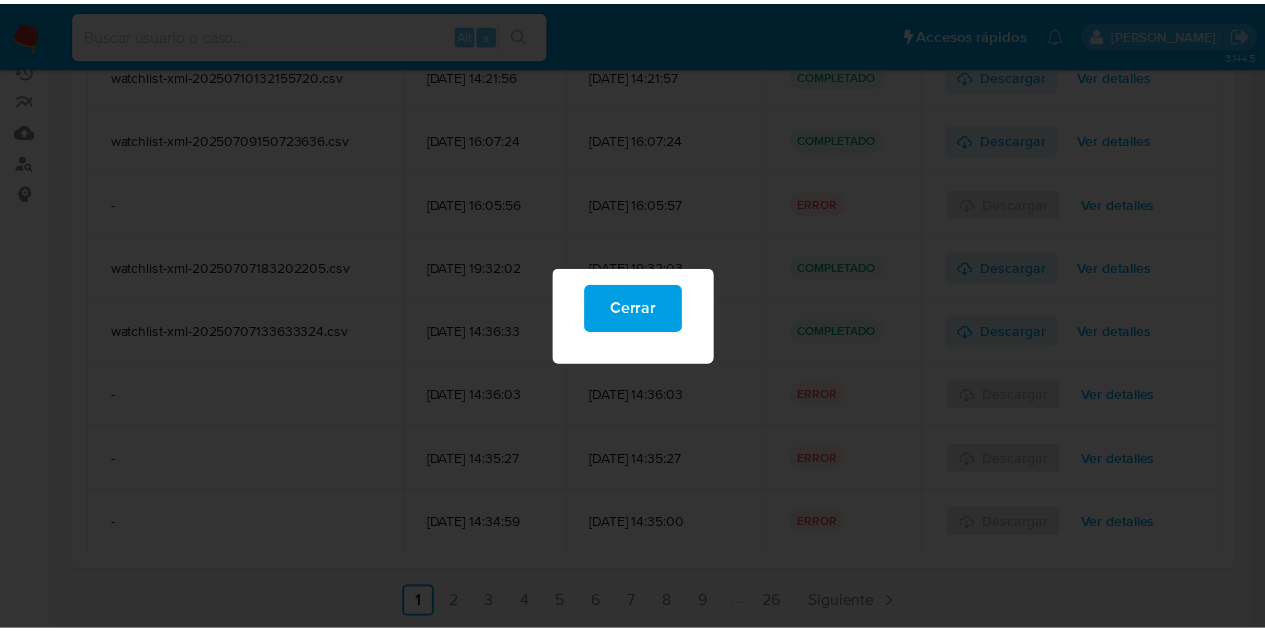 scroll, scrollTop: 0, scrollLeft: 0, axis: both 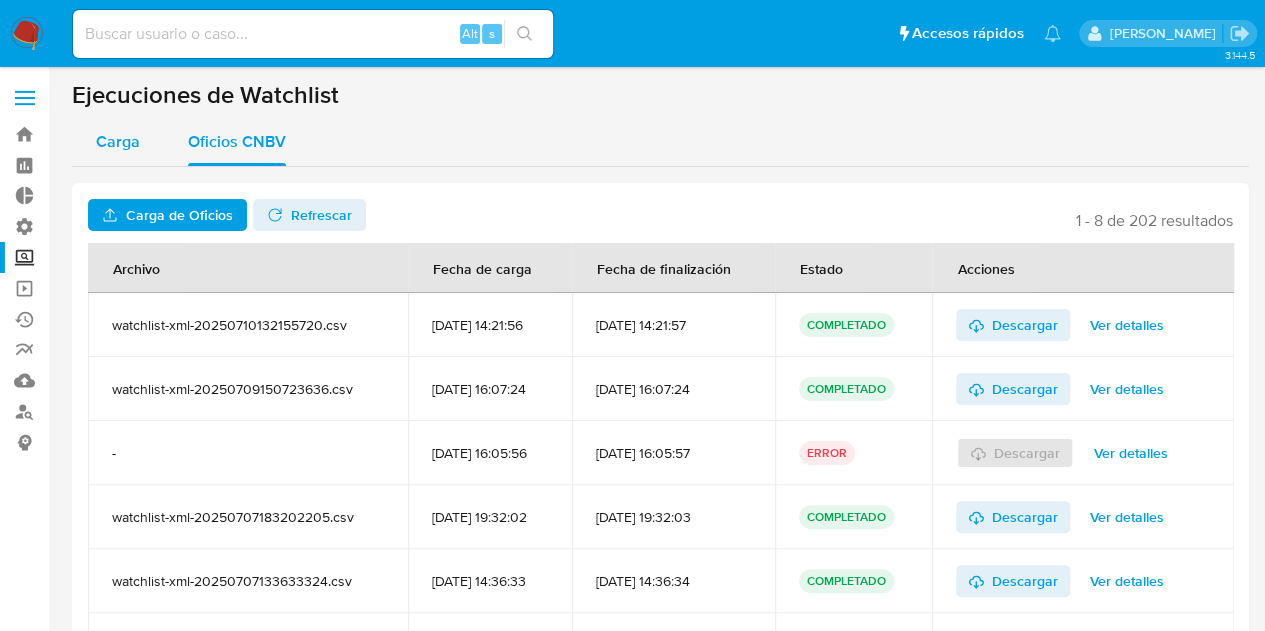 click on "Carga" at bounding box center (118, 141) 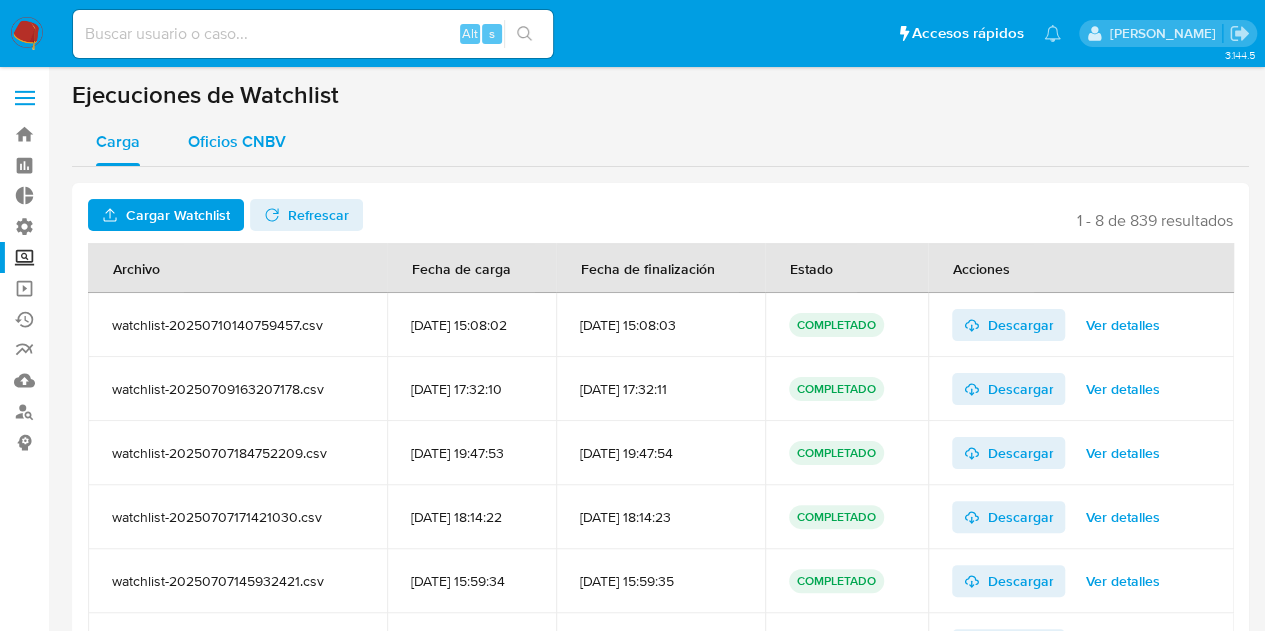 click on "Oficios CNBV" at bounding box center (237, 141) 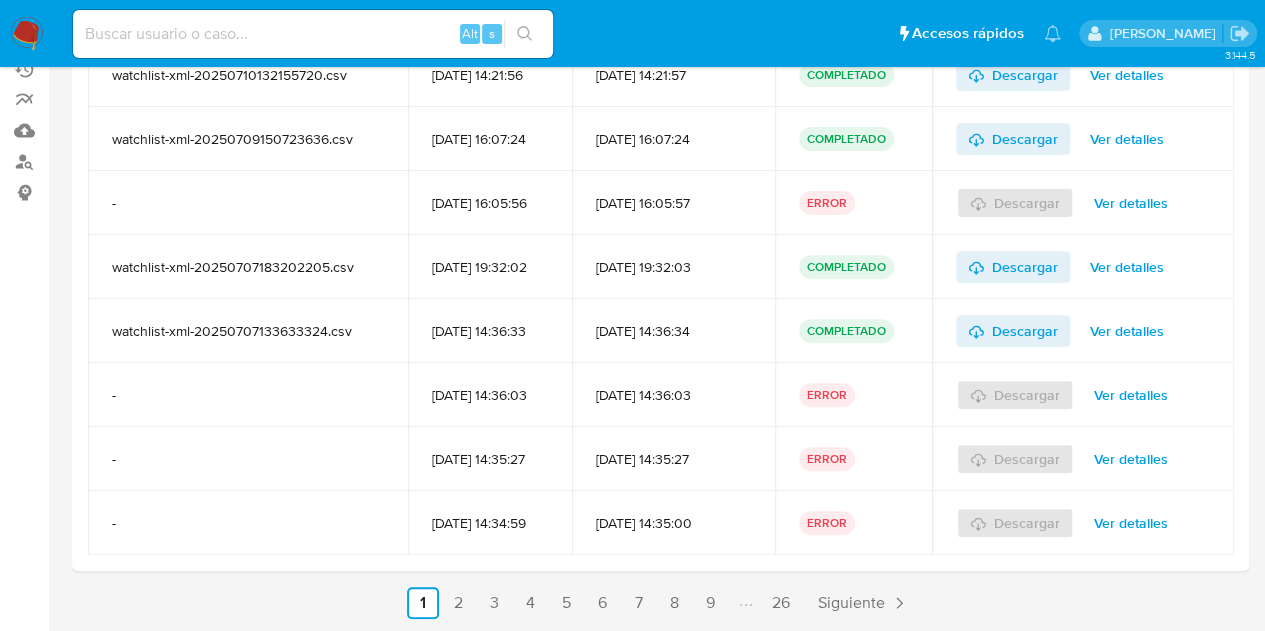 scroll, scrollTop: 0, scrollLeft: 0, axis: both 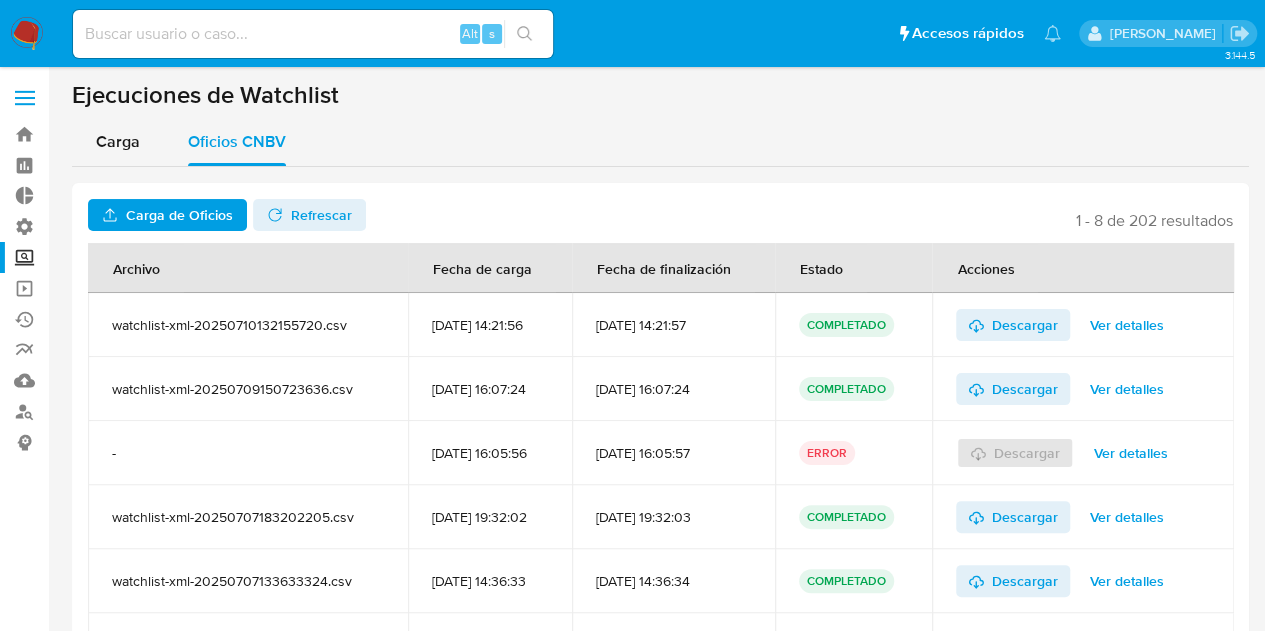 drag, startPoint x: 1071, startPoint y: 214, endPoint x: 1236, endPoint y: 216, distance: 165.01212 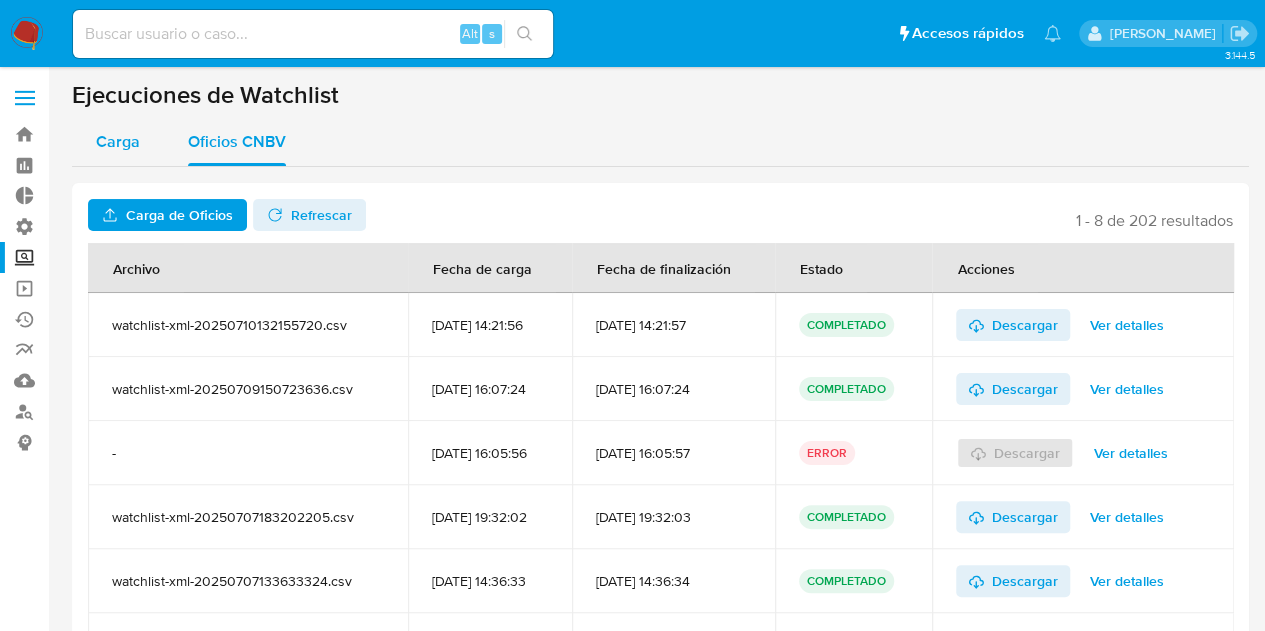click on "Carga" at bounding box center [118, 141] 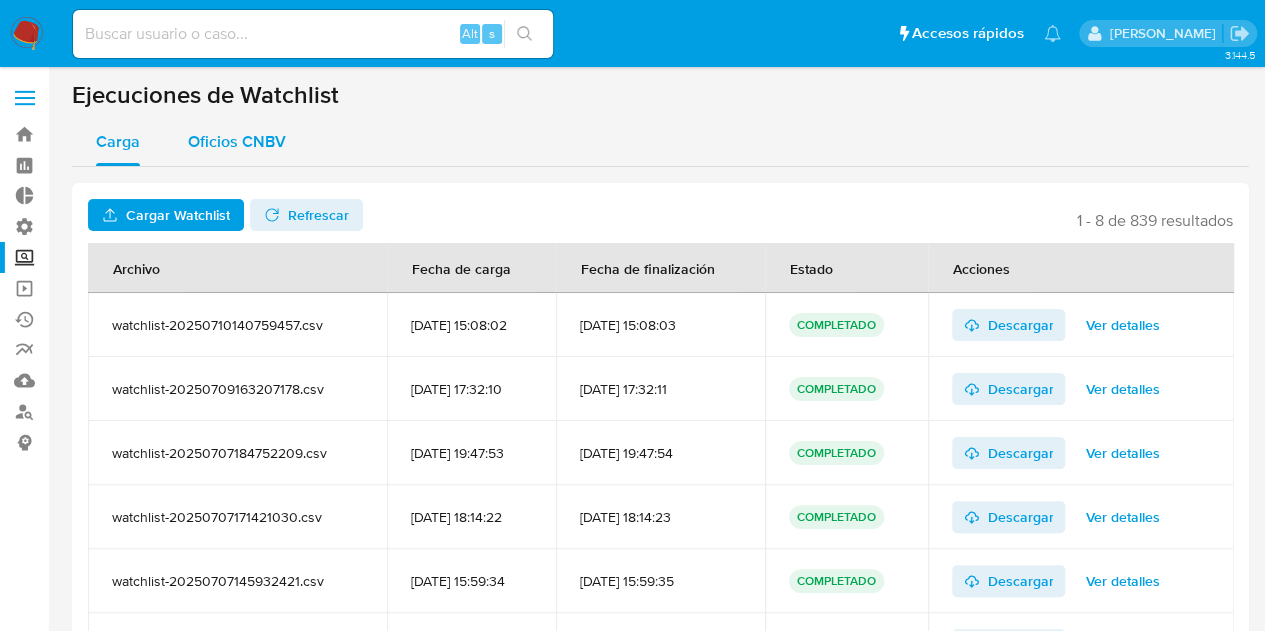 click on "Oficios CNBV" at bounding box center [237, 142] 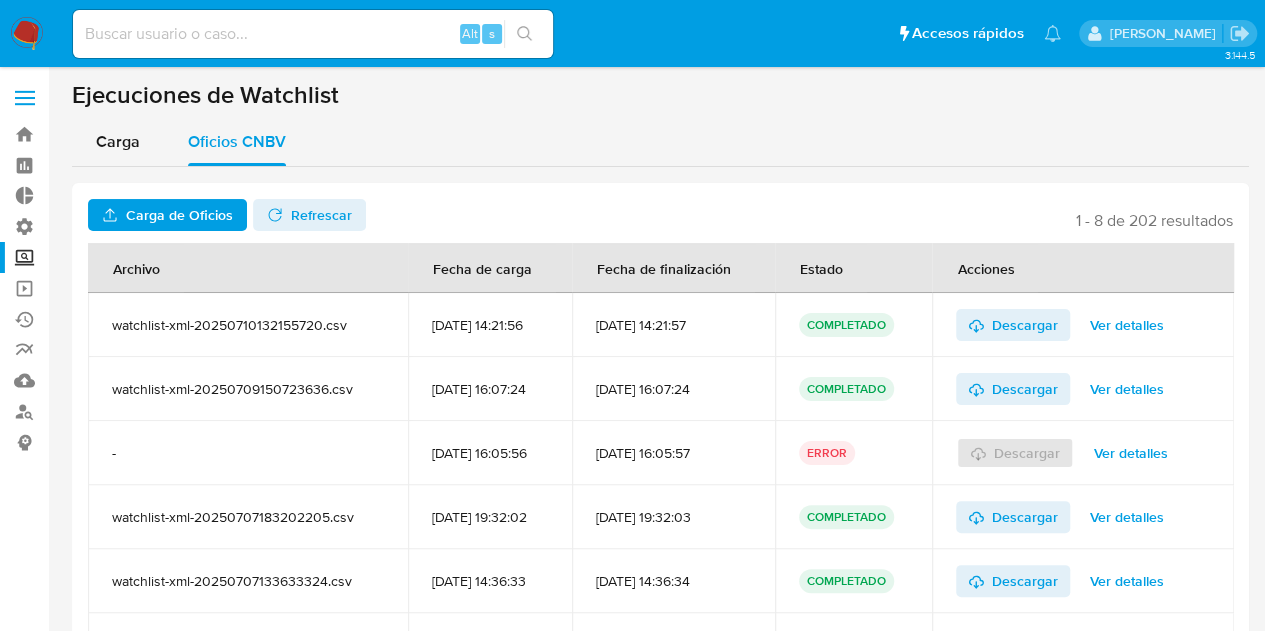 drag, startPoint x: 71, startPoint y: 92, endPoint x: 432, endPoint y: 100, distance: 361.08862 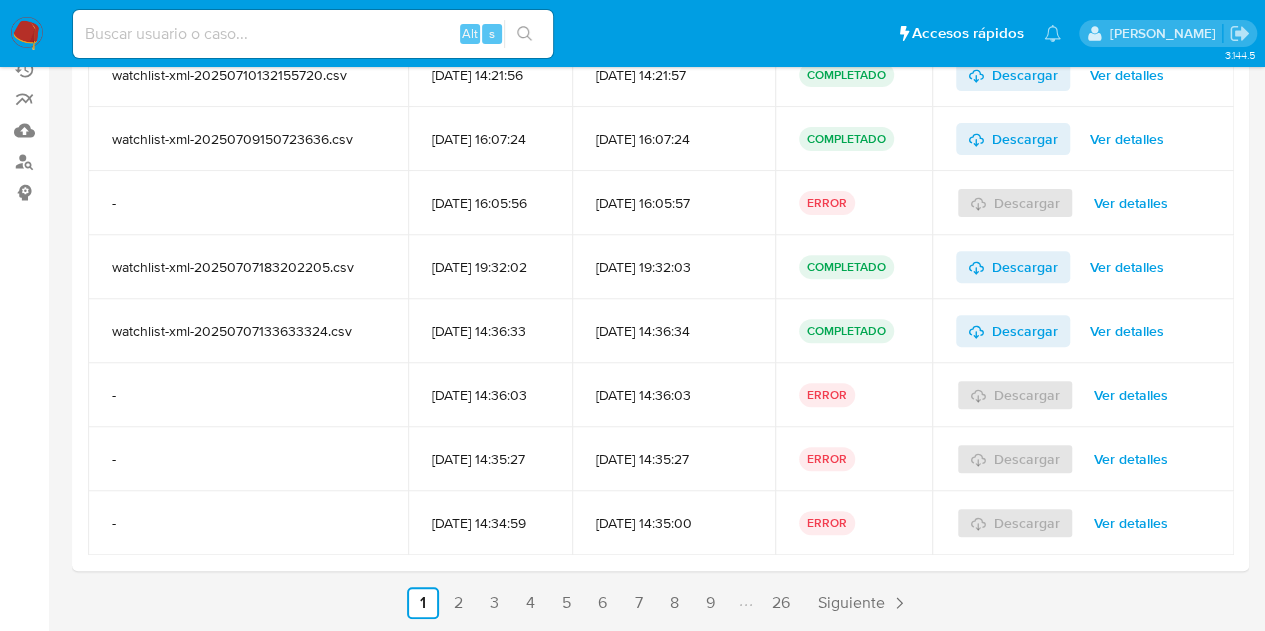 scroll, scrollTop: 0, scrollLeft: 0, axis: both 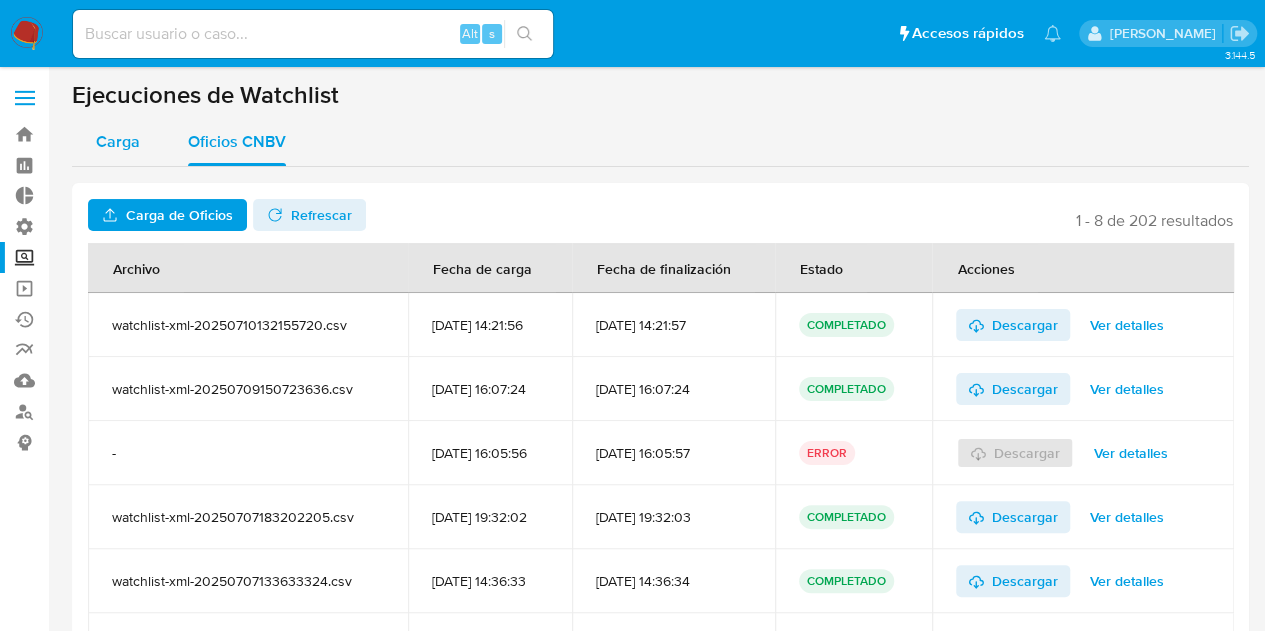 click on "Carga" at bounding box center (118, 141) 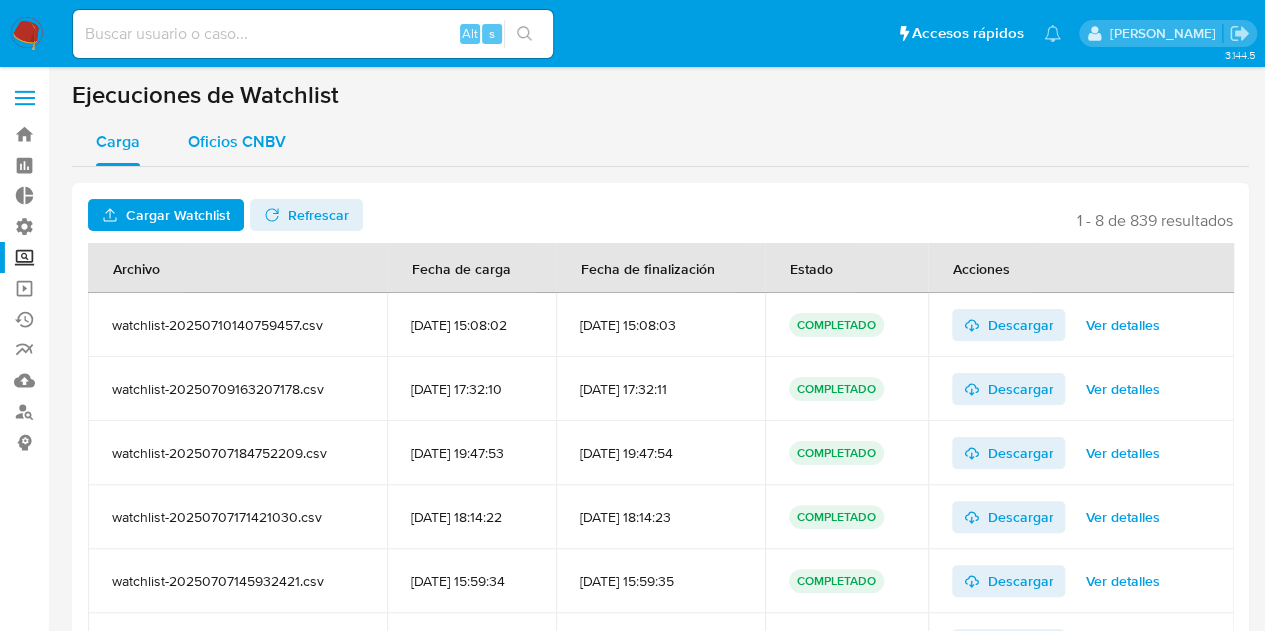 click on "Oficios CNBV" at bounding box center [237, 141] 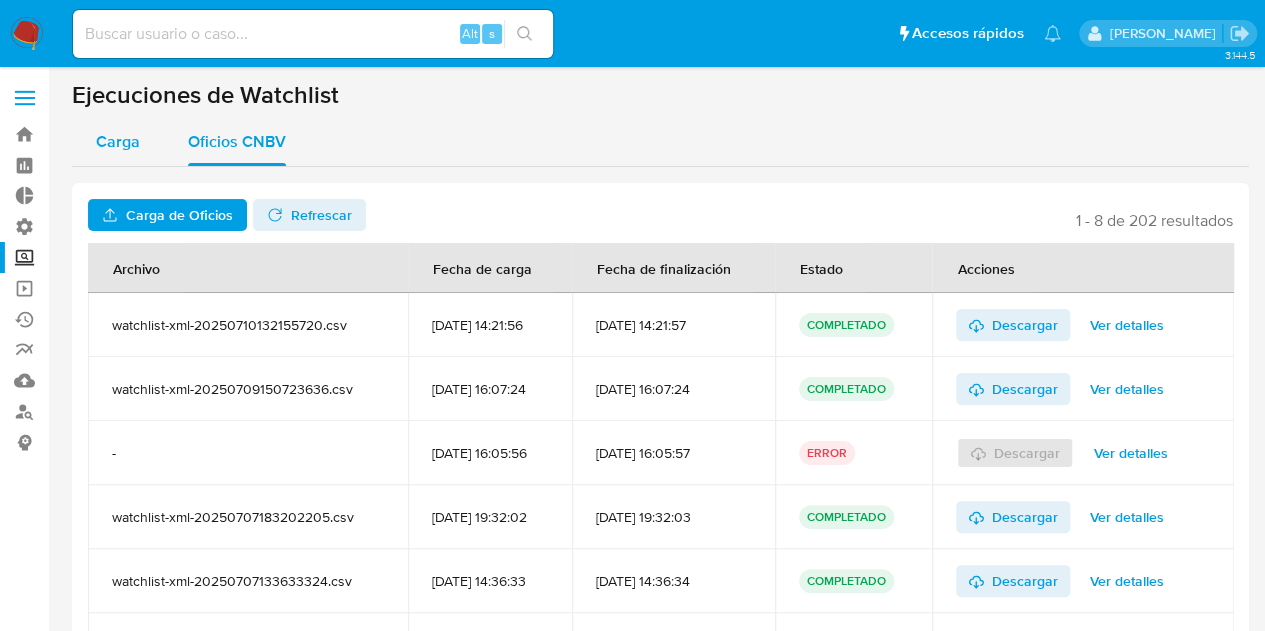 click on "Carga" at bounding box center [118, 141] 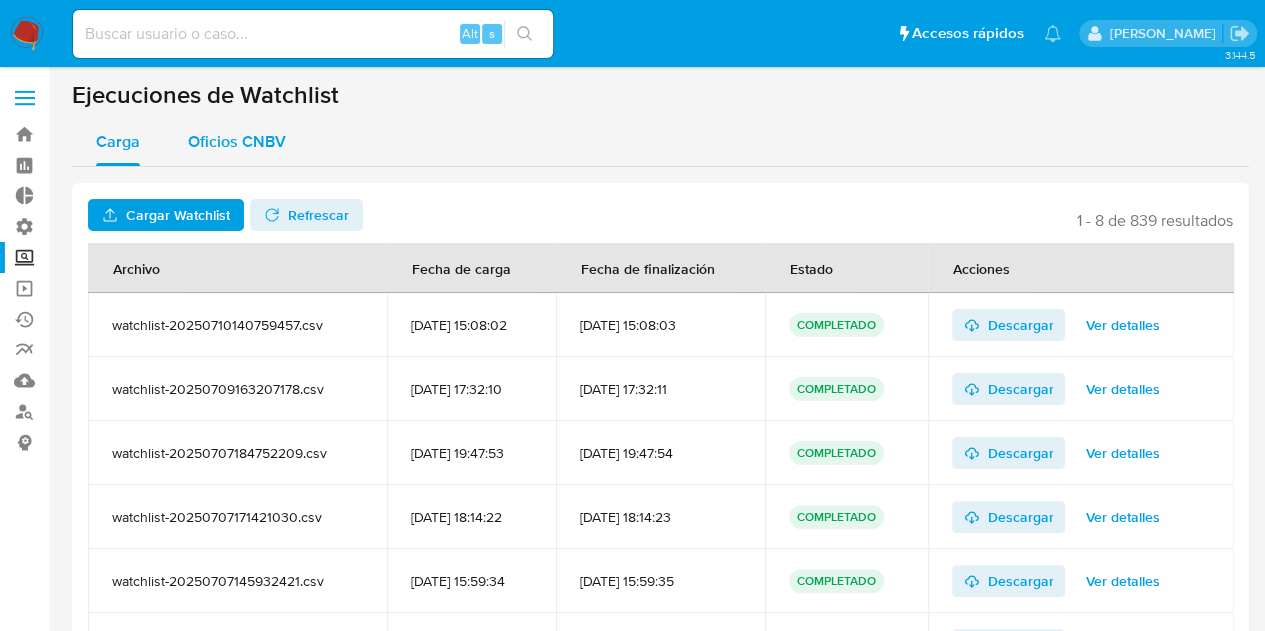 click on "Oficios CNBV" at bounding box center (237, 142) 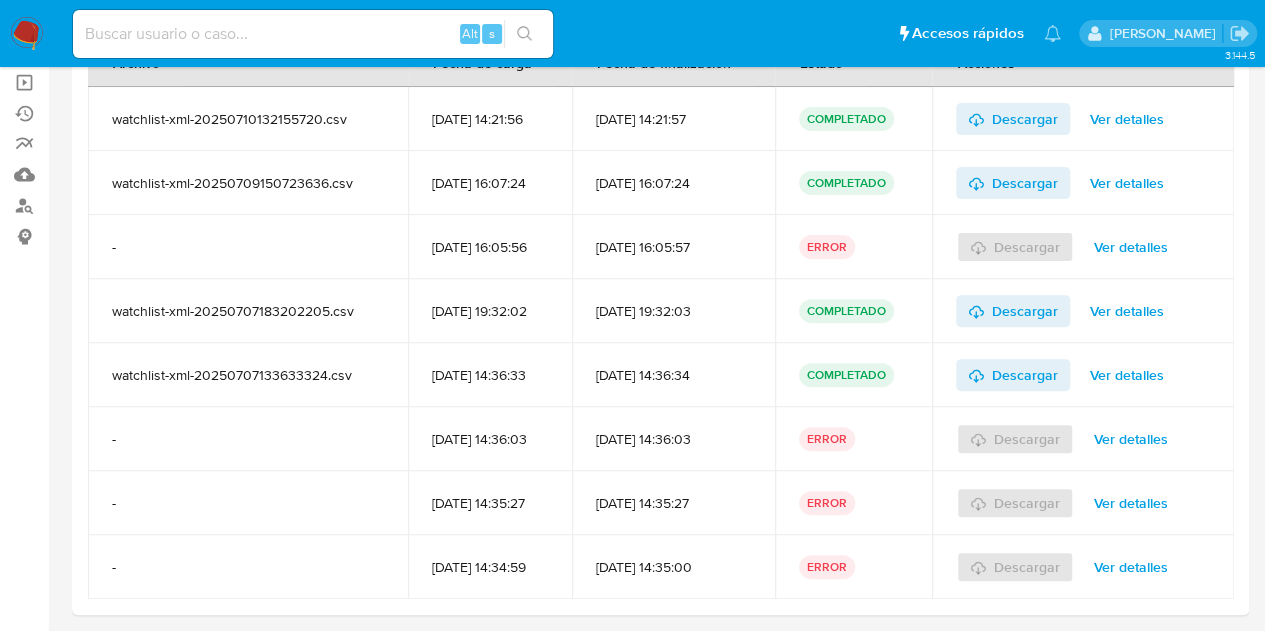 scroll, scrollTop: 250, scrollLeft: 0, axis: vertical 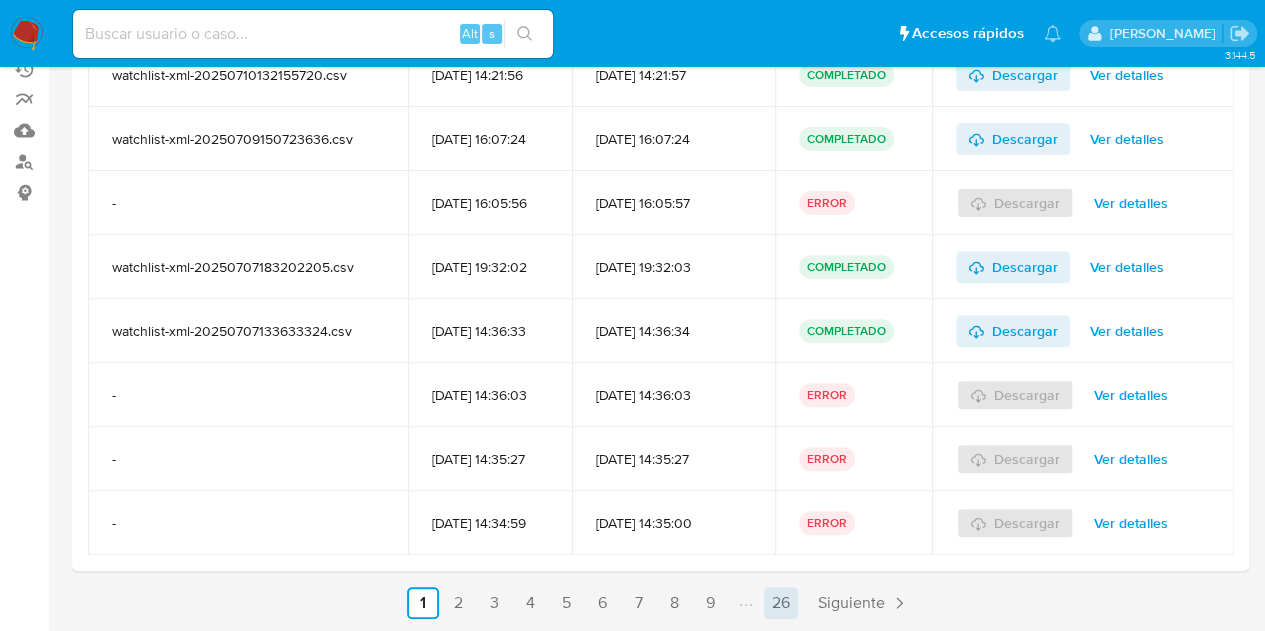 click on "26" at bounding box center (781, 603) 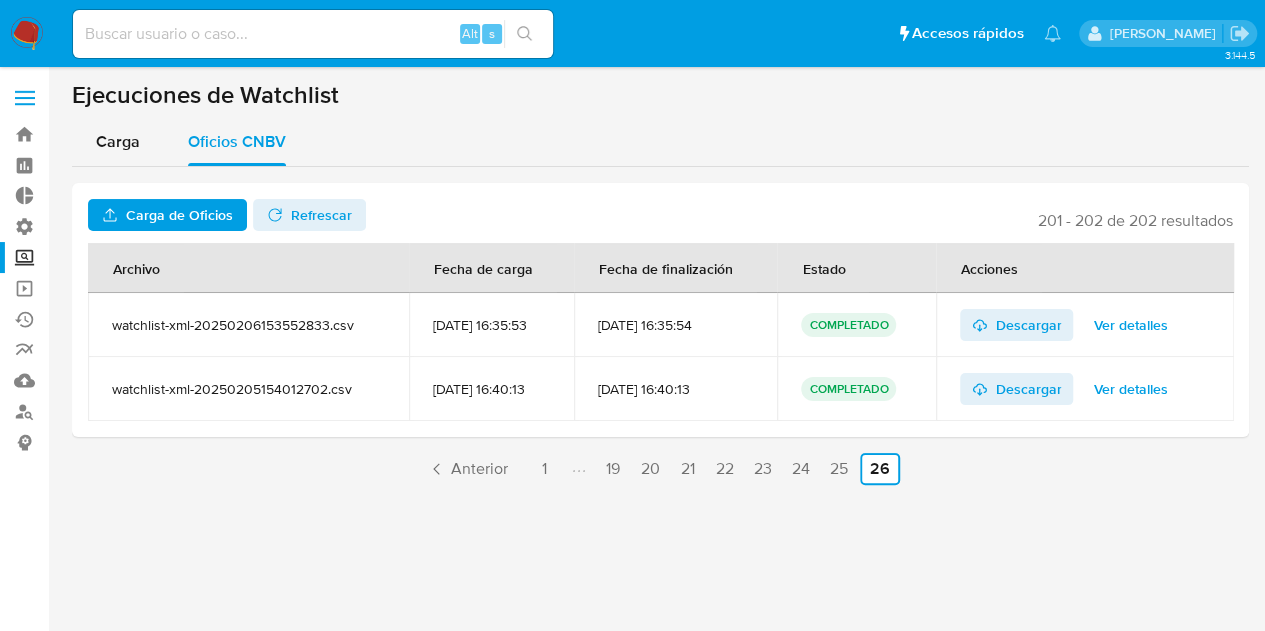 scroll, scrollTop: 0, scrollLeft: 0, axis: both 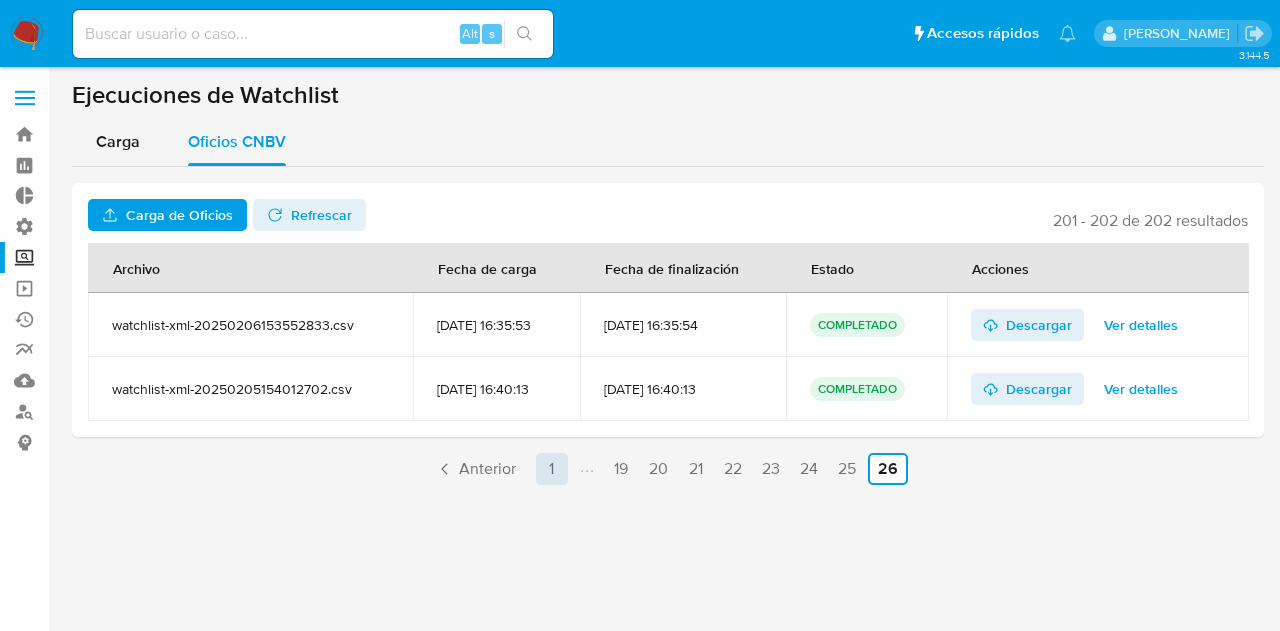 click on "1" at bounding box center (552, 469) 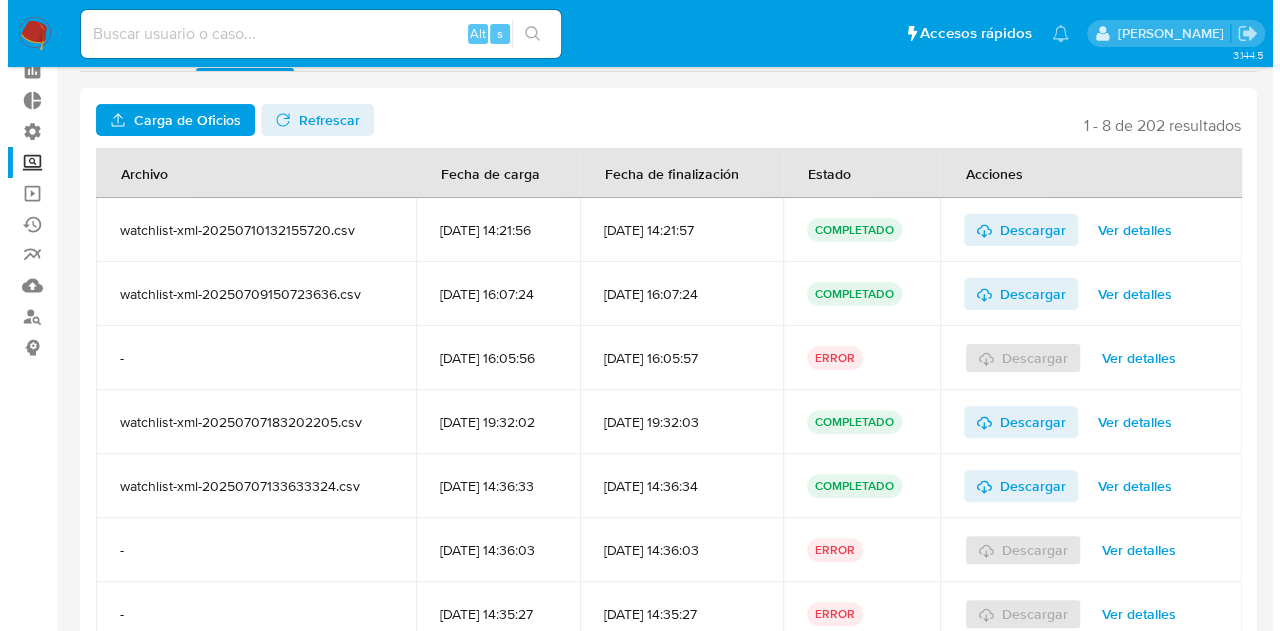 scroll, scrollTop: 0, scrollLeft: 0, axis: both 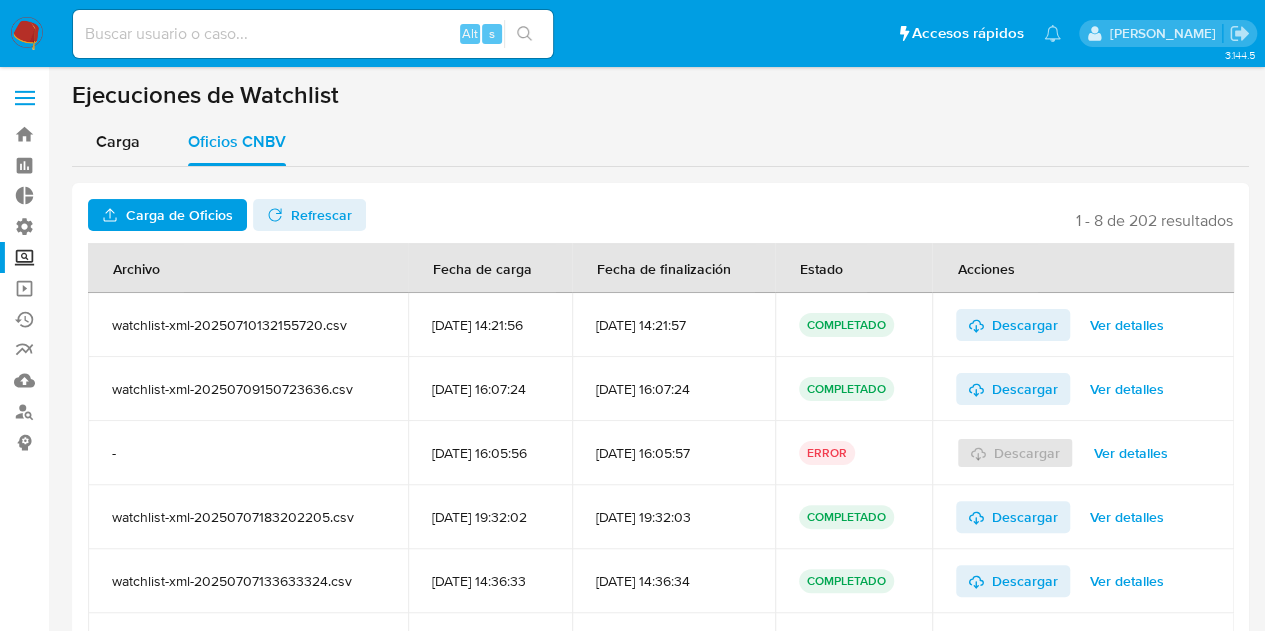click on "Ver detalles" at bounding box center (1127, 325) 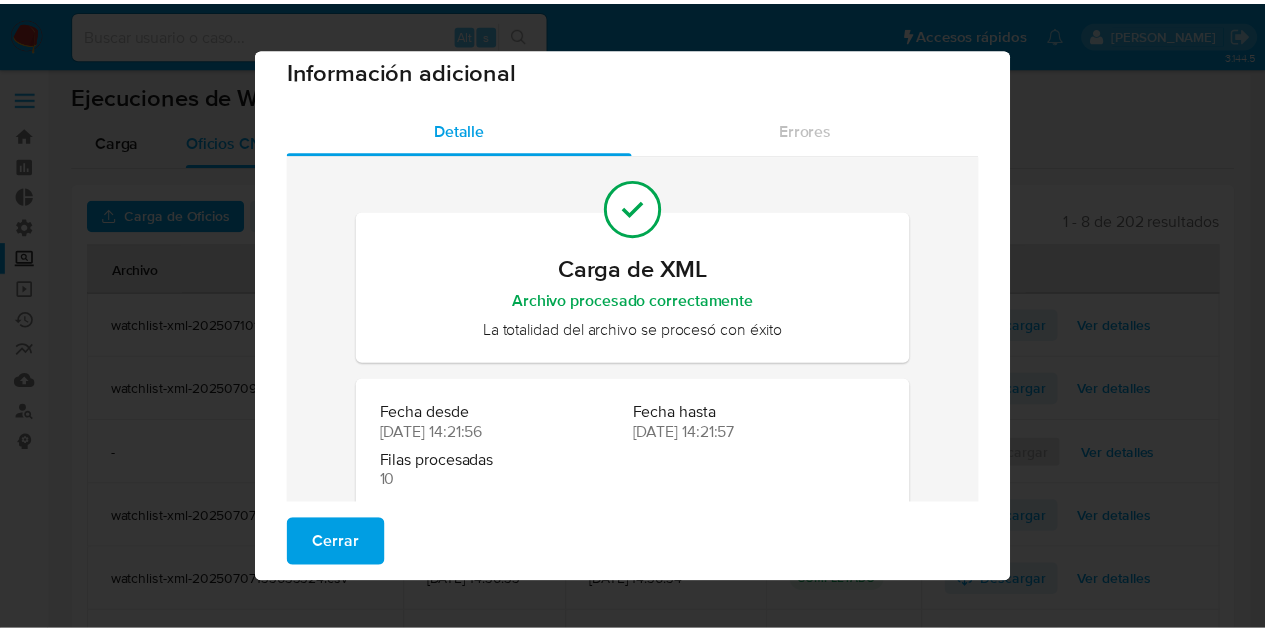scroll, scrollTop: 0, scrollLeft: 0, axis: both 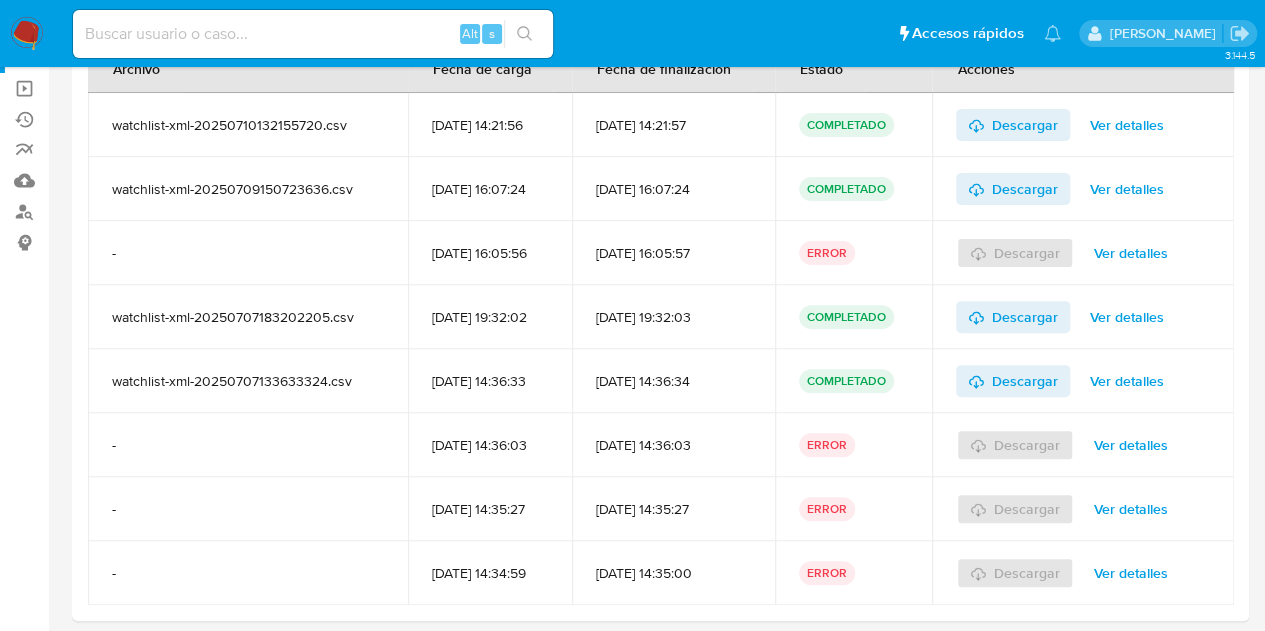 click on "Ver detalles" at bounding box center (1131, 253) 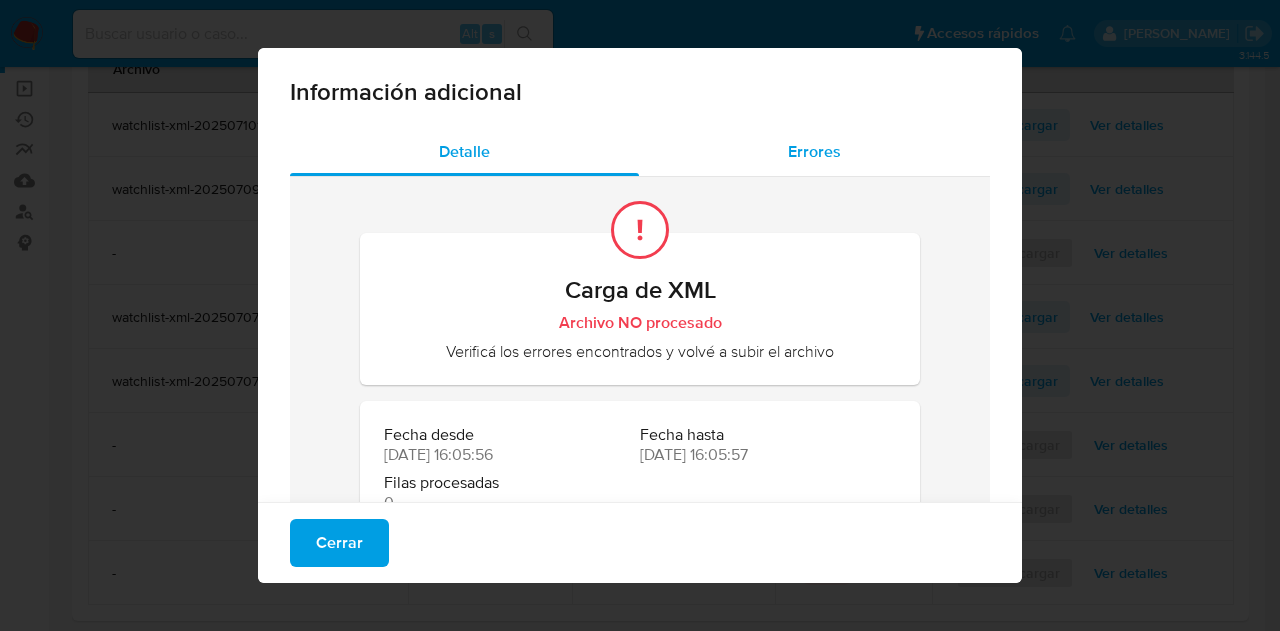 drag, startPoint x: 791, startPoint y: 109, endPoint x: 802, endPoint y: 148, distance: 40.5216 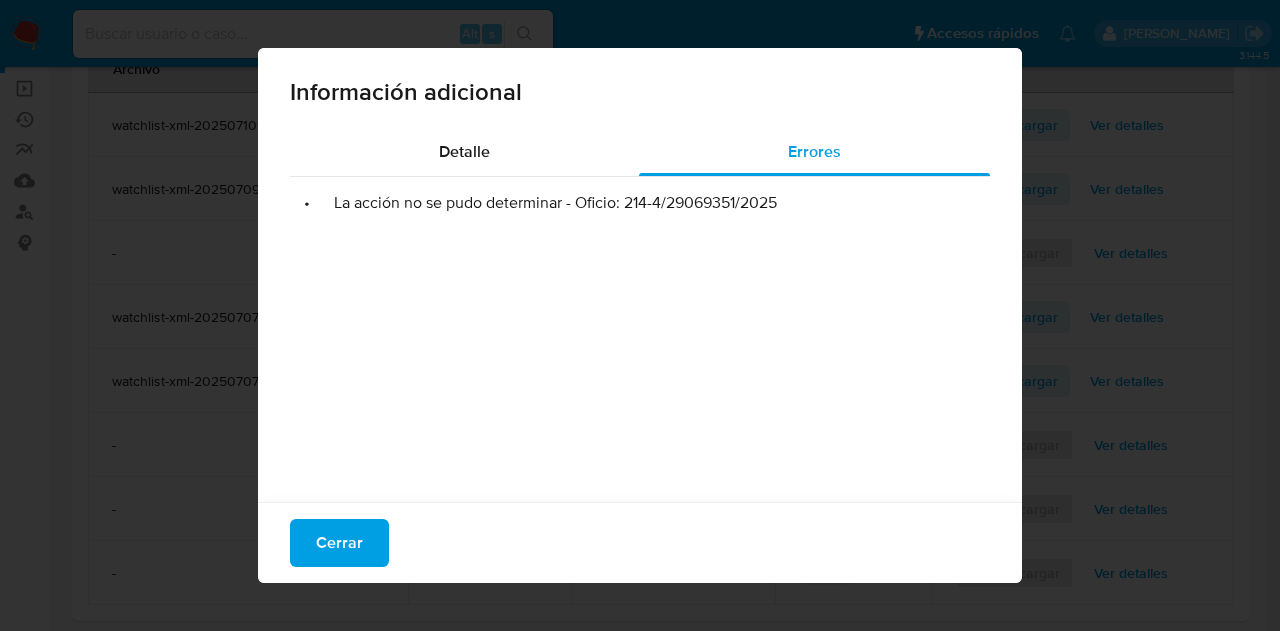 click on "• La acción no se pudo determinar - Oficio: 214-4/29069351/2025" at bounding box center [640, 377] 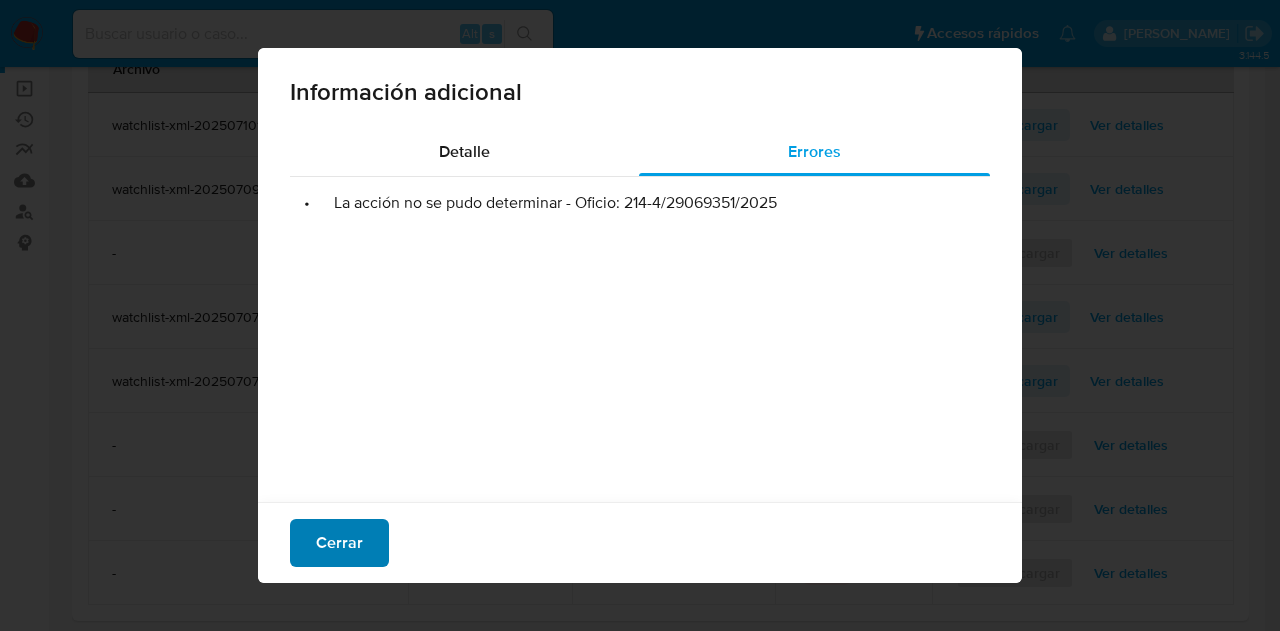 click on "Cerrar" at bounding box center [339, 543] 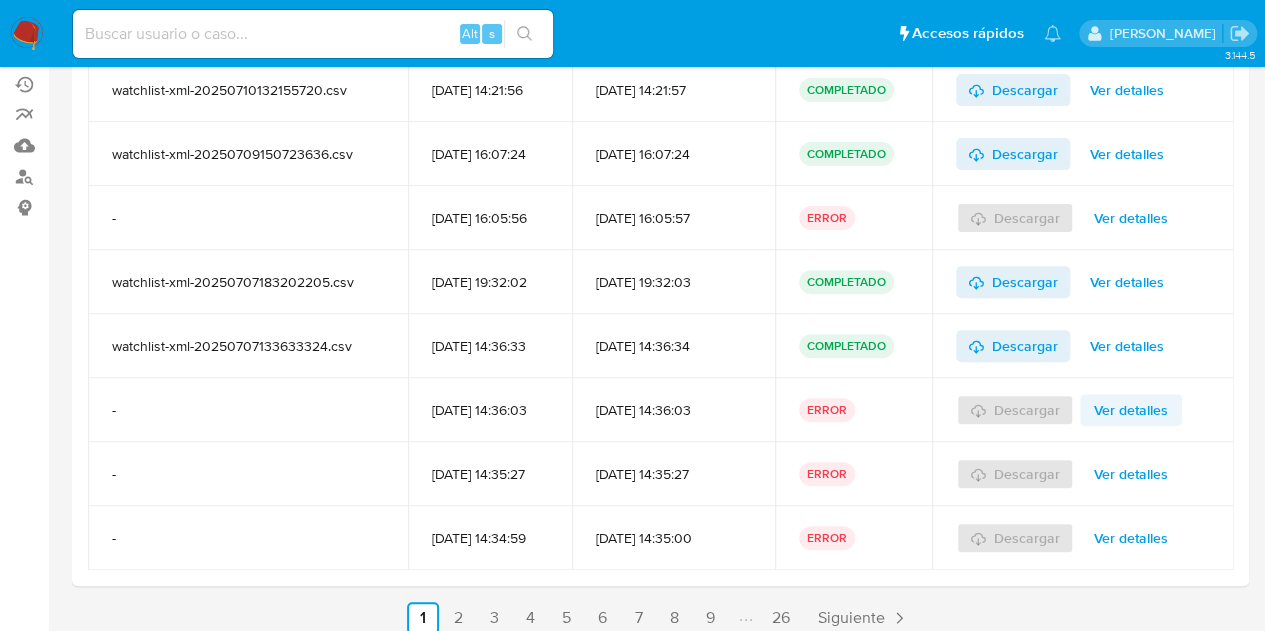 scroll, scrollTop: 250, scrollLeft: 0, axis: vertical 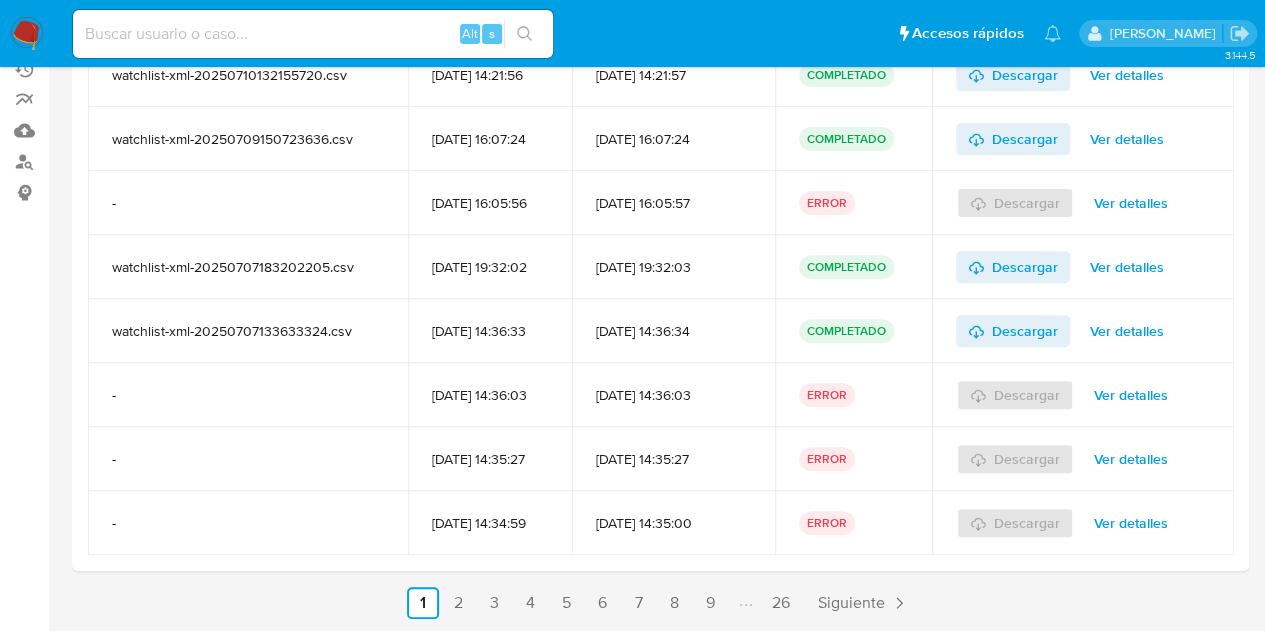click on "Ver detalles" at bounding box center (1131, 395) 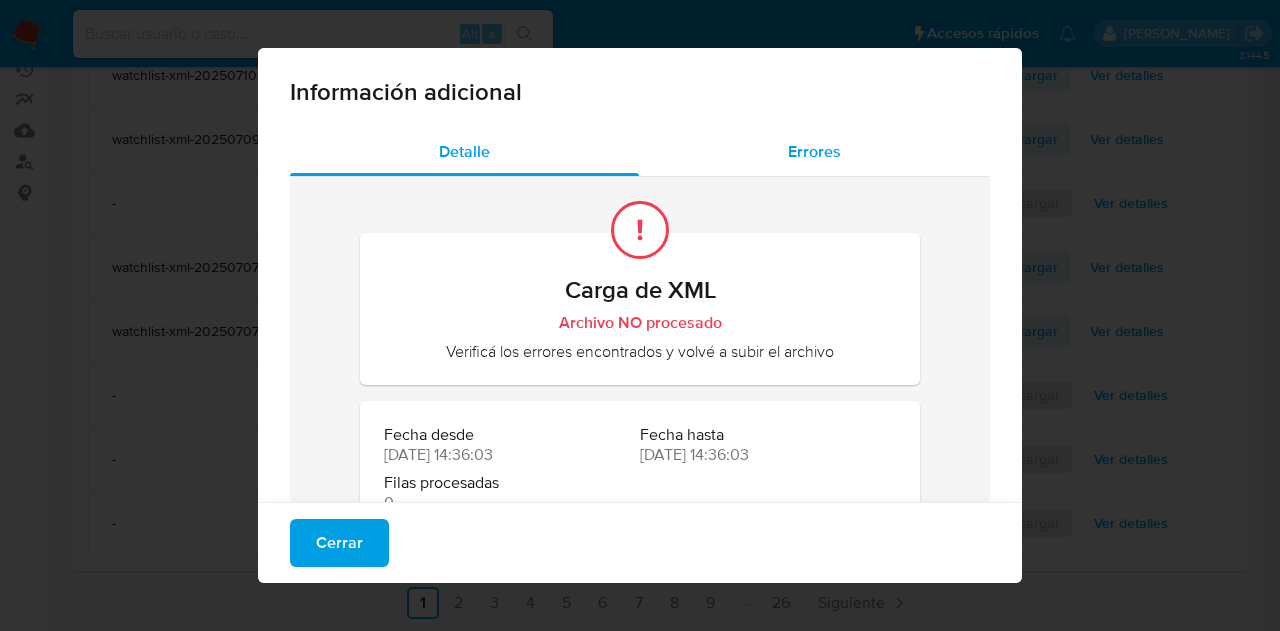 click on "Errores" at bounding box center (814, 152) 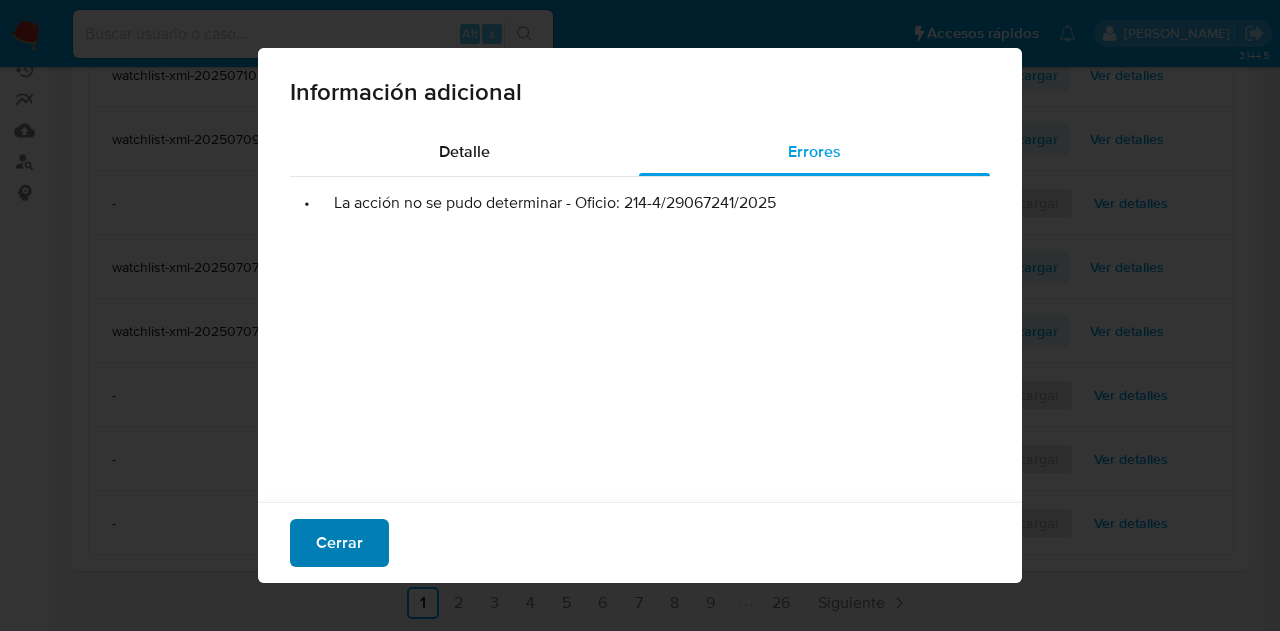click on "Cerrar" at bounding box center (339, 543) 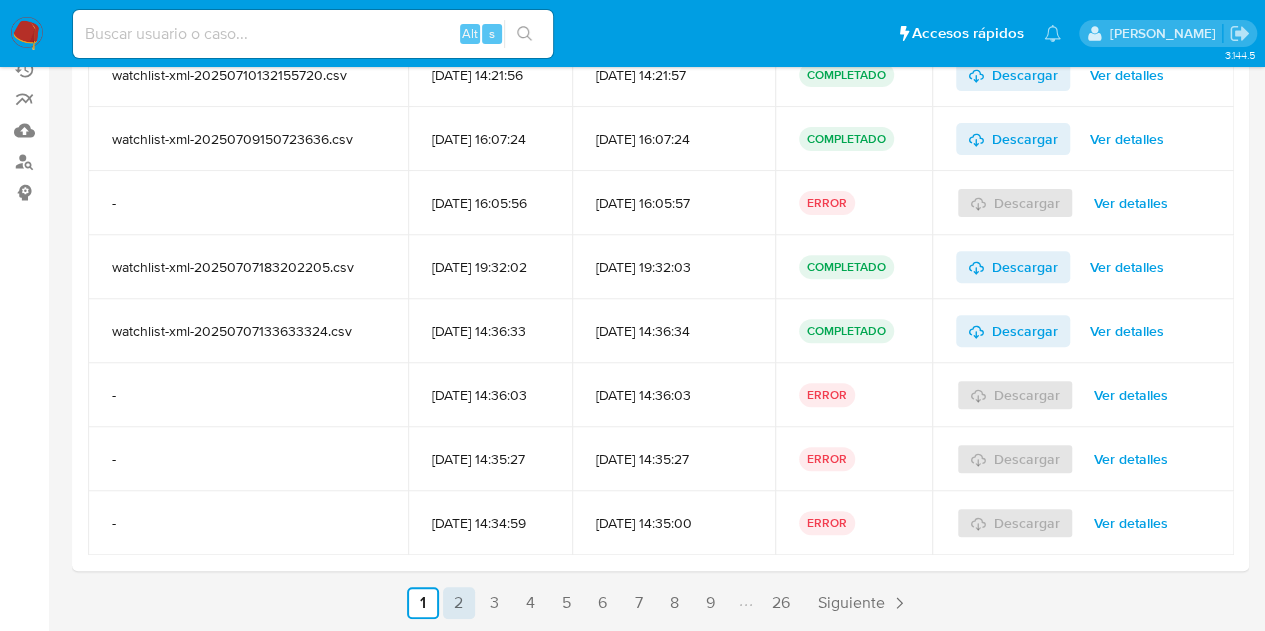 click on "2" at bounding box center (459, 603) 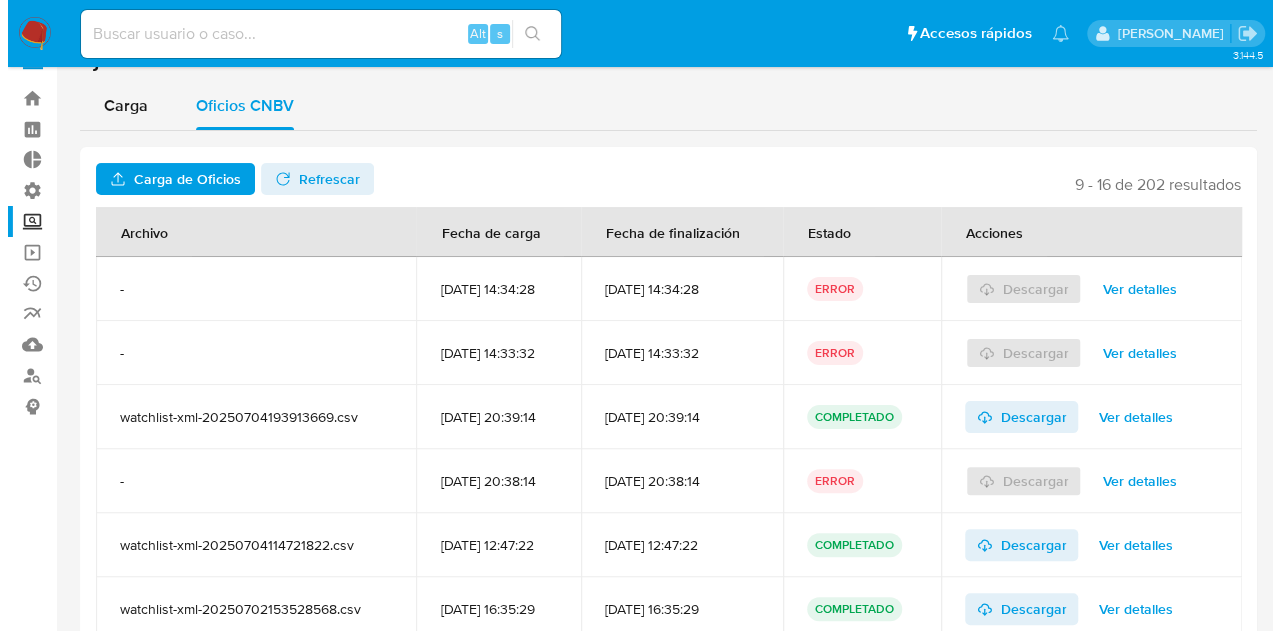 scroll, scrollTop: 0, scrollLeft: 0, axis: both 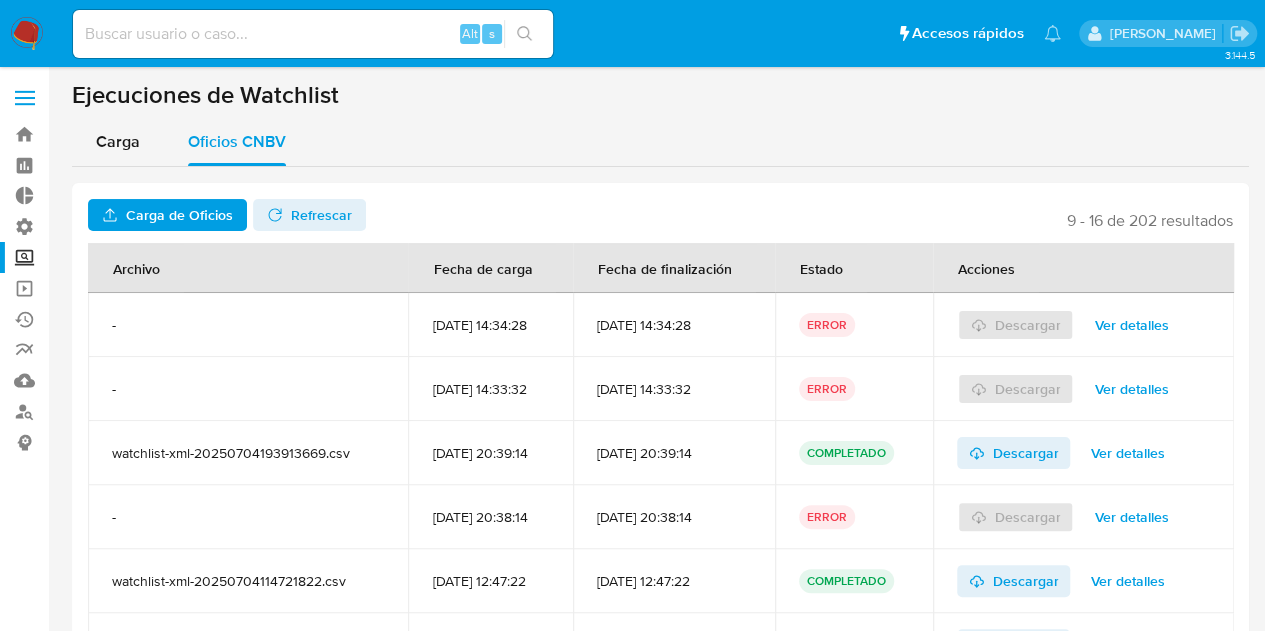 click on "Ver detalles" at bounding box center (1131, 325) 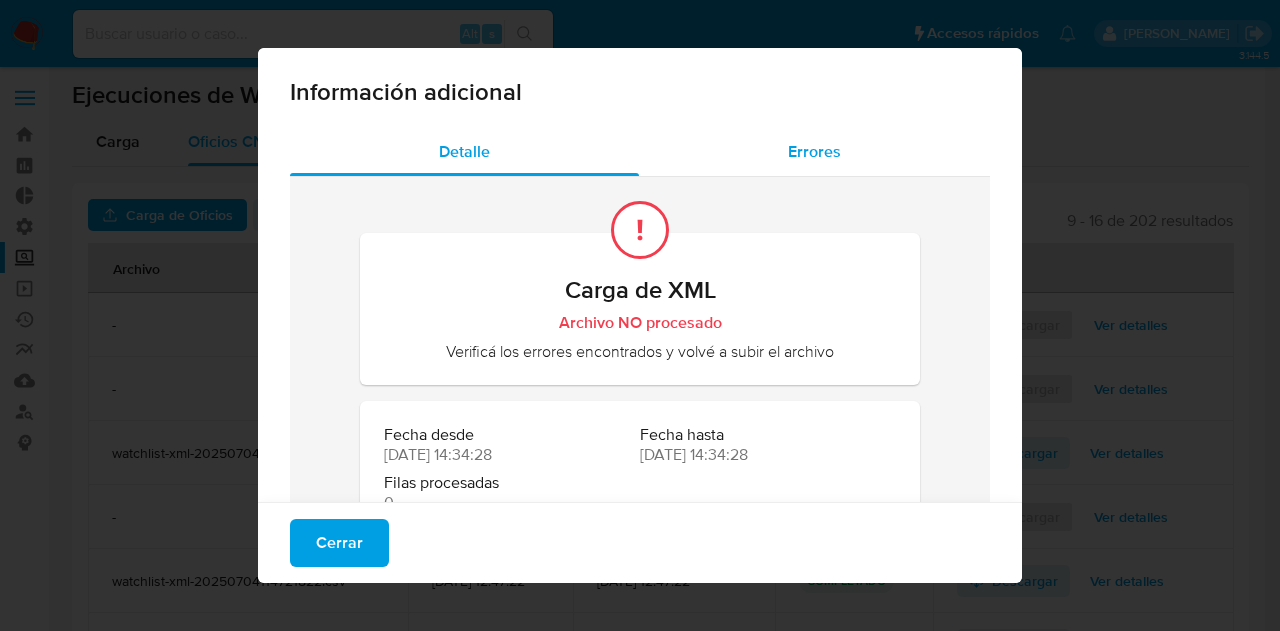 drag, startPoint x: 824, startPoint y: 153, endPoint x: 782, endPoint y: 169, distance: 44.94441 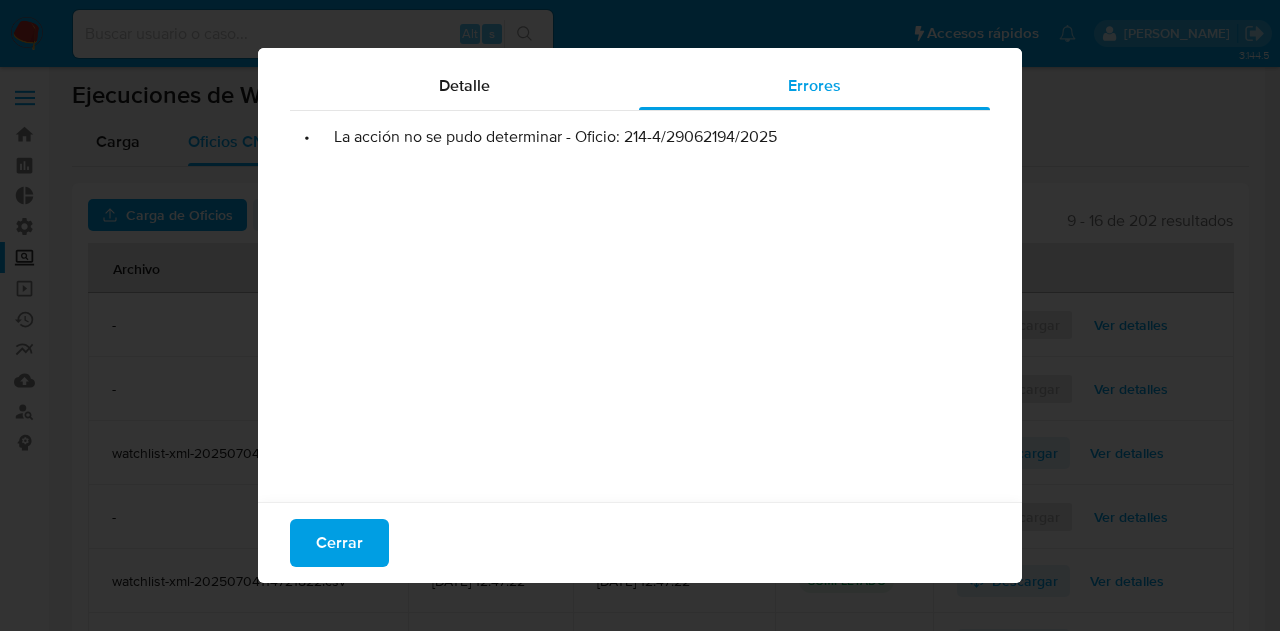 scroll, scrollTop: 74, scrollLeft: 0, axis: vertical 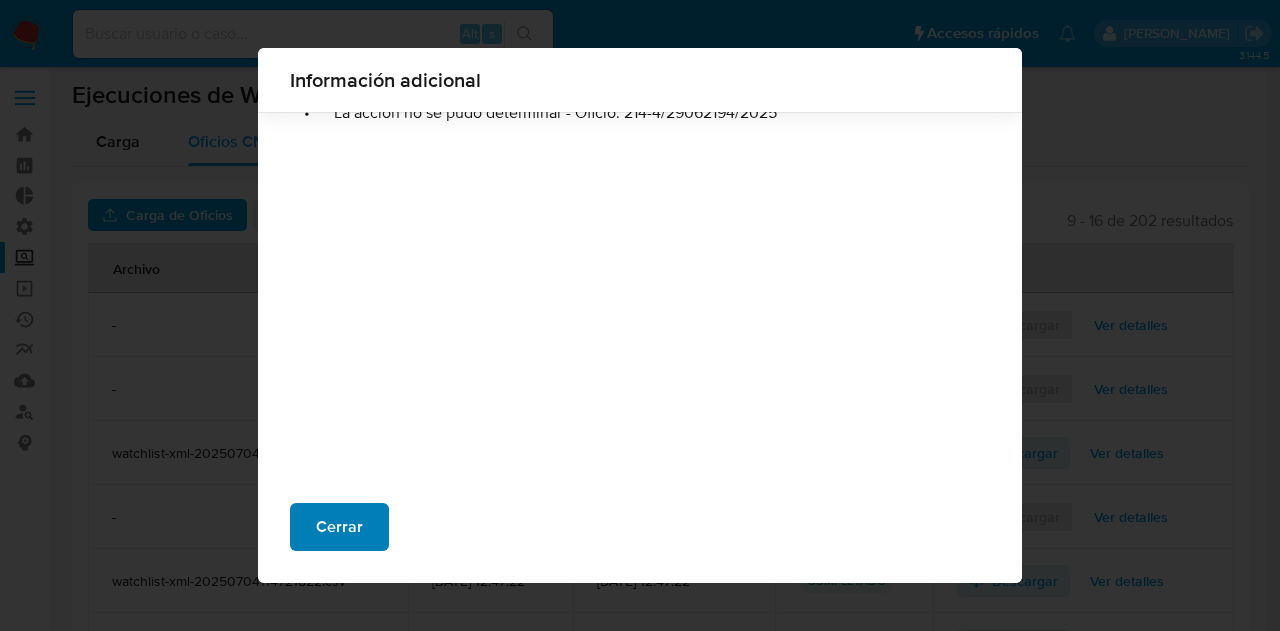 click on "Cerrar" at bounding box center [339, 527] 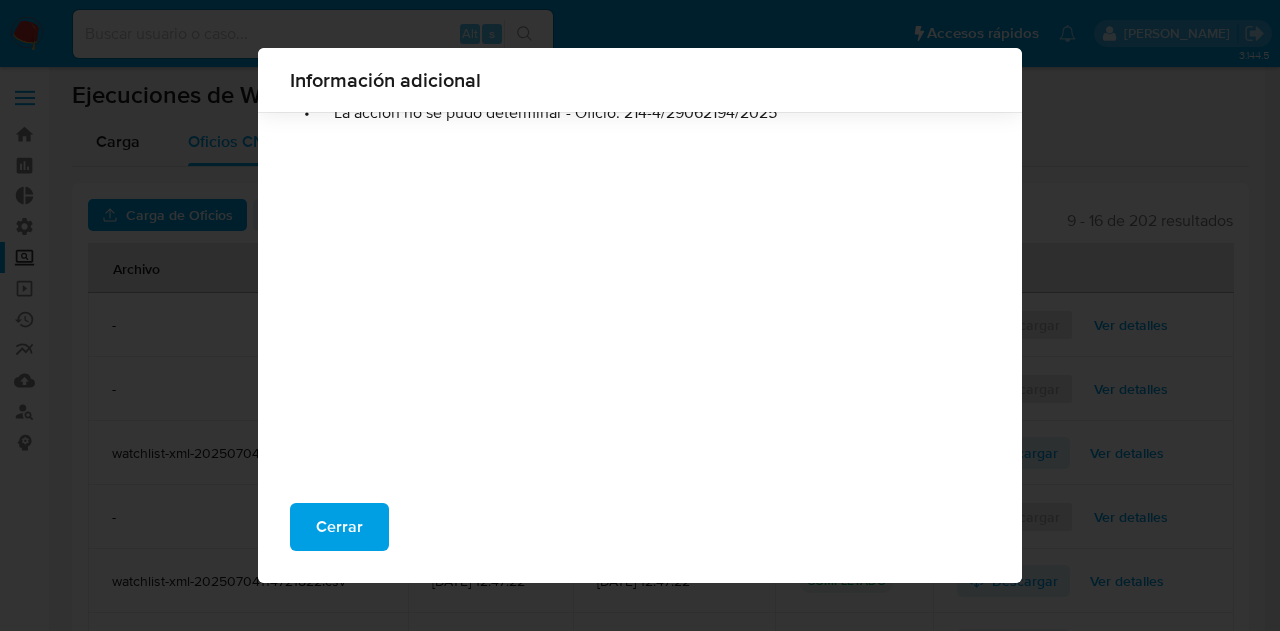 scroll, scrollTop: 0, scrollLeft: 0, axis: both 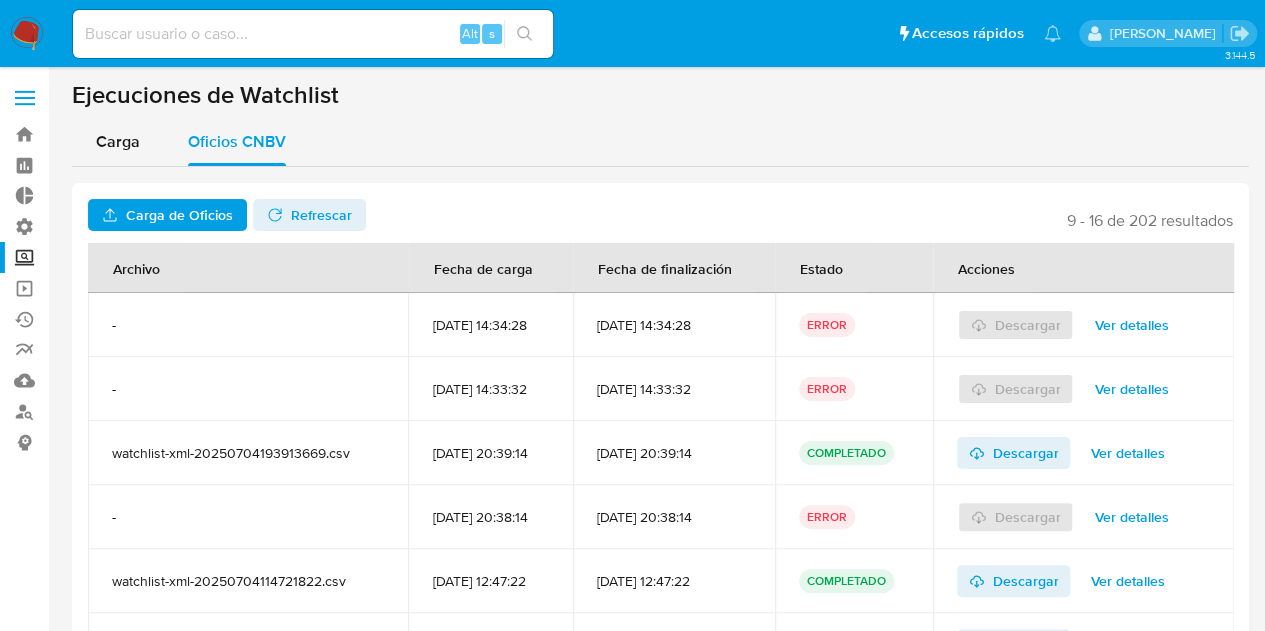 click on "Ver detalles" at bounding box center (1131, 389) 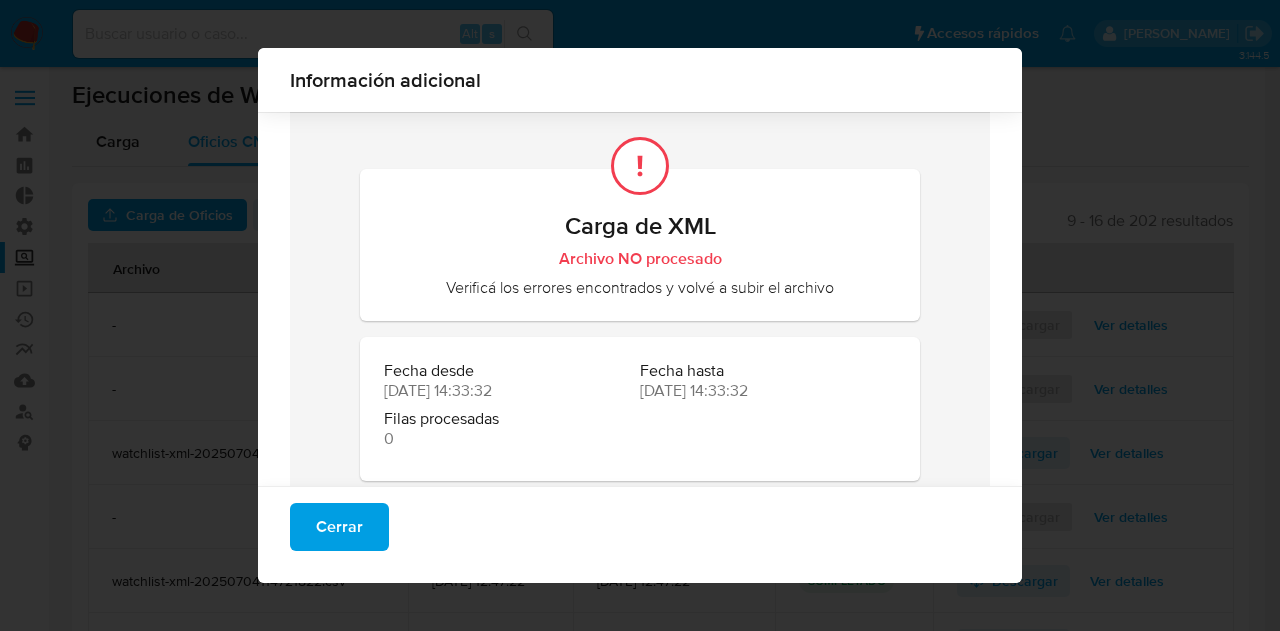 scroll, scrollTop: 74, scrollLeft: 0, axis: vertical 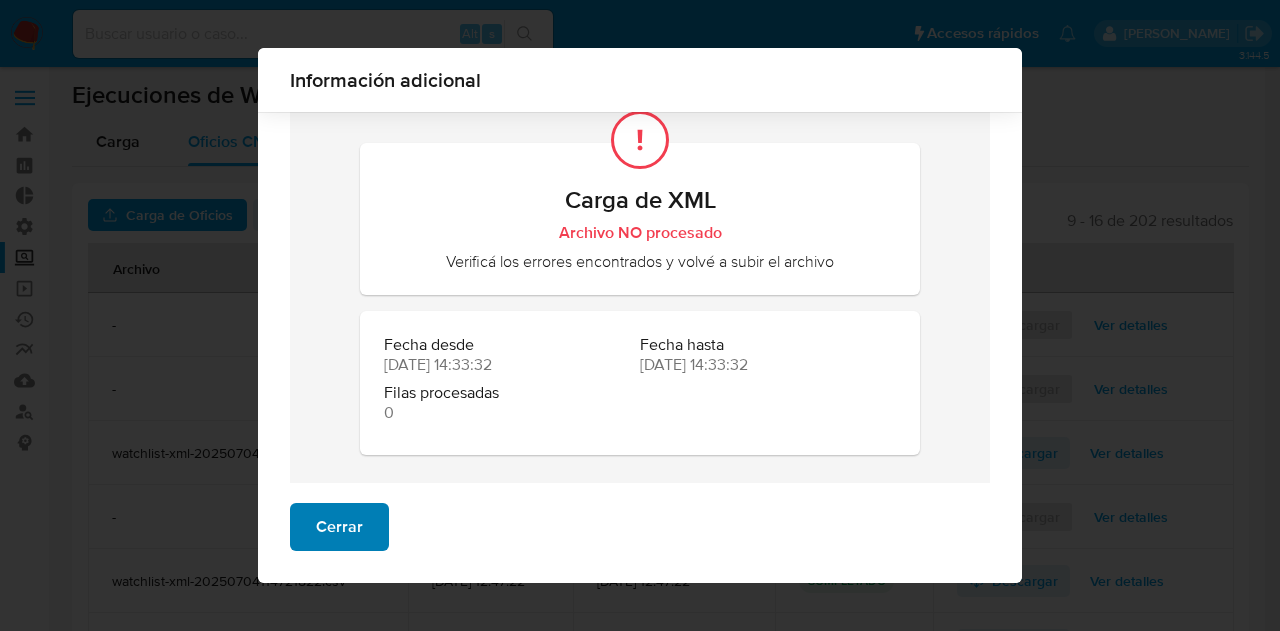 click on "Cerrar" at bounding box center [339, 527] 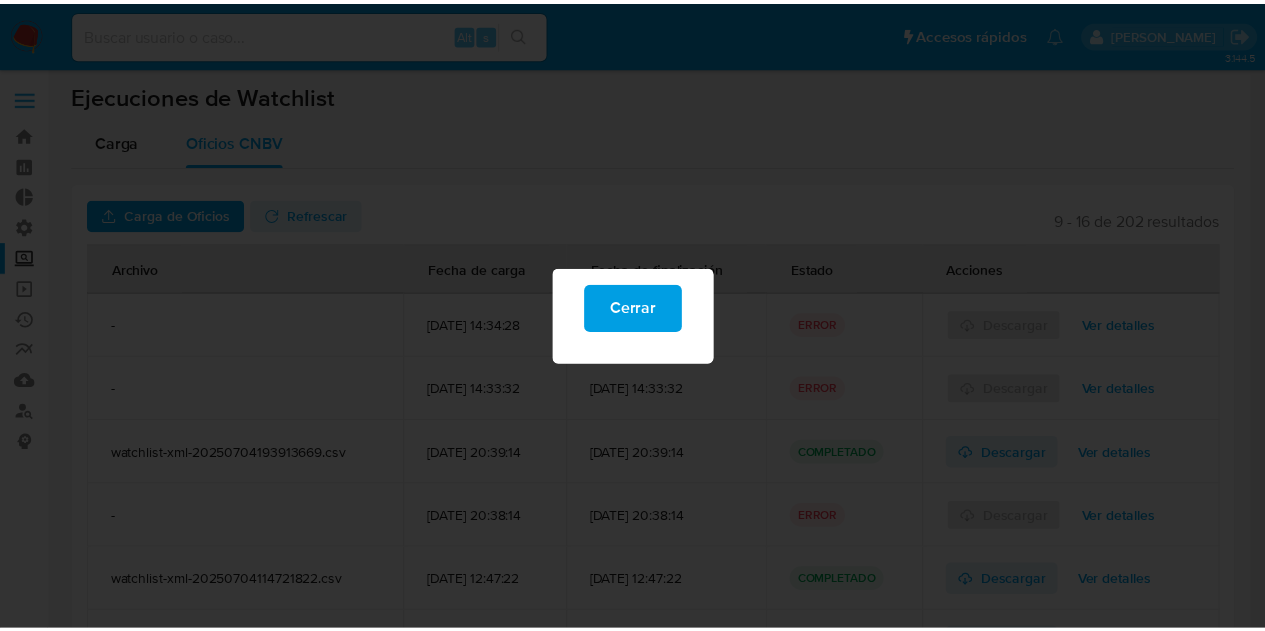 scroll, scrollTop: 0, scrollLeft: 0, axis: both 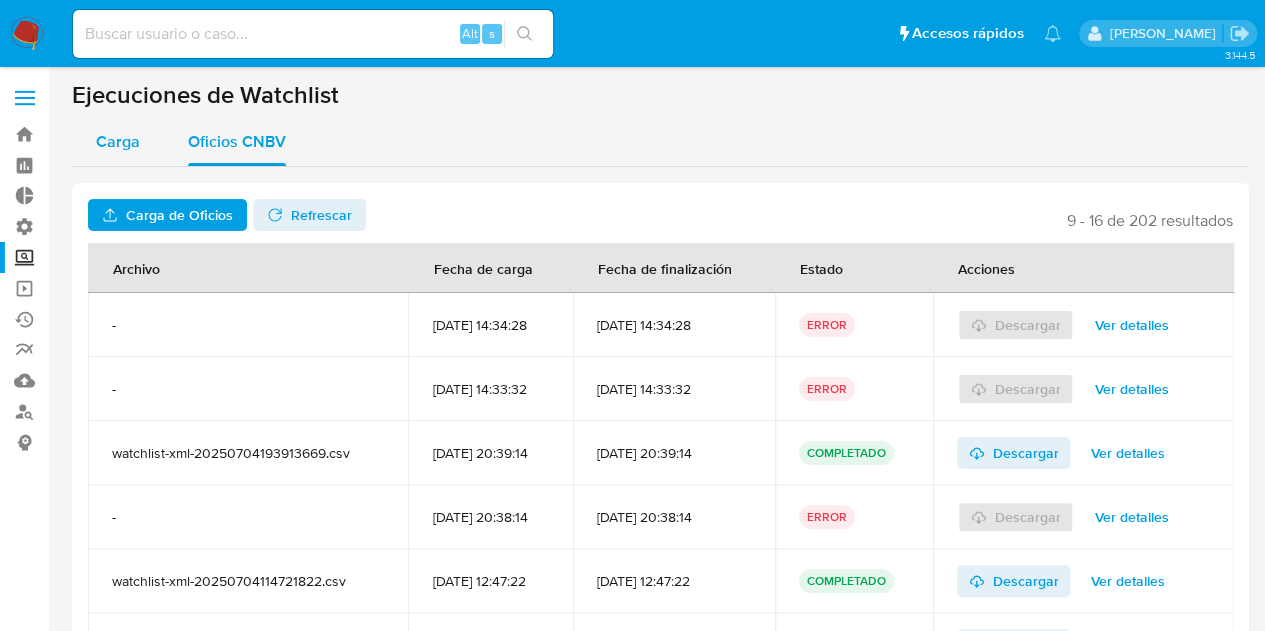 click on "Carga" at bounding box center [118, 142] 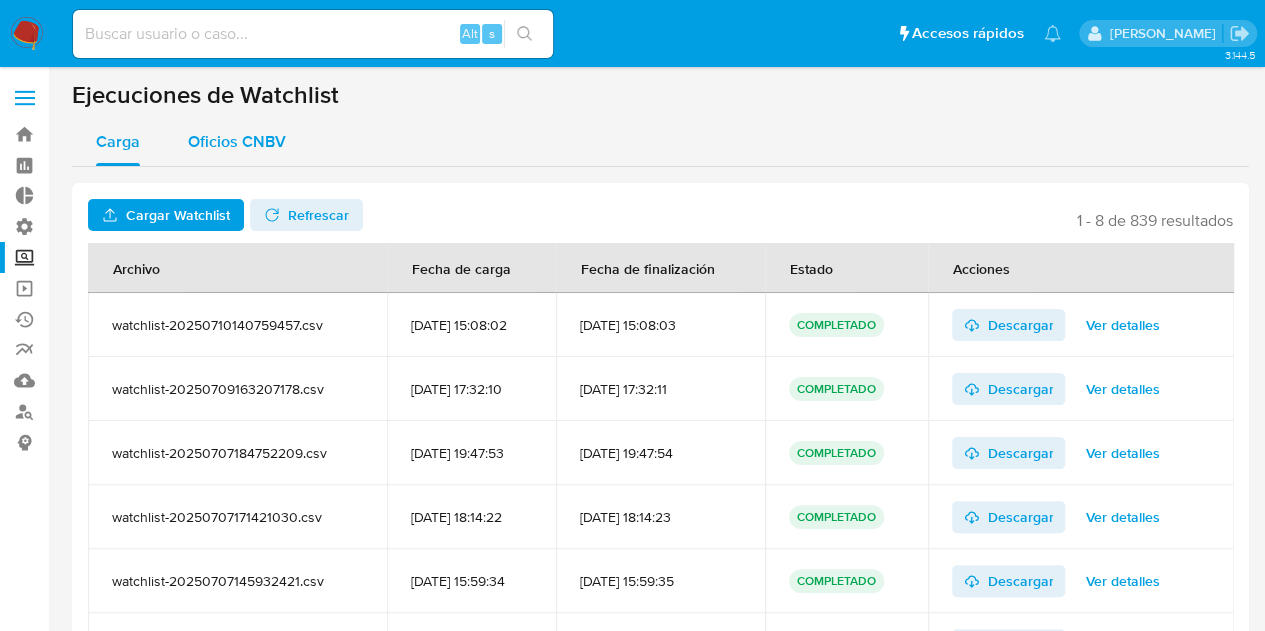click on "Oficios CNBV" at bounding box center (237, 141) 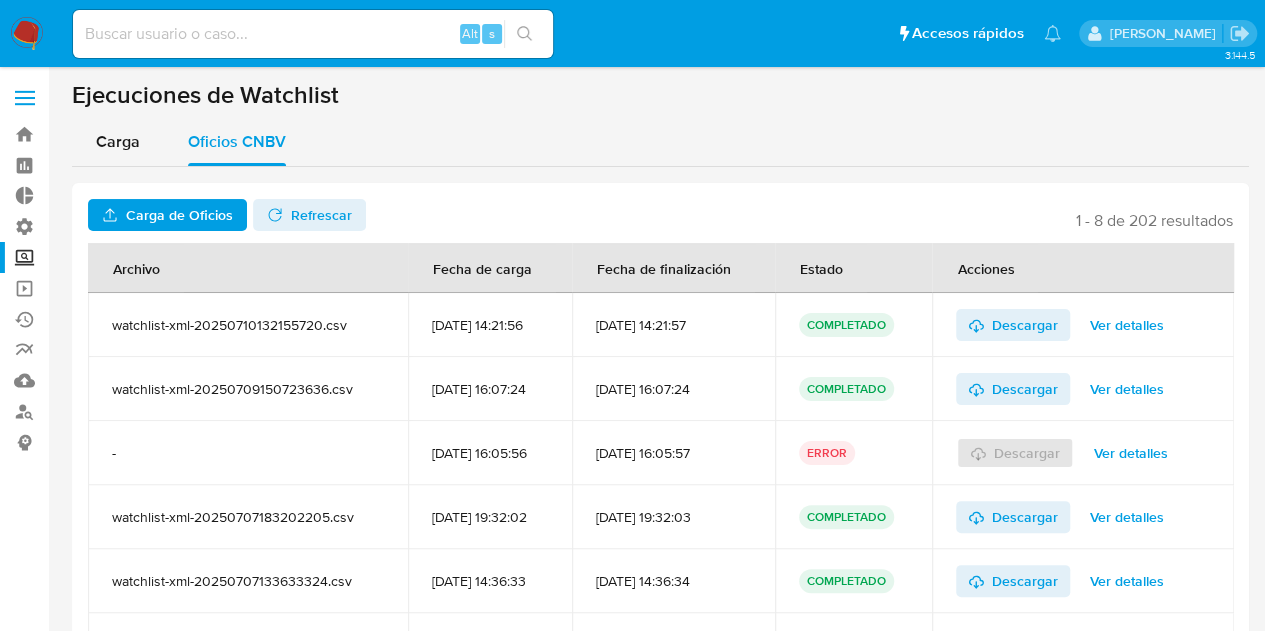 drag, startPoint x: 60, startPoint y: 95, endPoint x: 387, endPoint y: 111, distance: 327.3912 